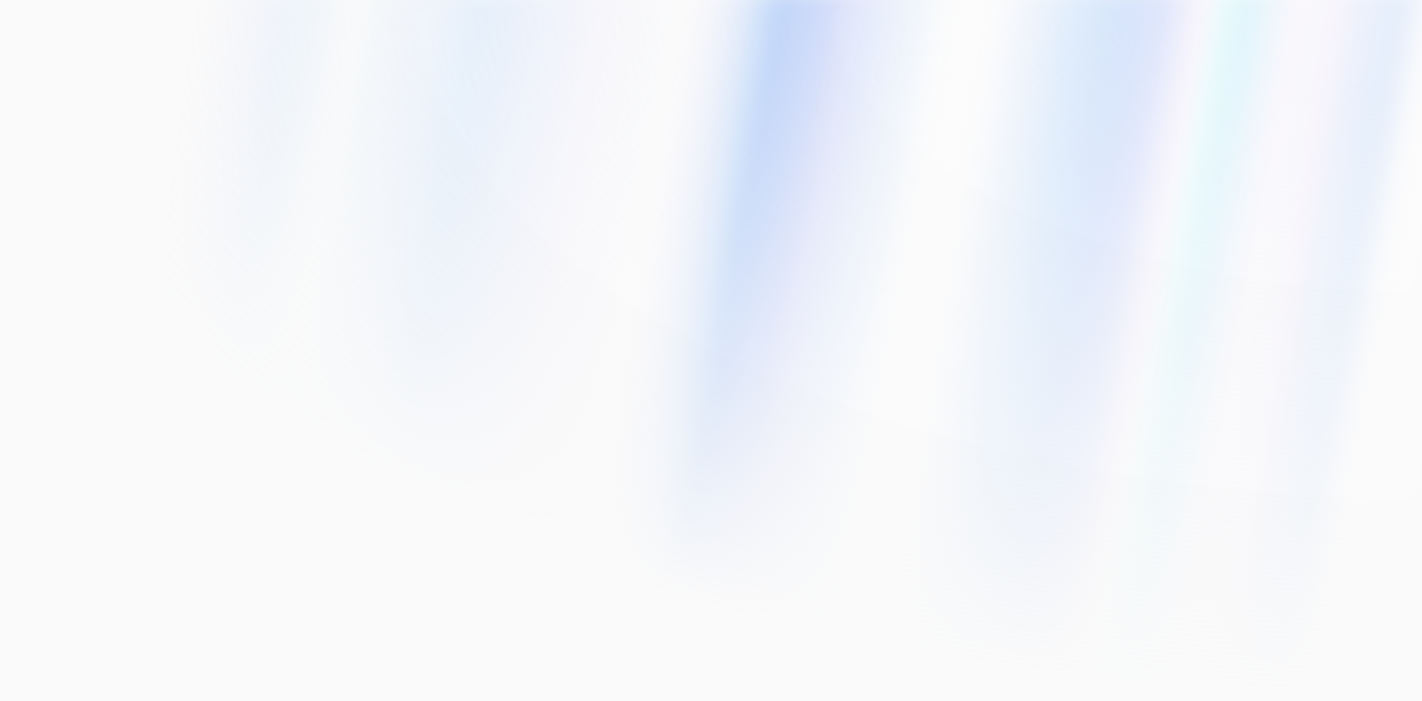 scroll, scrollTop: 0, scrollLeft: 0, axis: both 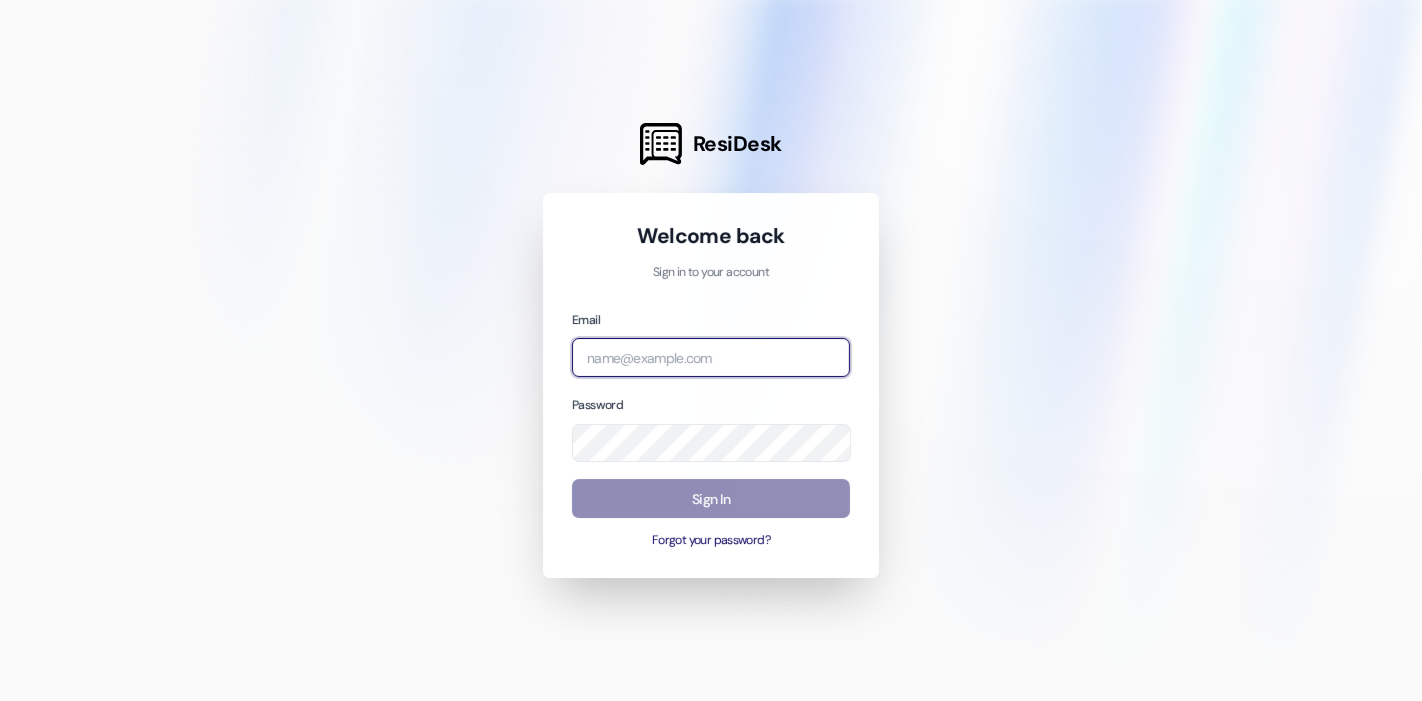 type on "[EMAIL_ADDRESS][DOMAIN_NAME]" 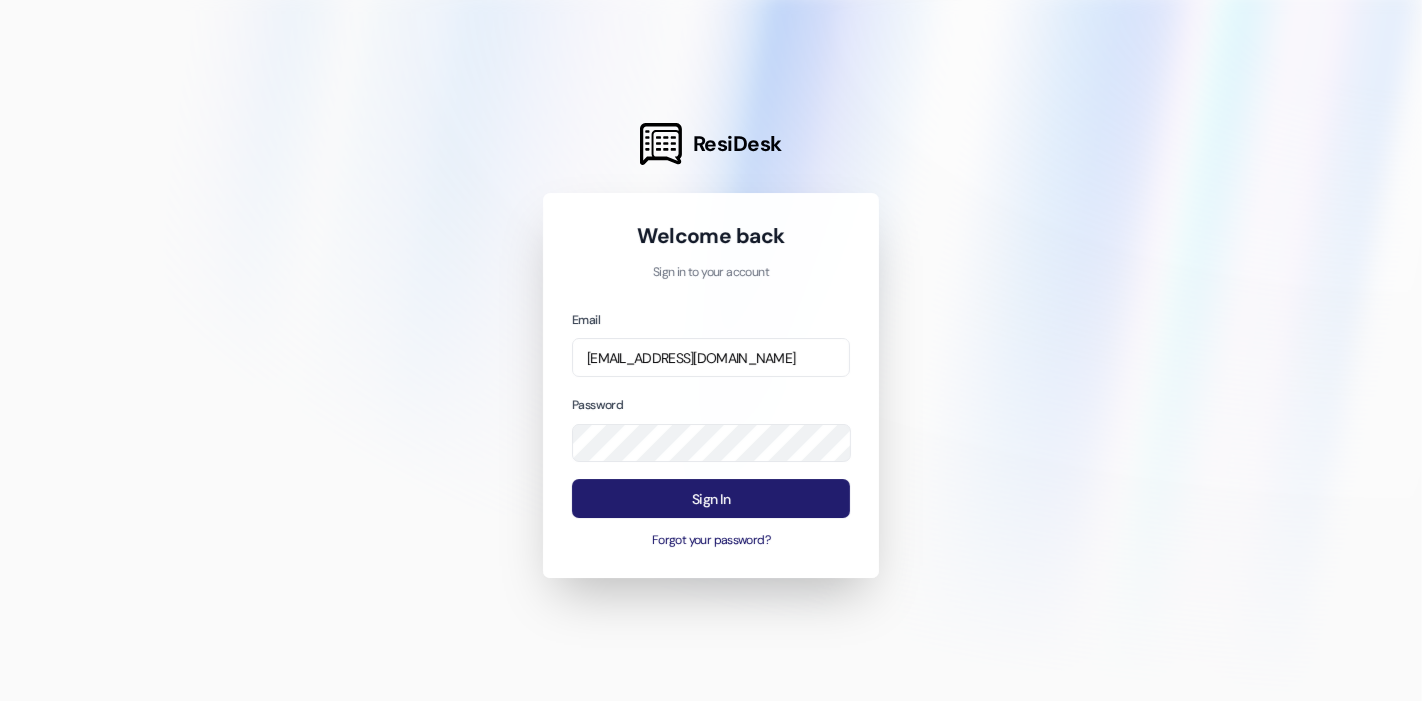 click on "Sign In" at bounding box center (711, 498) 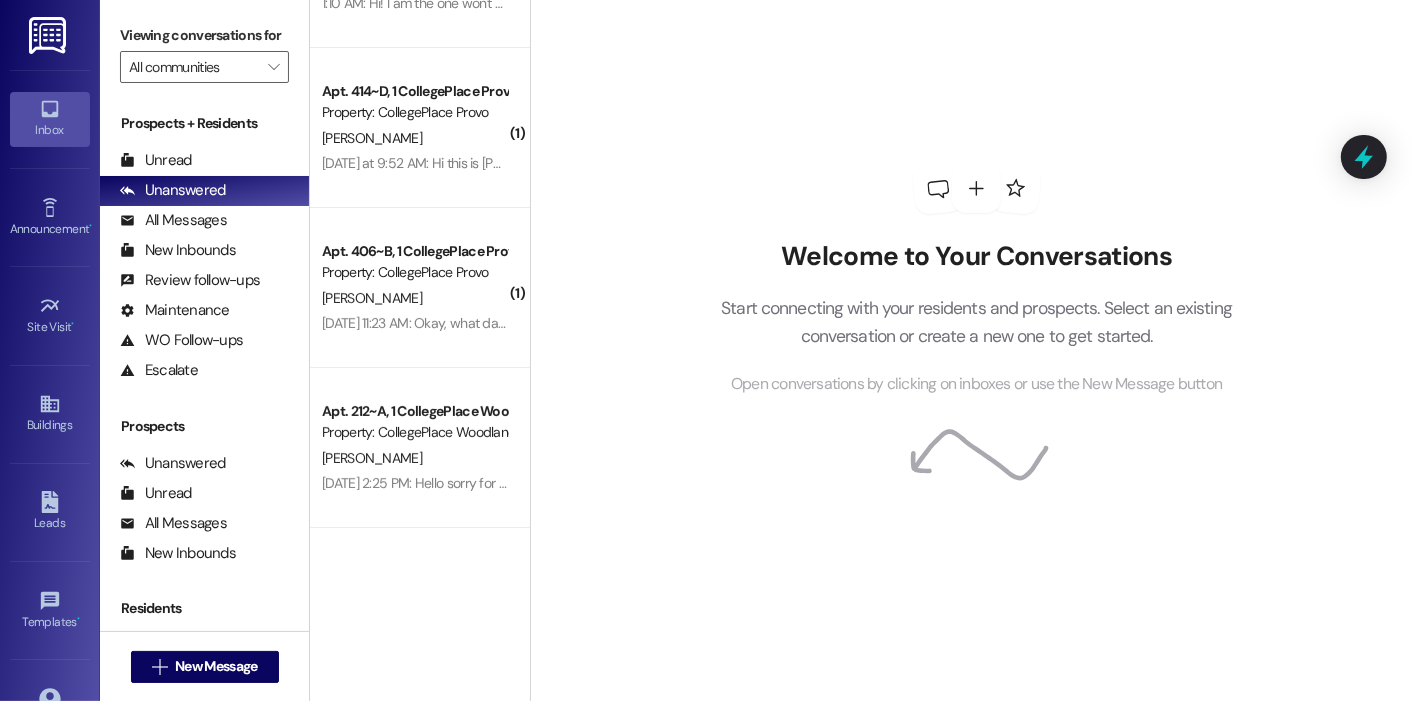 scroll, scrollTop: 0, scrollLeft: 0, axis: both 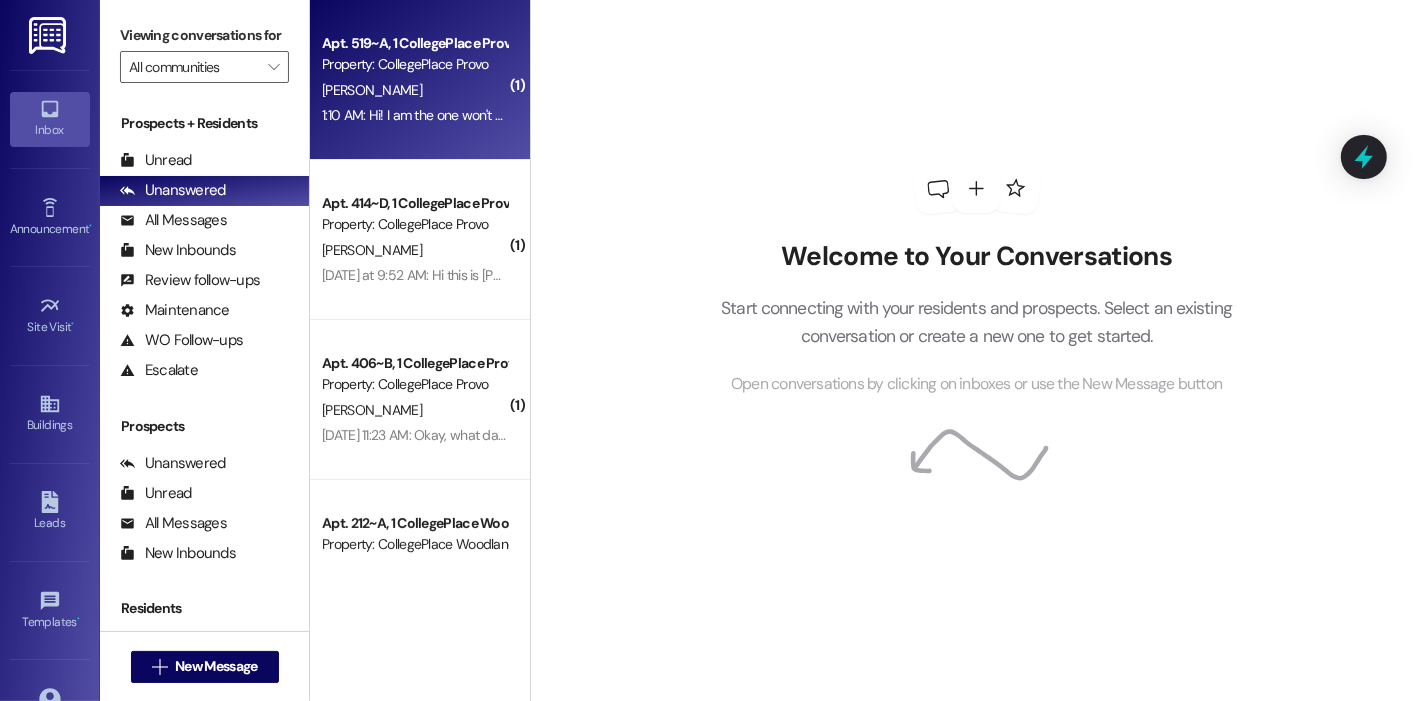 click on "1:10 AM: Hi! I am the one won't be broken AC. Please do anything you can to help me out more sufficiently [DATE]. iT is fluctuating between 78-80 degrees in the apartment making it nearly impossible to cook or get things done. like i can't even be home. the fans i was given can only be felt if you stand right next to them and make very little difference. if it's going to be a few days or til like [DATE] i need a better temporary solution so that's it's more habitable 1:10 AM: Hi! I am the one won't be broken AC. Please do anything you can to help me out more sufficiently [DATE]. iT is fluctuating between 78-80 degrees in the apartment making it nearly impossible to cook or get things done. like i can't even be home. the fans i was given can only be felt if you stand right next to them and make very little difference. if it's going to be a few days or til like [DATE] i need a better temporary solution so that's it's more habitable" at bounding box center [414, 115] 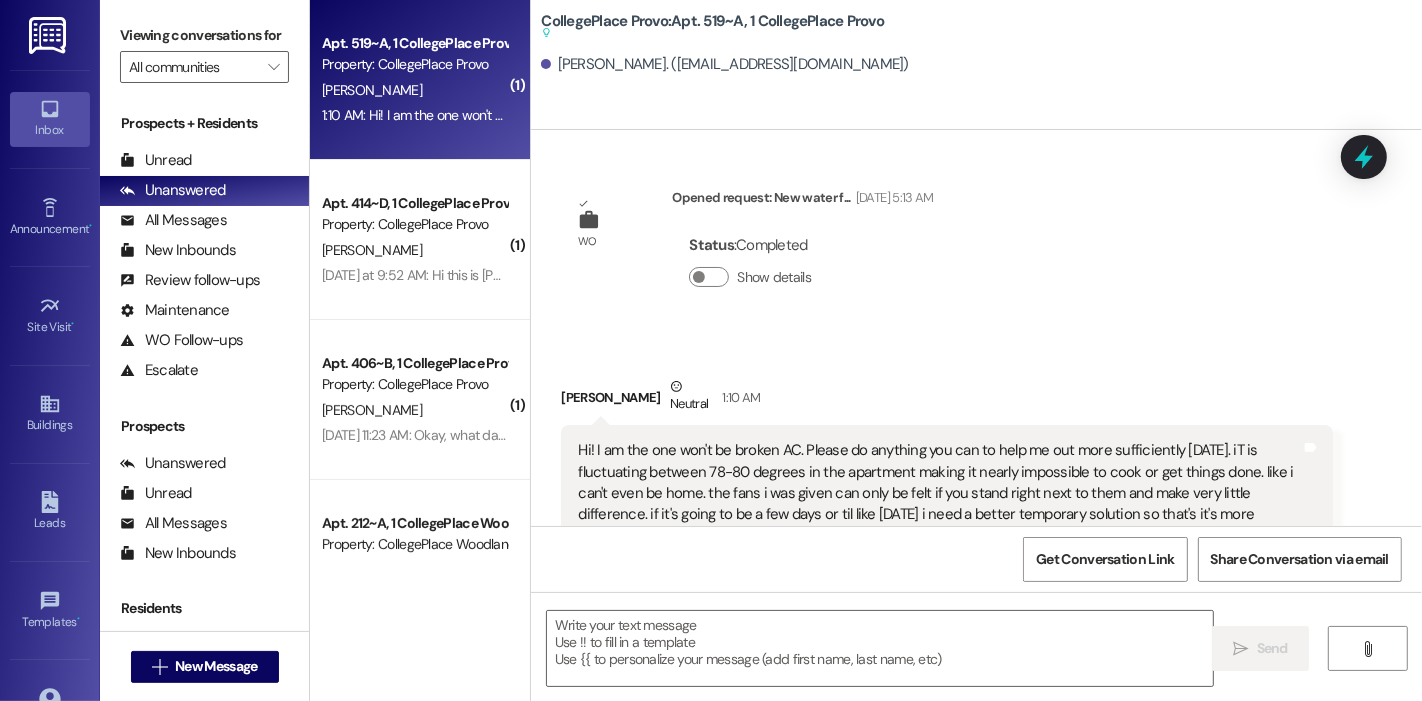 scroll, scrollTop: 33377, scrollLeft: 0, axis: vertical 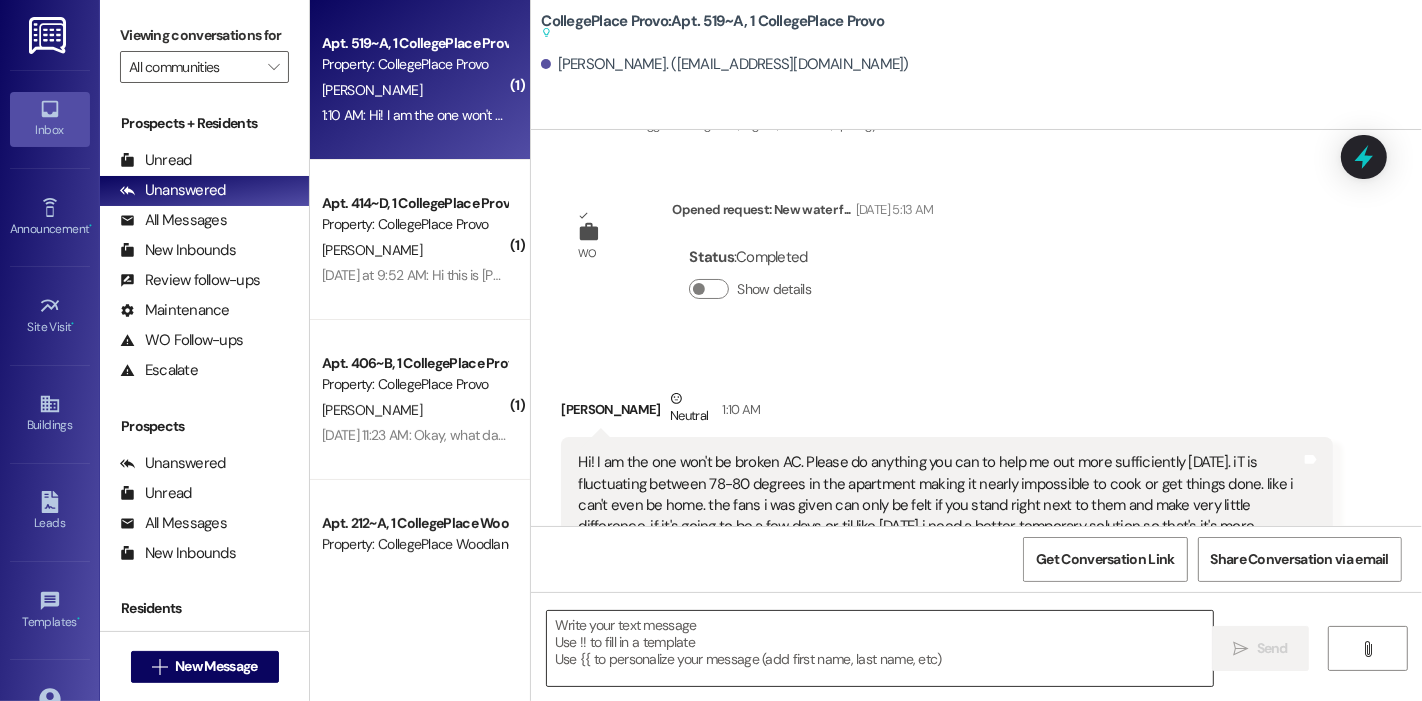 click at bounding box center (880, 648) 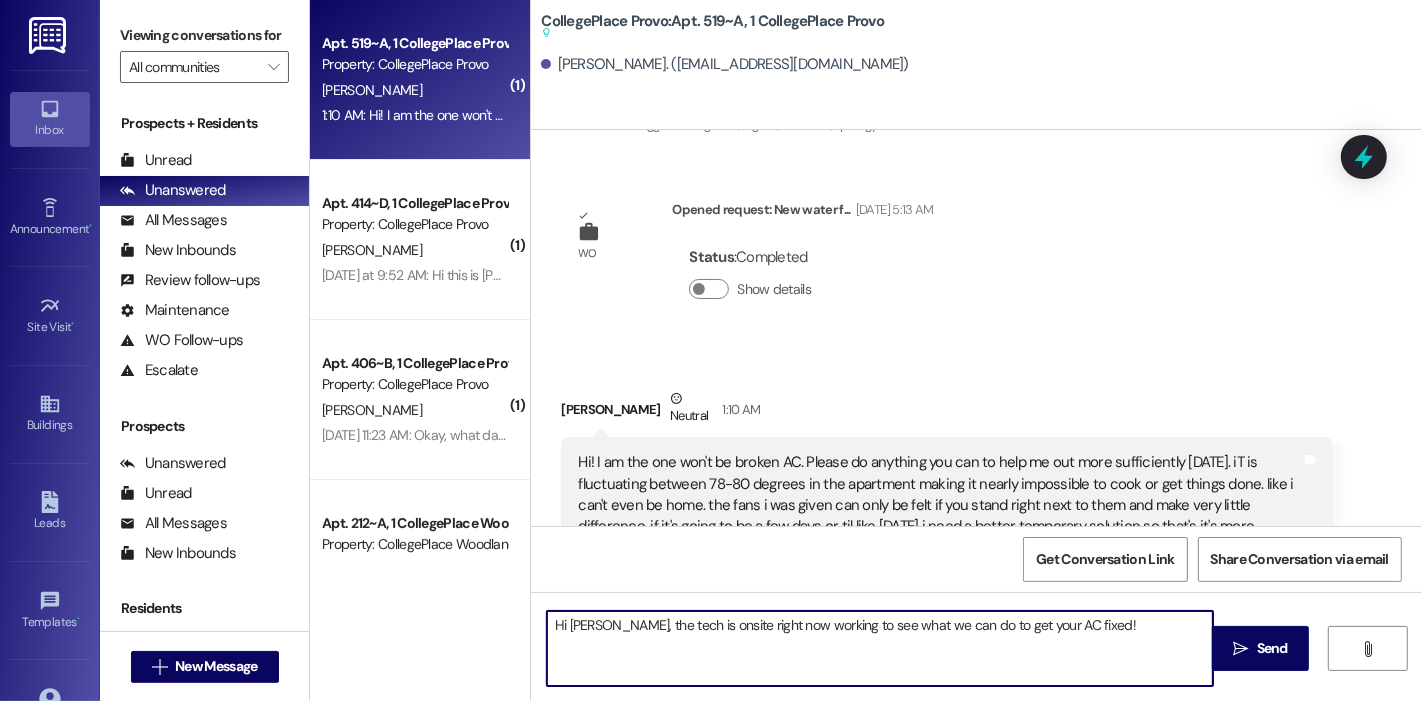 scroll, scrollTop: 33488, scrollLeft: 0, axis: vertical 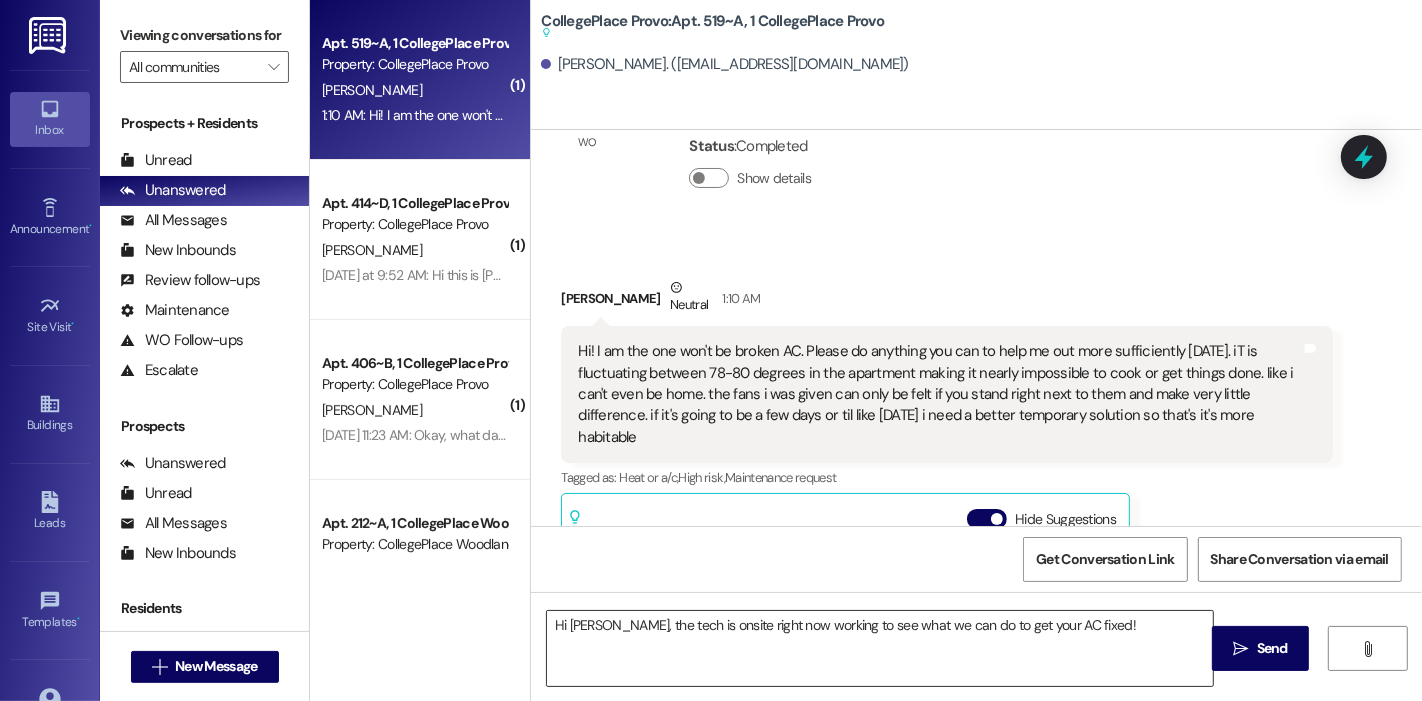 click on "Hi [PERSON_NAME], the tech is onsite right now working to see what we can do to get your AC fixed!" at bounding box center [880, 648] 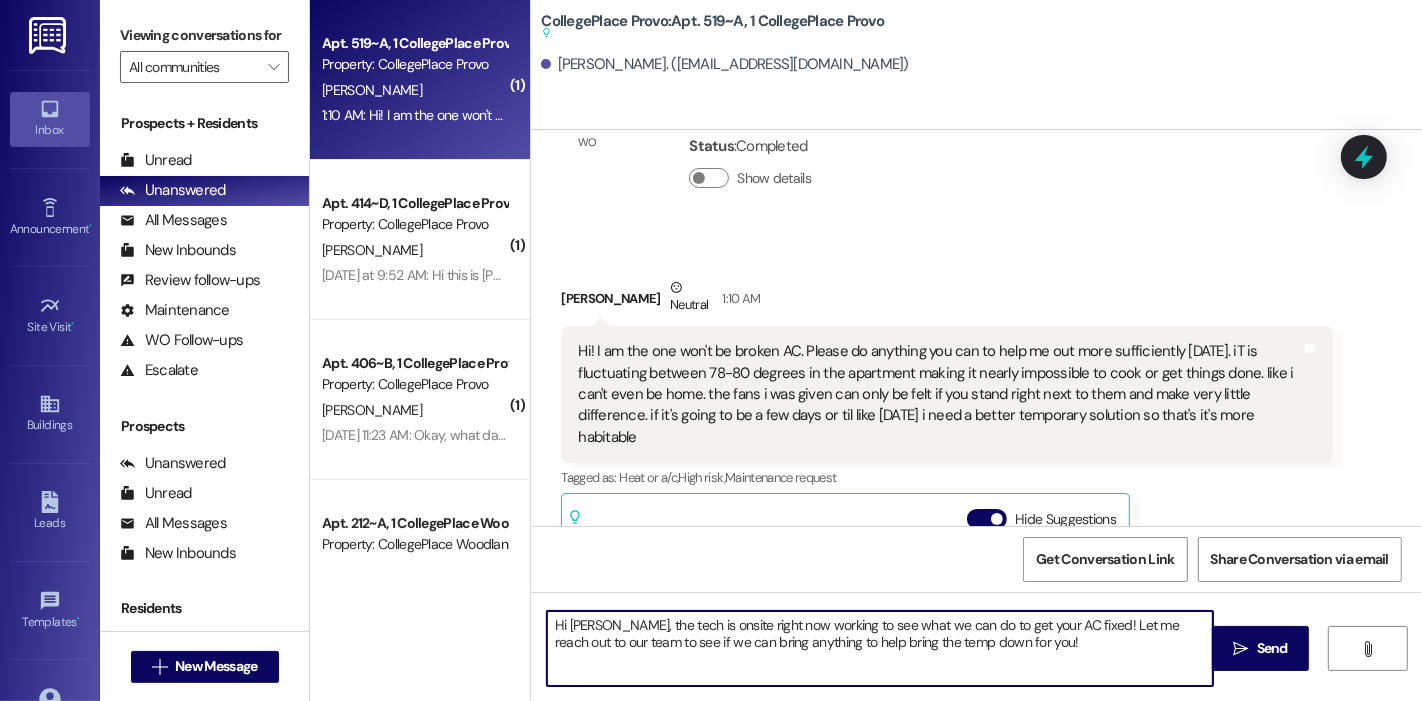 type on "Hi [PERSON_NAME], the tech is onsite right now working to see what we can do to get your AC fixed! Let me reach out to our team to see if we can bring anything to help bring the temp down for you!" 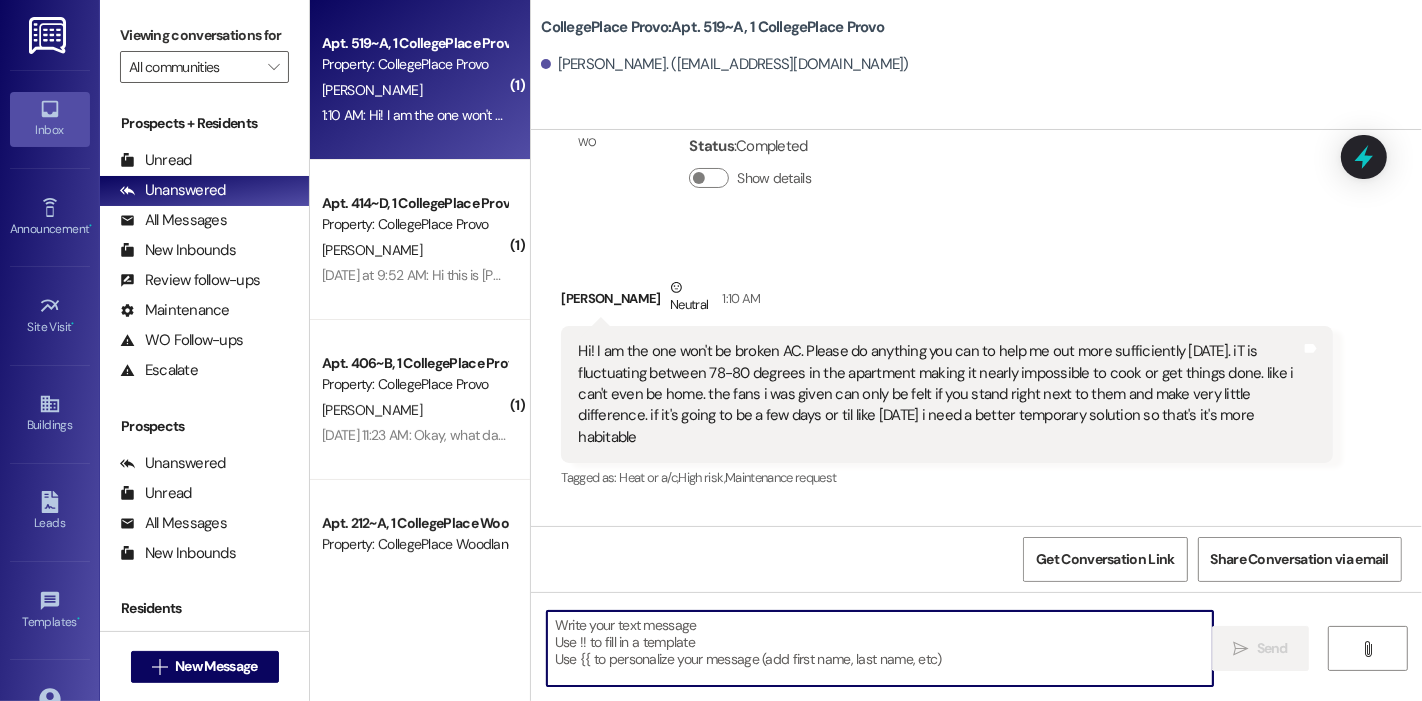scroll, scrollTop: 33422, scrollLeft: 0, axis: vertical 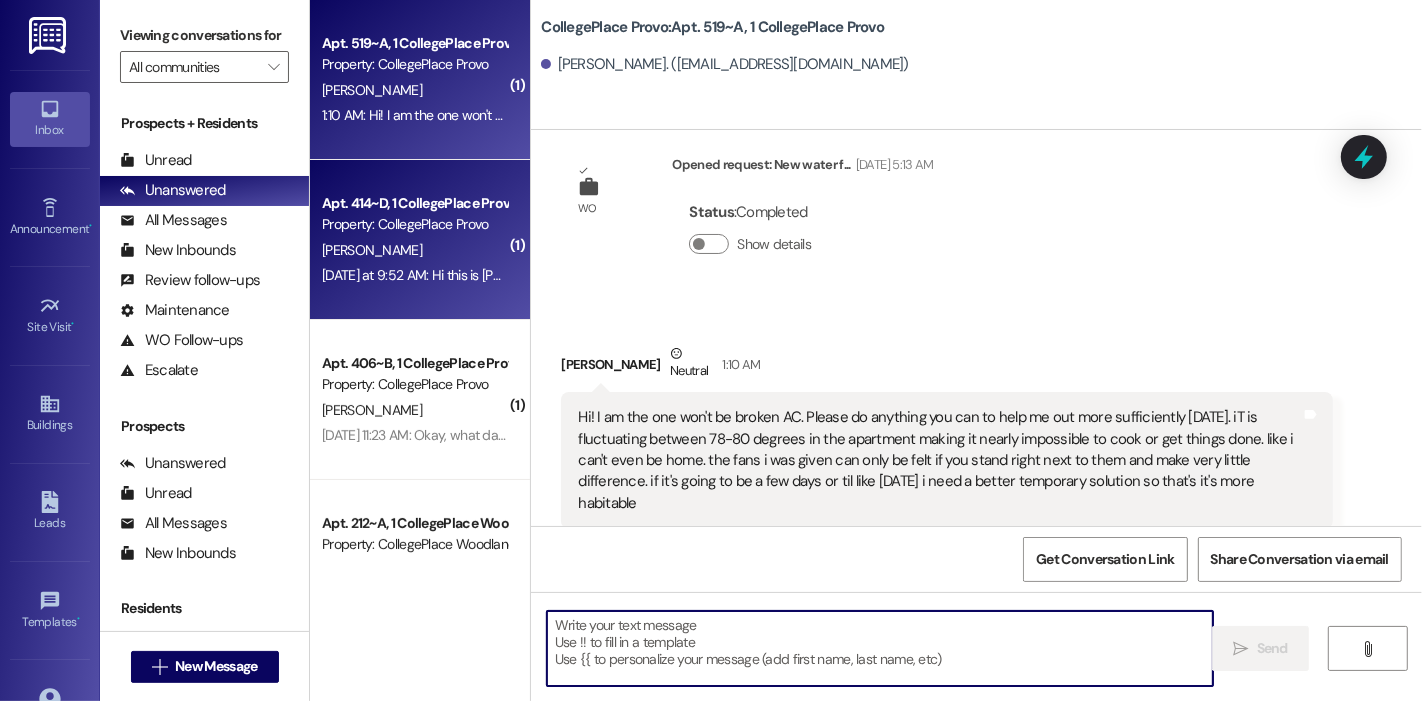 type 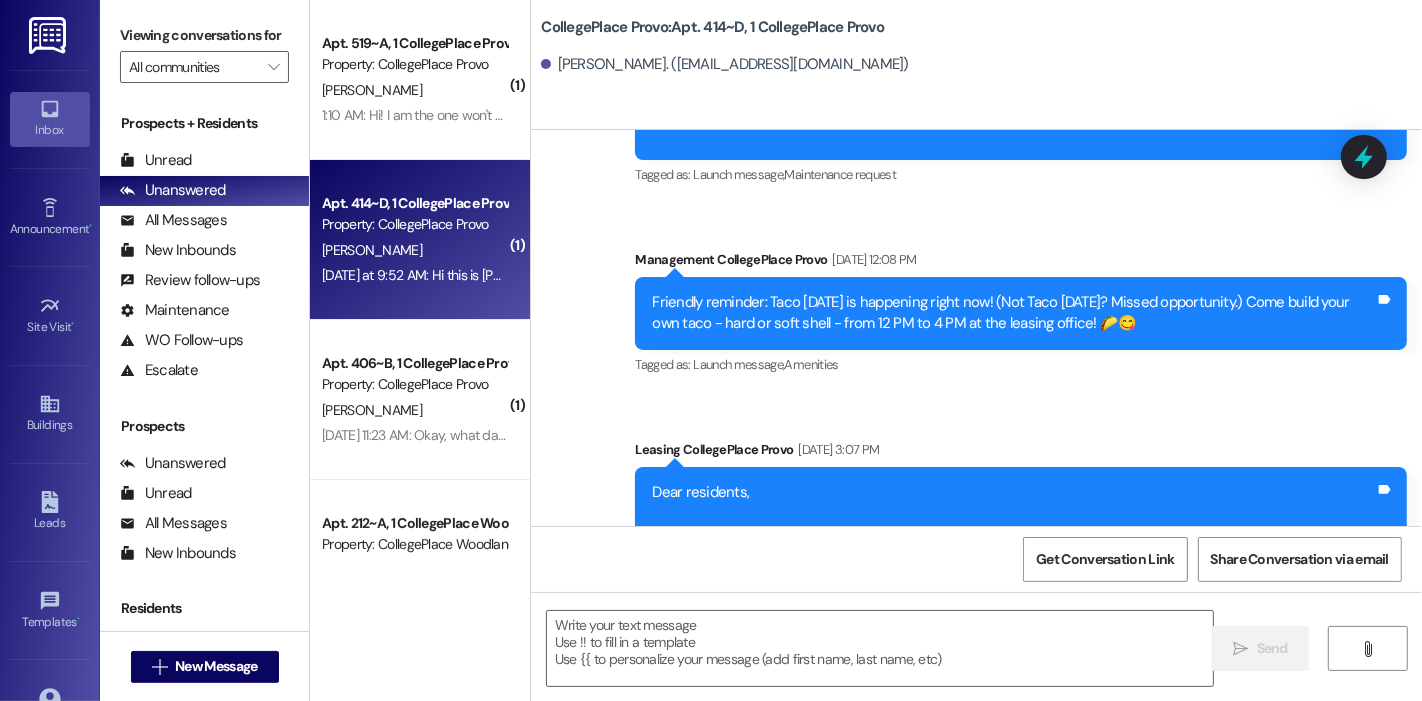 scroll, scrollTop: 24716, scrollLeft: 0, axis: vertical 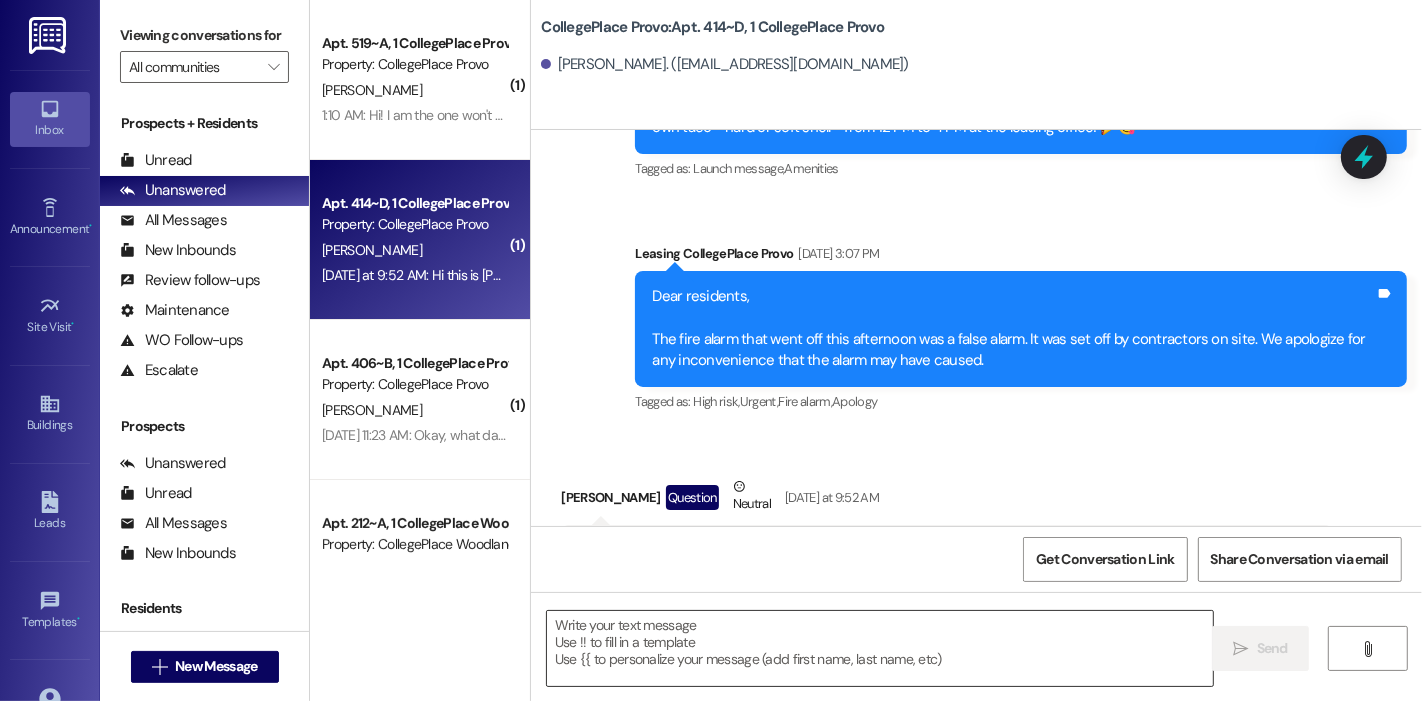 click at bounding box center [880, 648] 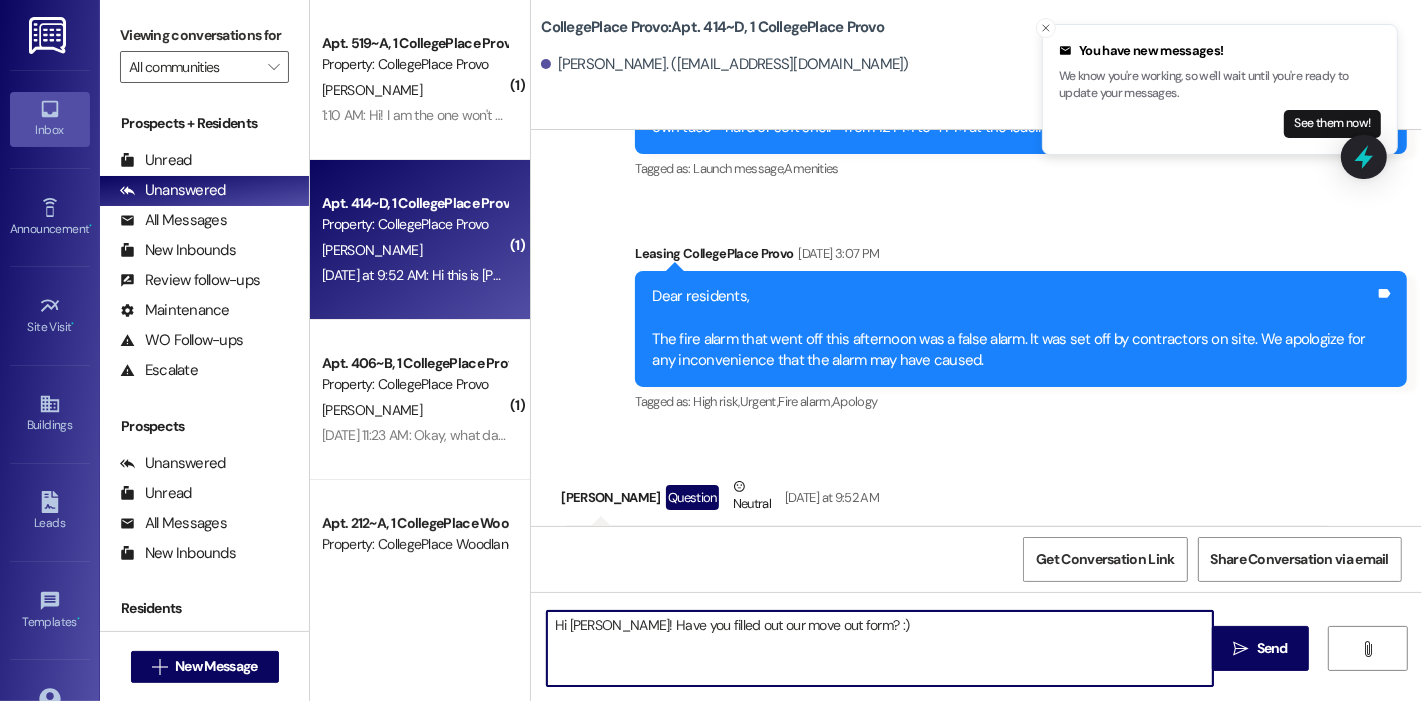 type on "Hi [PERSON_NAME]! Have you filled out our move out form? :)" 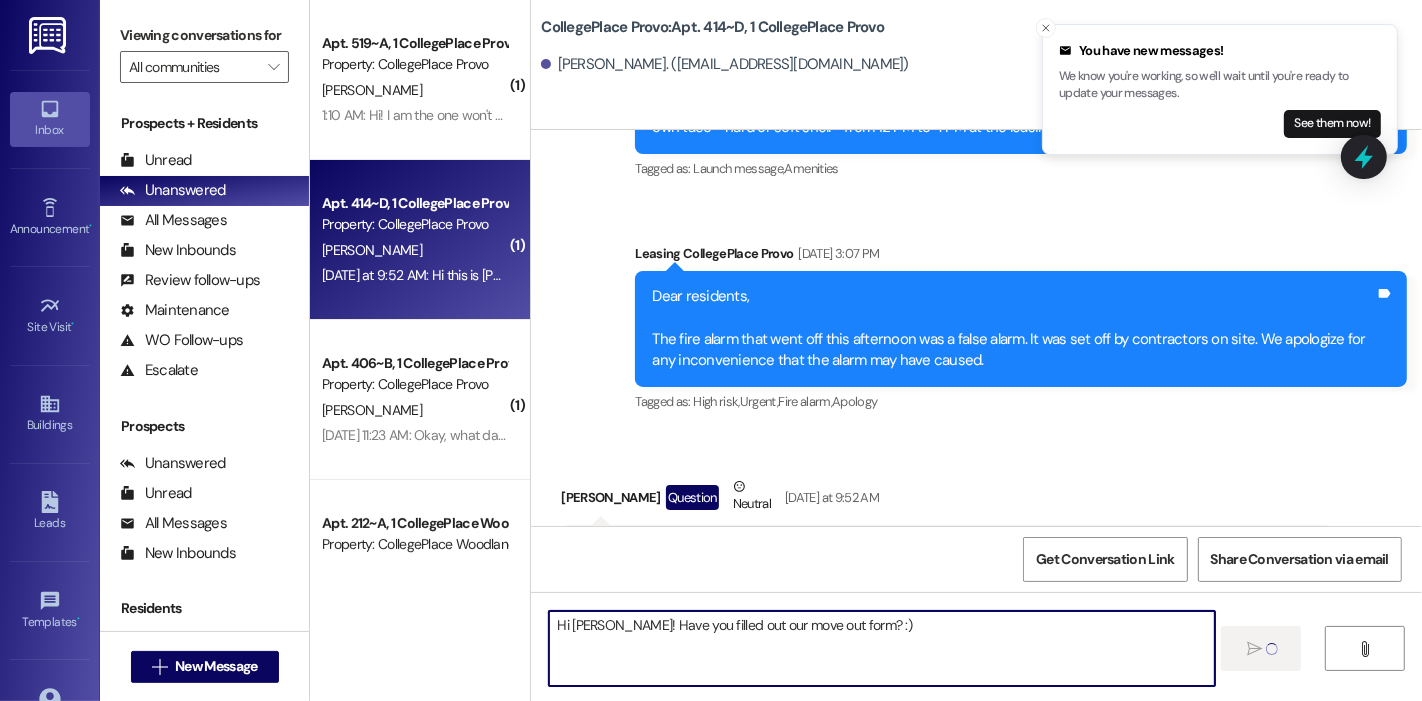 type 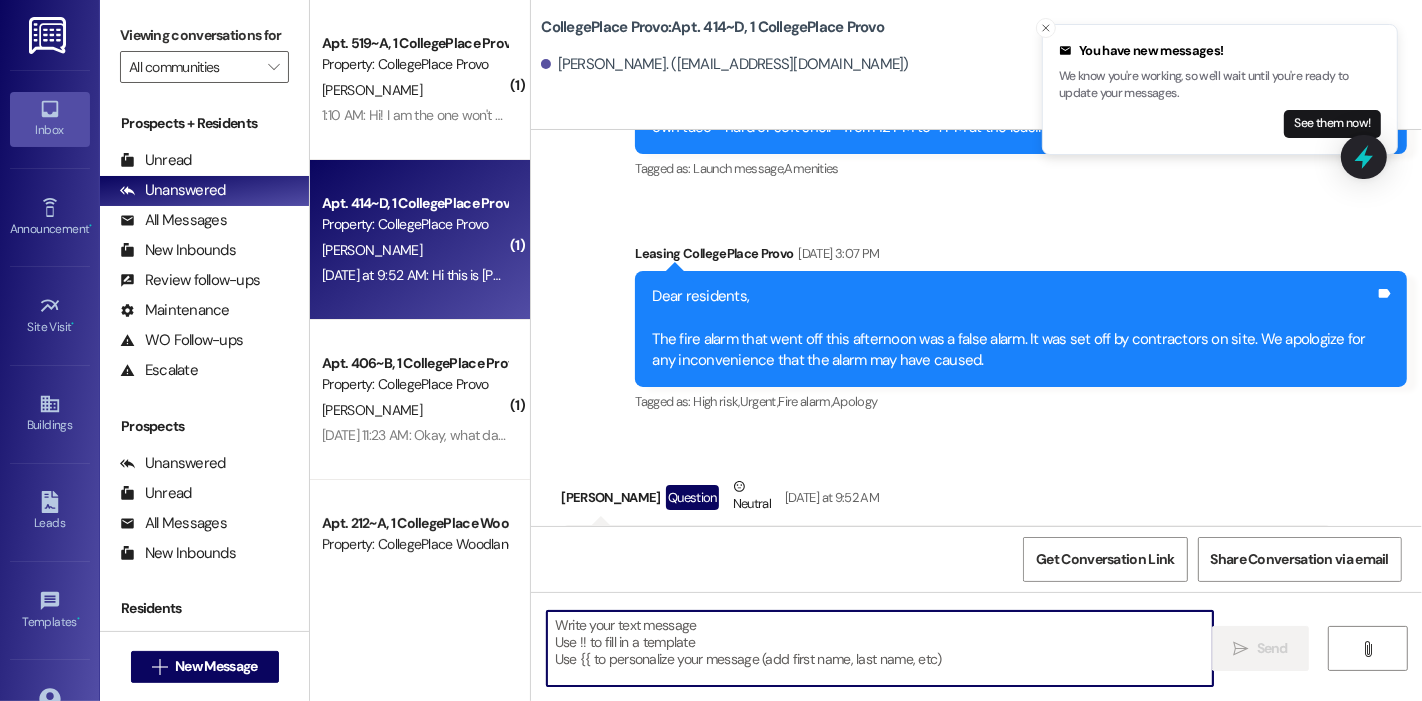 scroll, scrollTop: 24715, scrollLeft: 0, axis: vertical 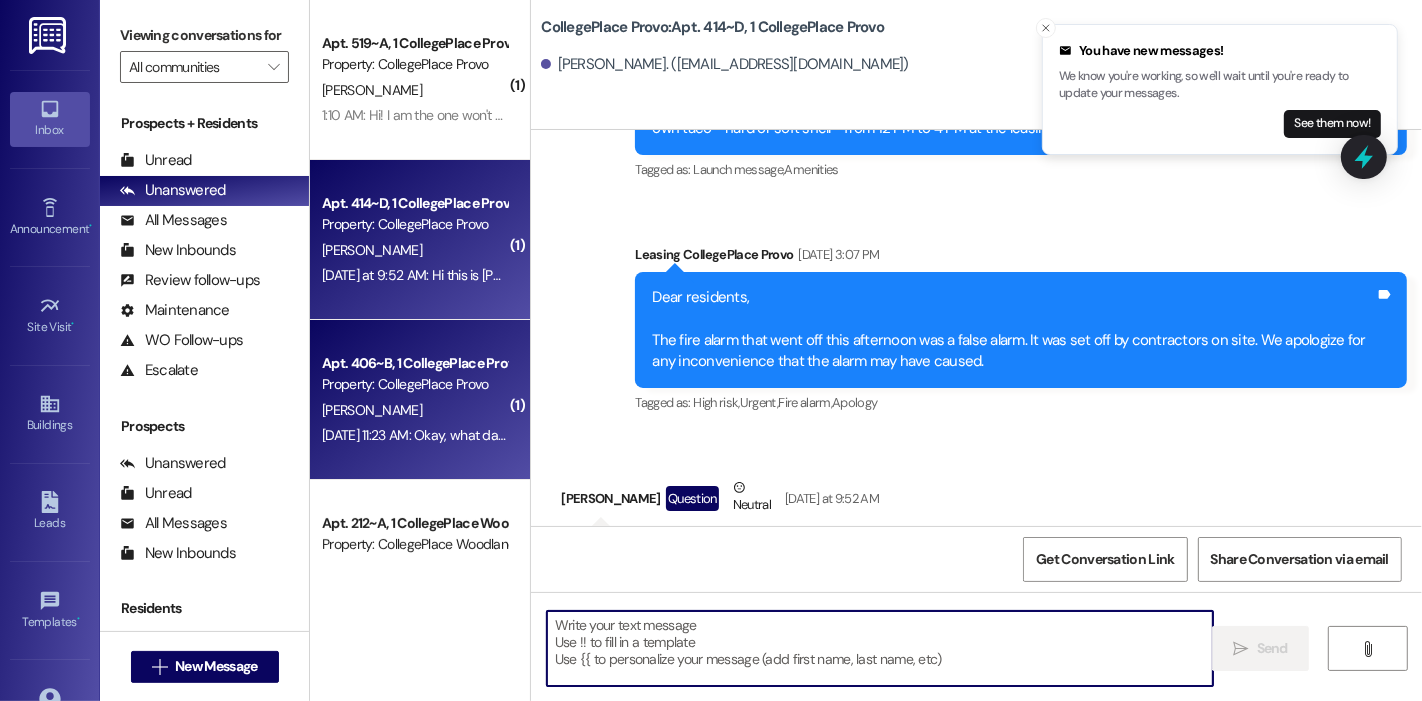 click on "Property: CollegePlace Provo" at bounding box center [414, 384] 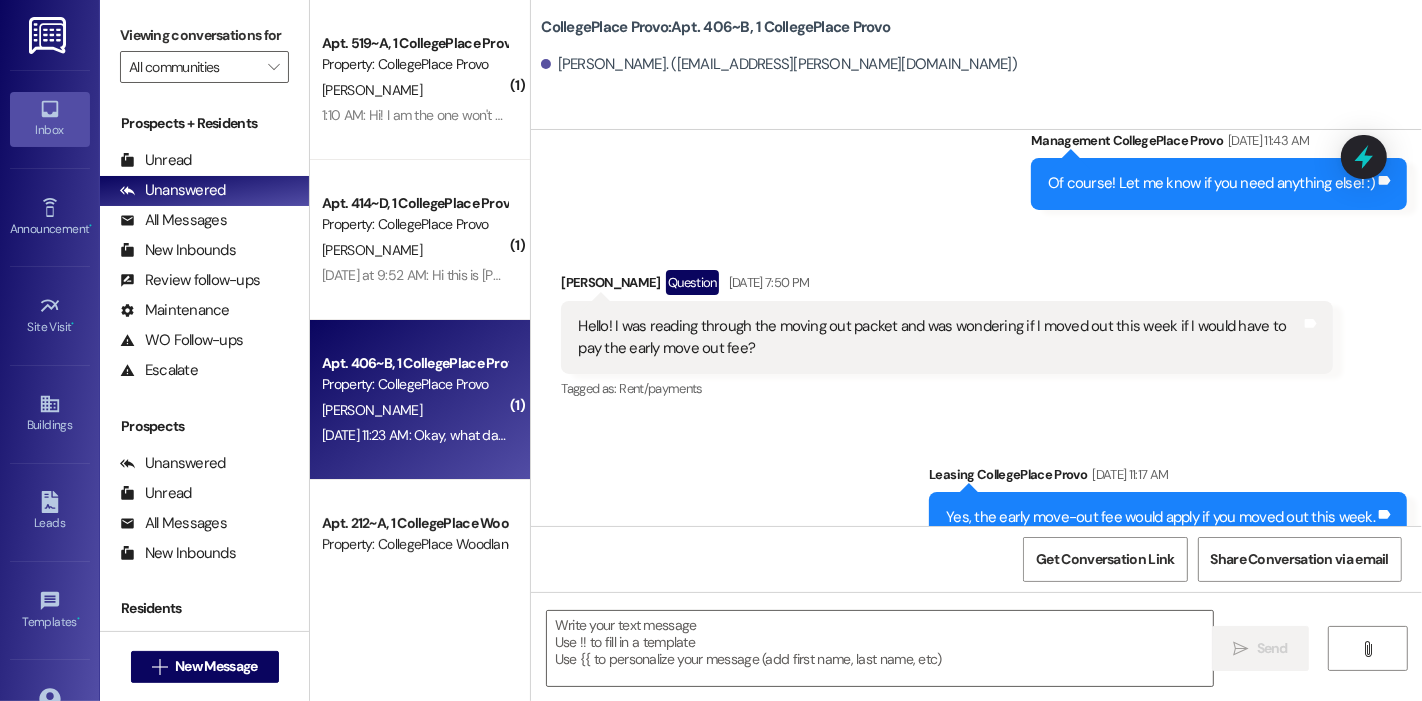 scroll, scrollTop: 15583, scrollLeft: 0, axis: vertical 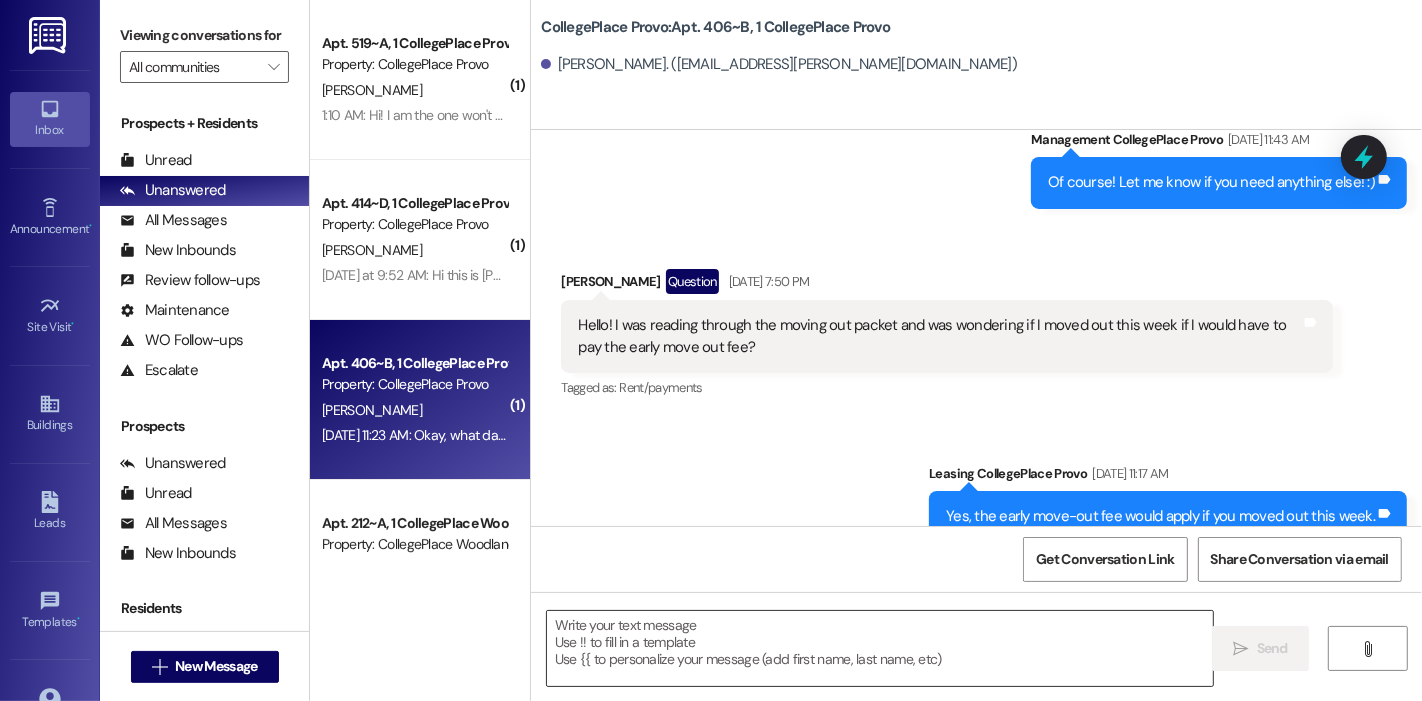 click at bounding box center [880, 648] 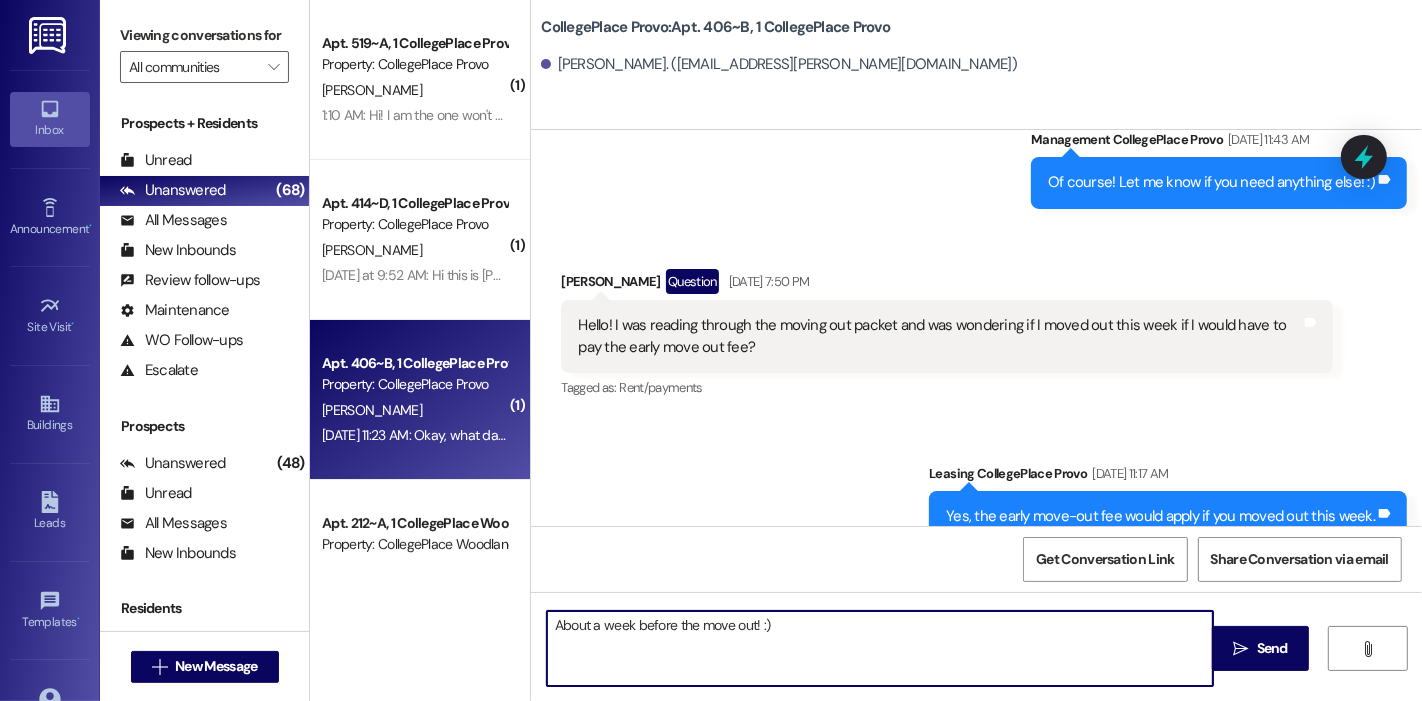 type on "About a week before the move out! :)" 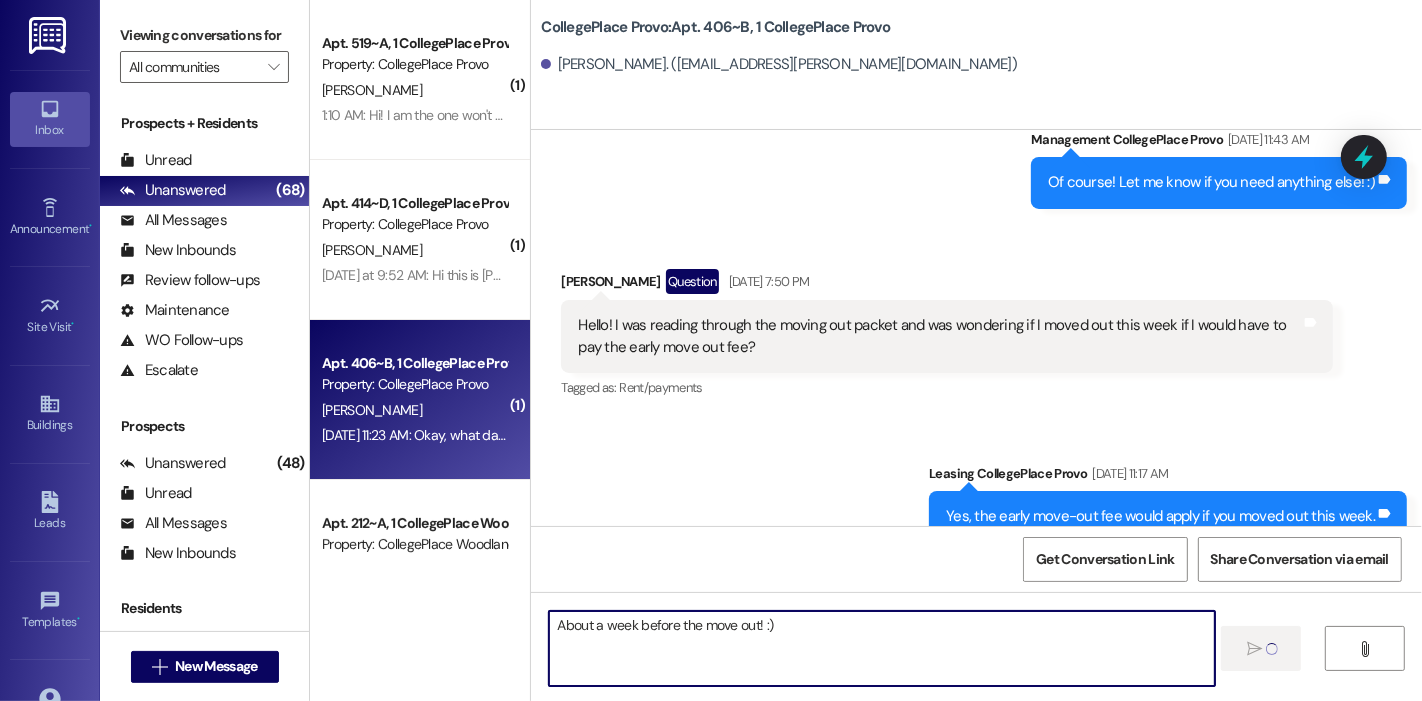 type 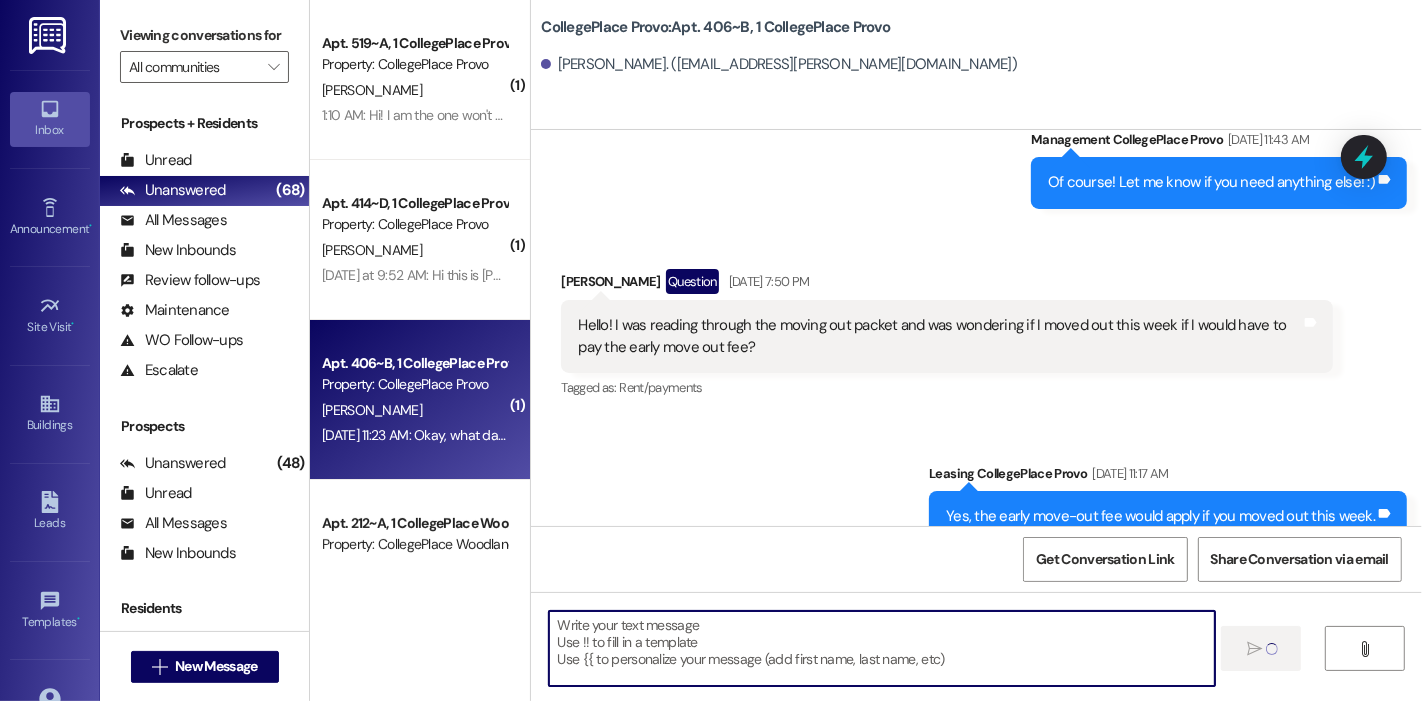 scroll, scrollTop: 15582, scrollLeft: 0, axis: vertical 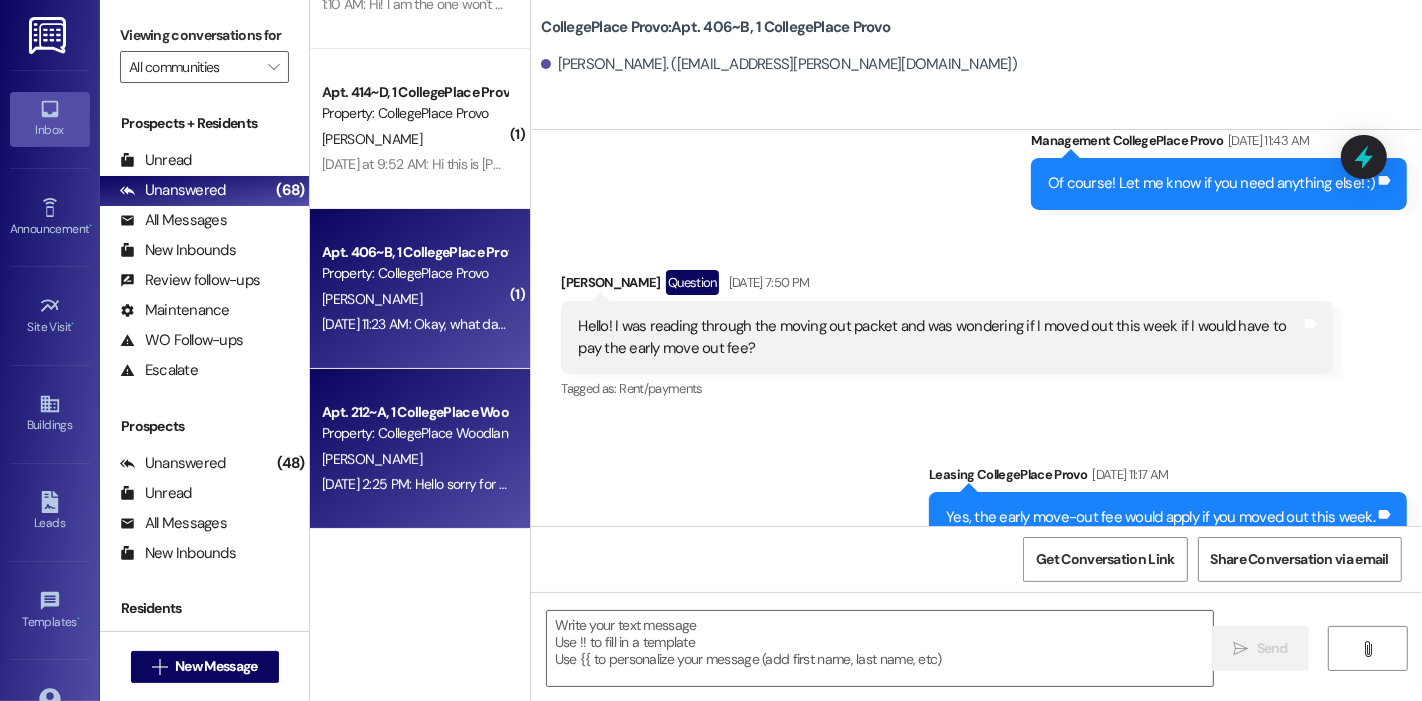 click on "[PERSON_NAME]" at bounding box center (414, 459) 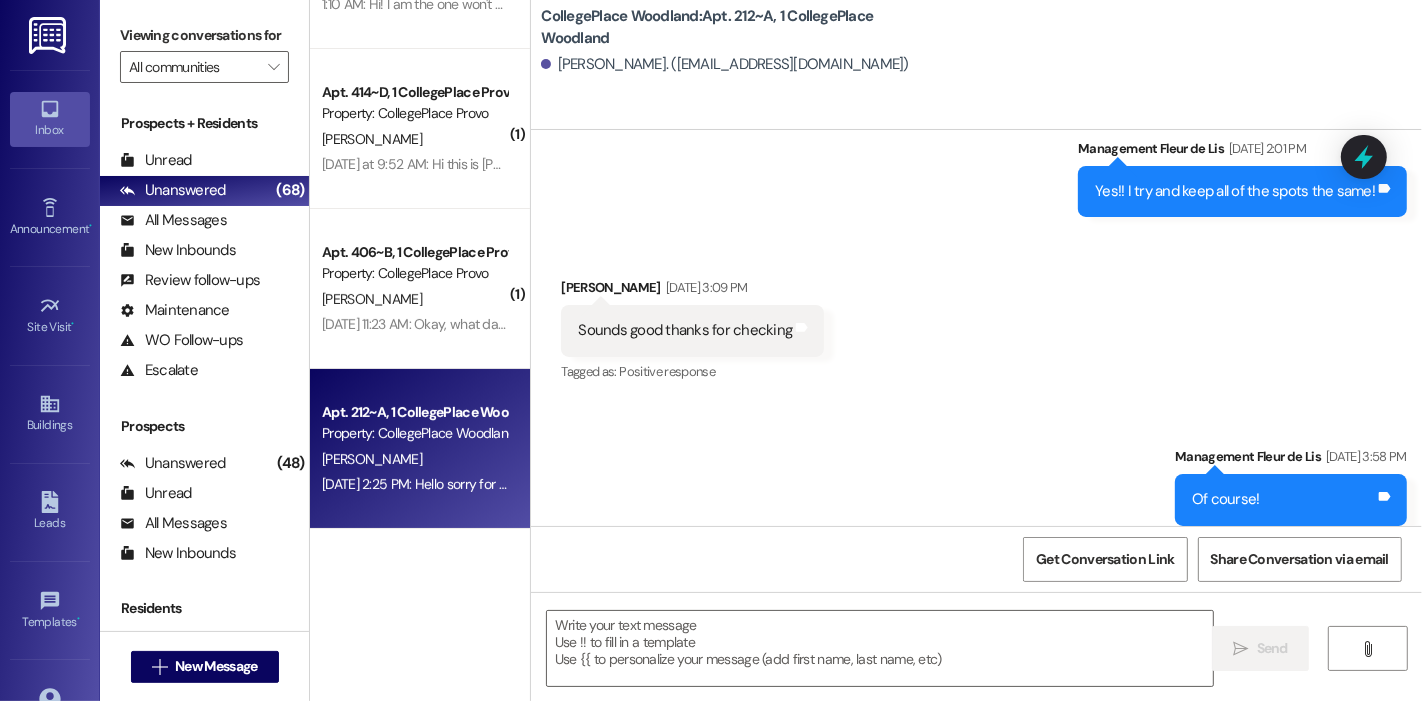 scroll, scrollTop: 11710, scrollLeft: 0, axis: vertical 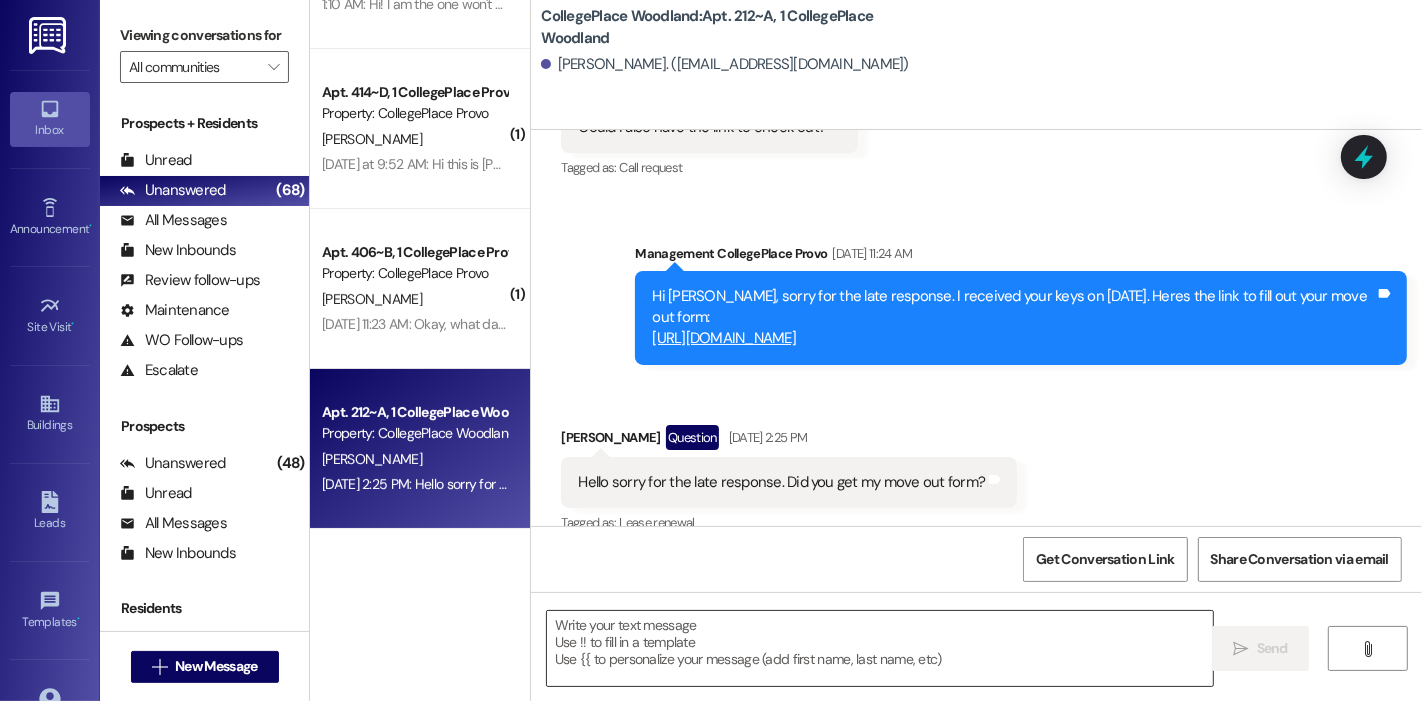 click at bounding box center [880, 648] 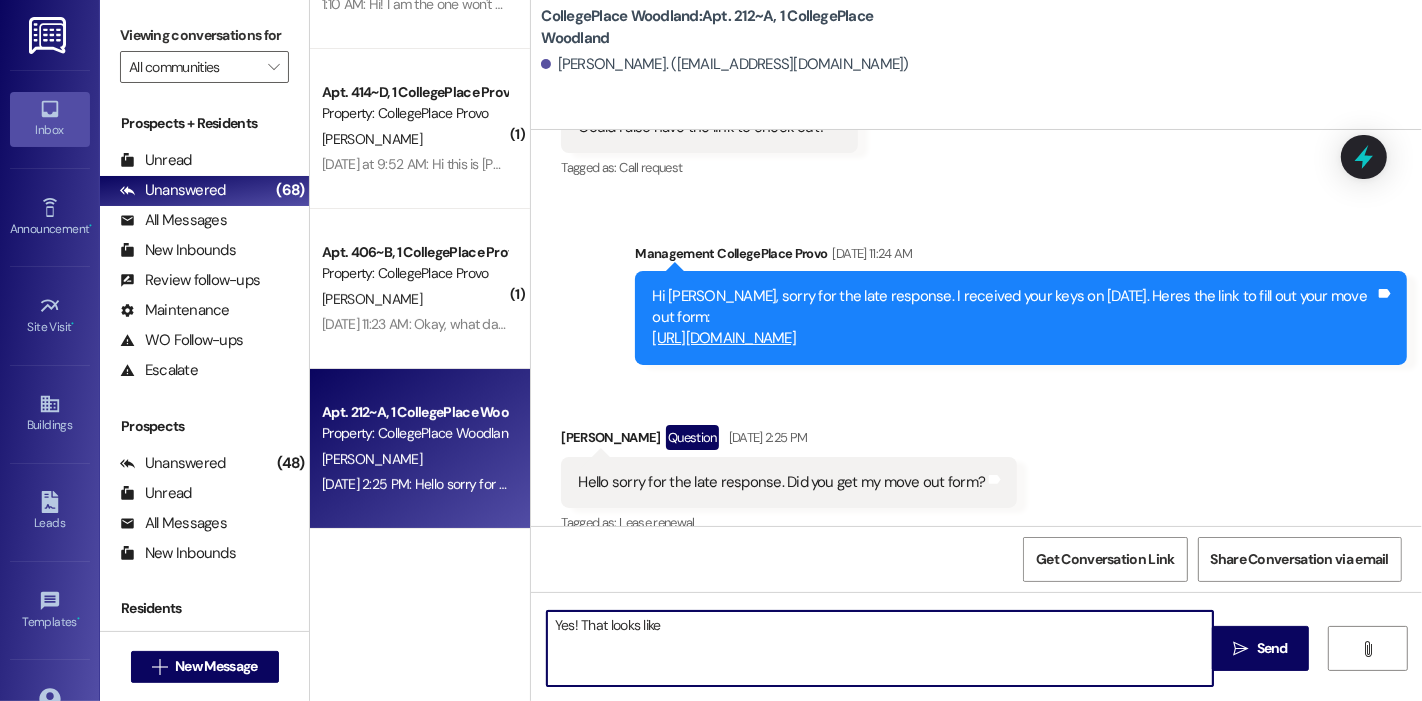 type on "Yes! That looks like" 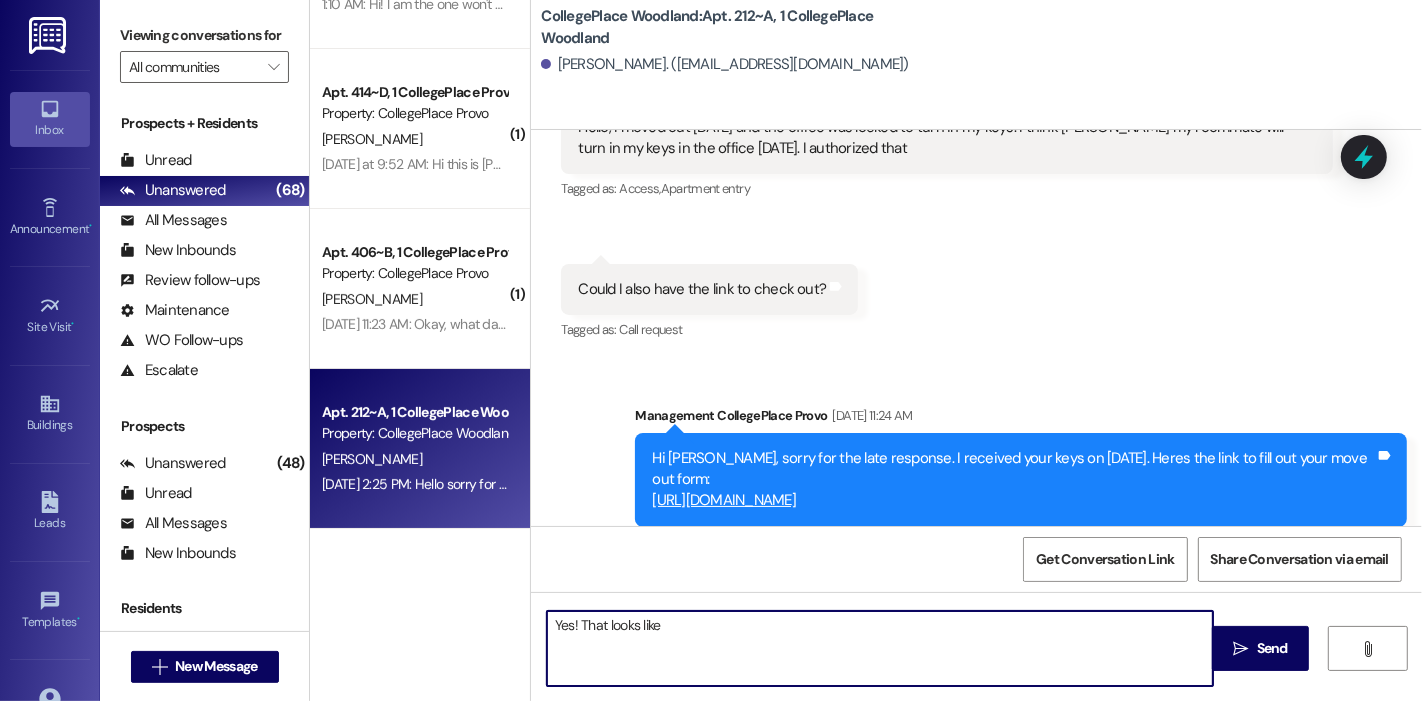 scroll, scrollTop: 11599, scrollLeft: 0, axis: vertical 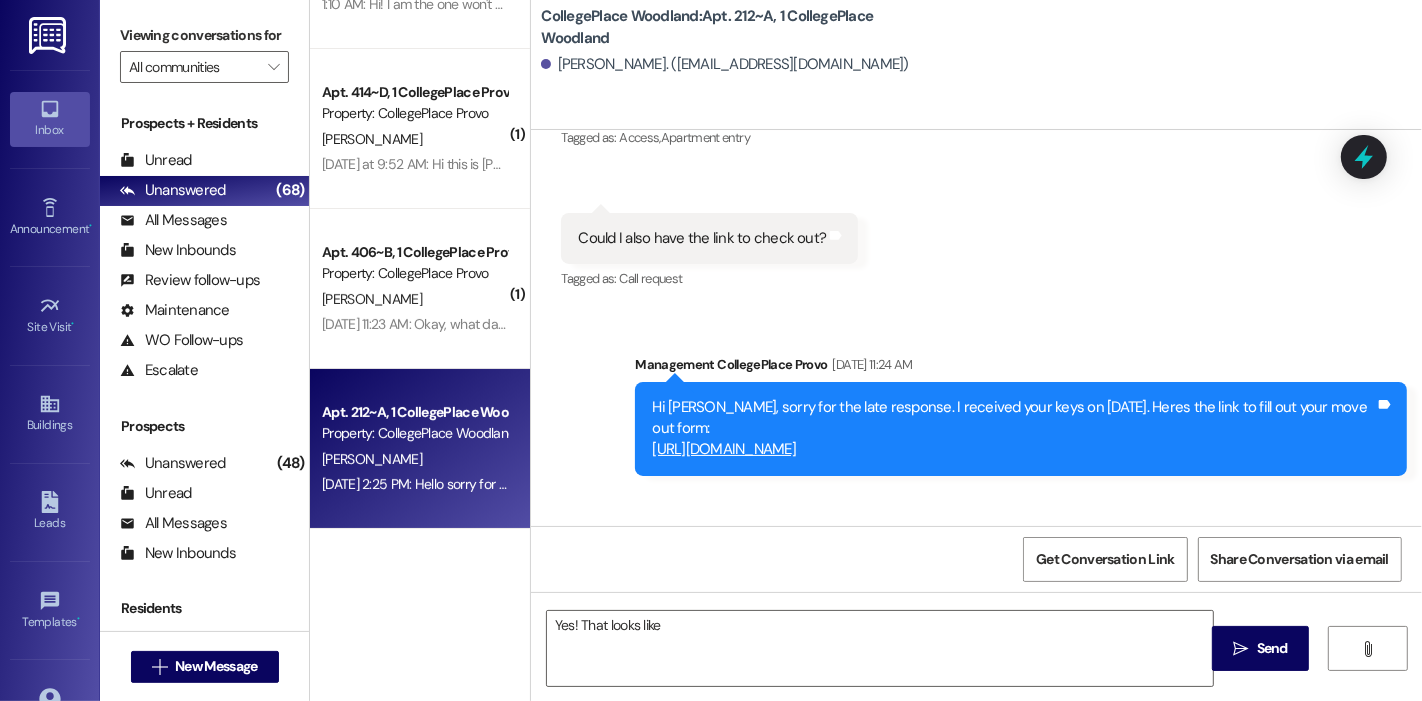 click on "[URL][DOMAIN_NAME]" at bounding box center (724, 449) 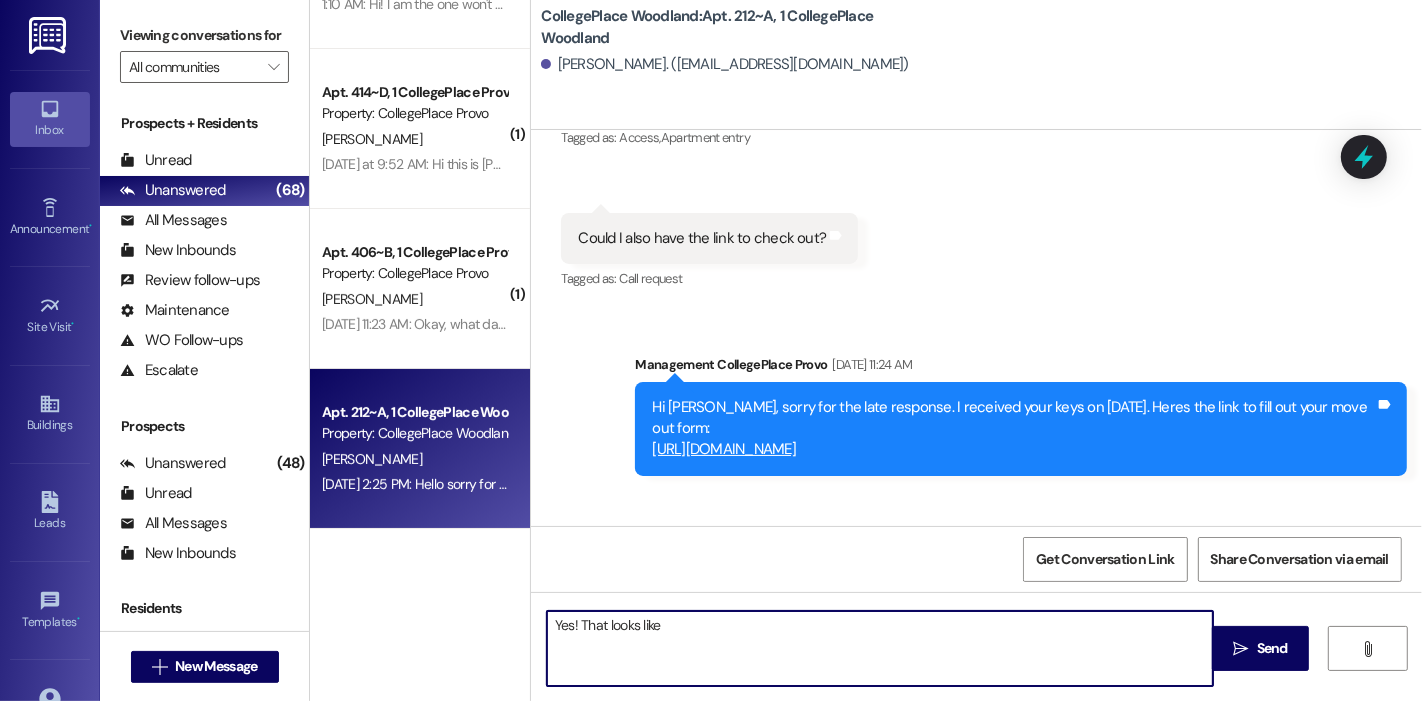 drag, startPoint x: 717, startPoint y: 621, endPoint x: 261, endPoint y: 610, distance: 456.13266 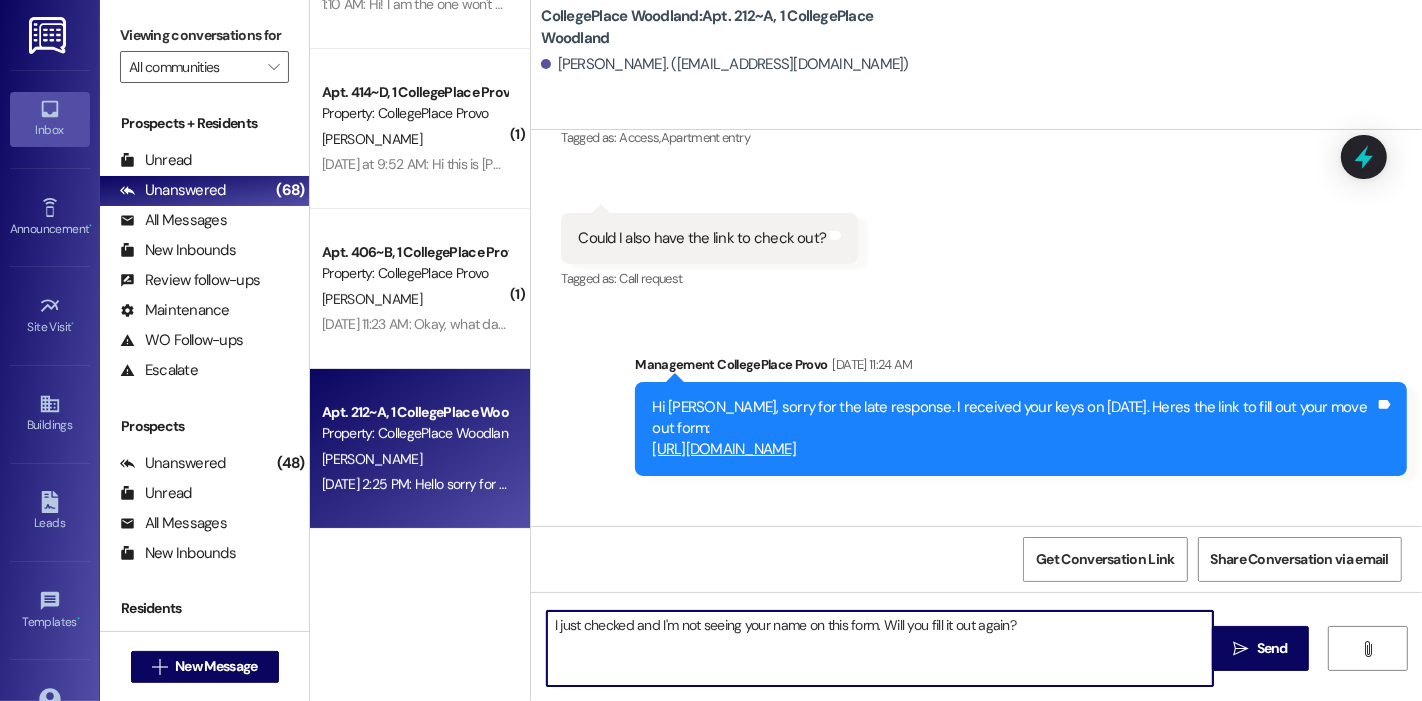 type on "I just checked and I'm not seeing your name on this form. Will you fill it out again?" 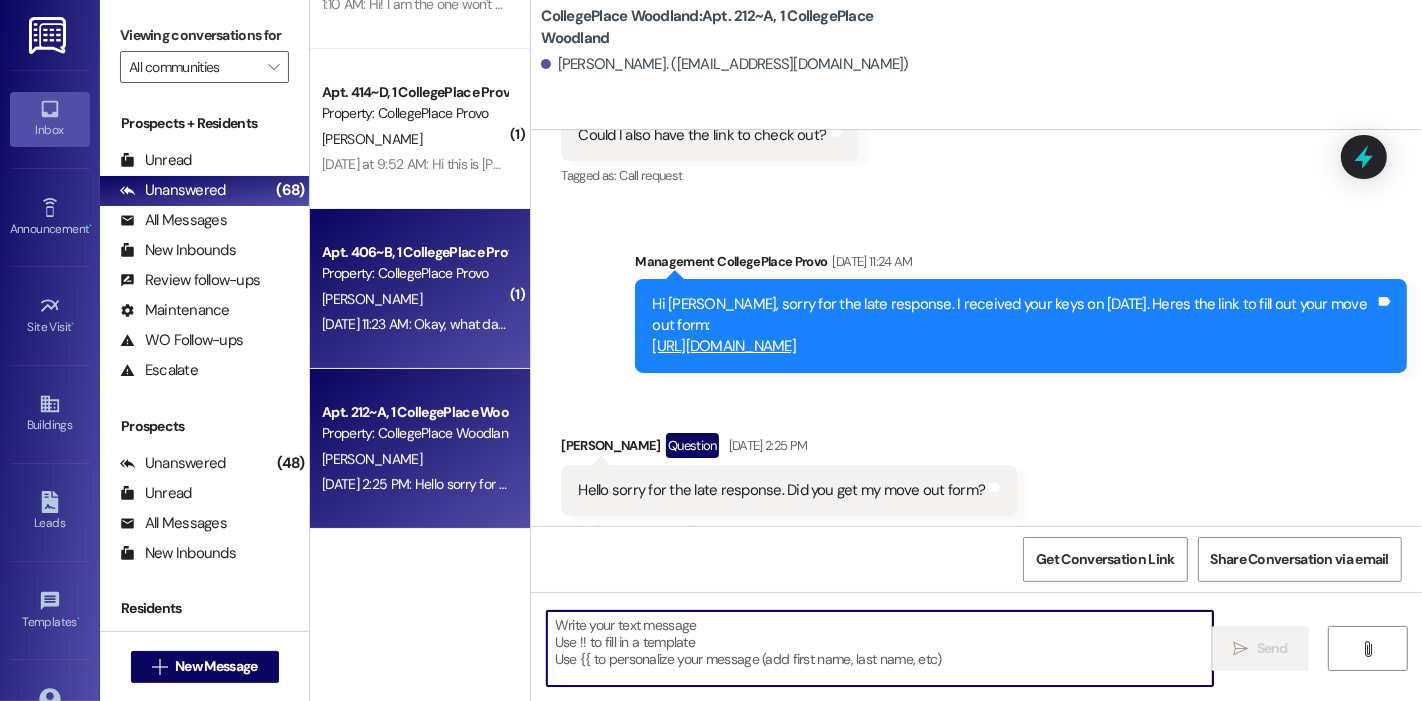 scroll, scrollTop: 11709, scrollLeft: 0, axis: vertical 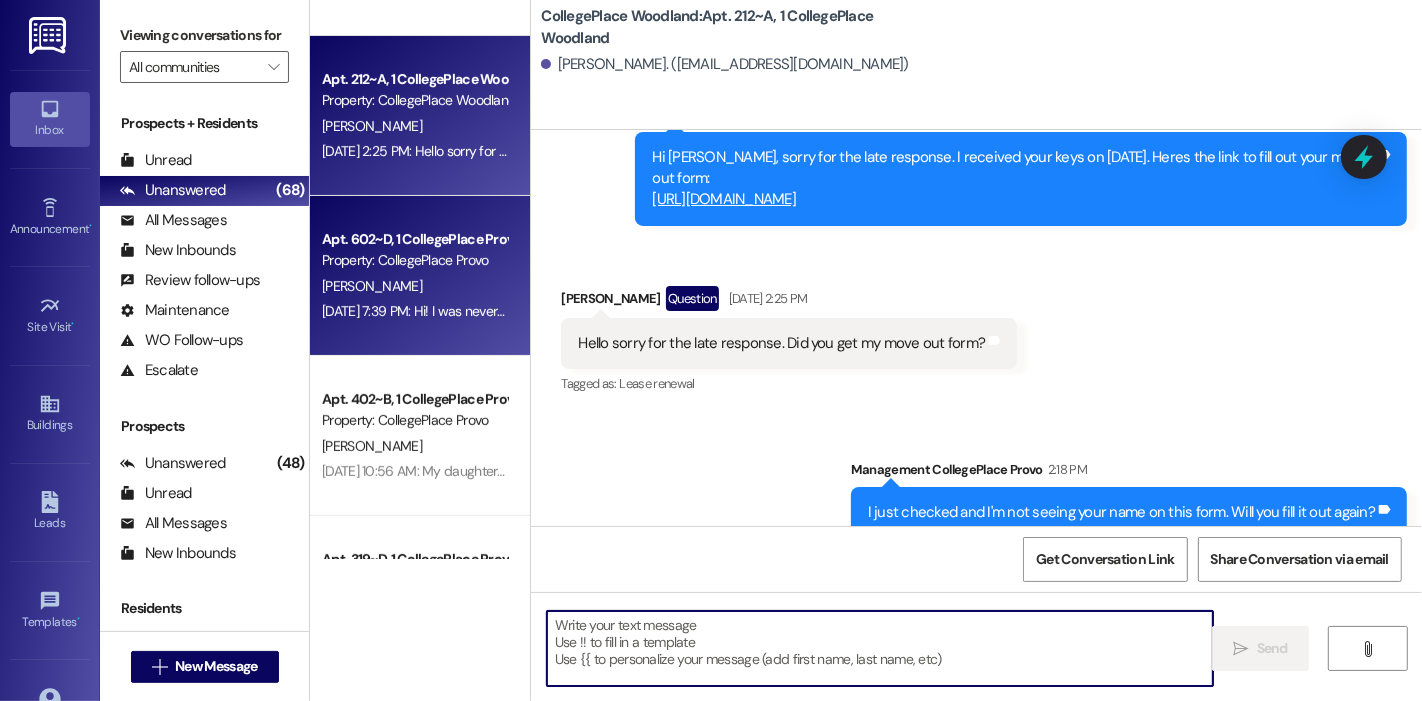 type 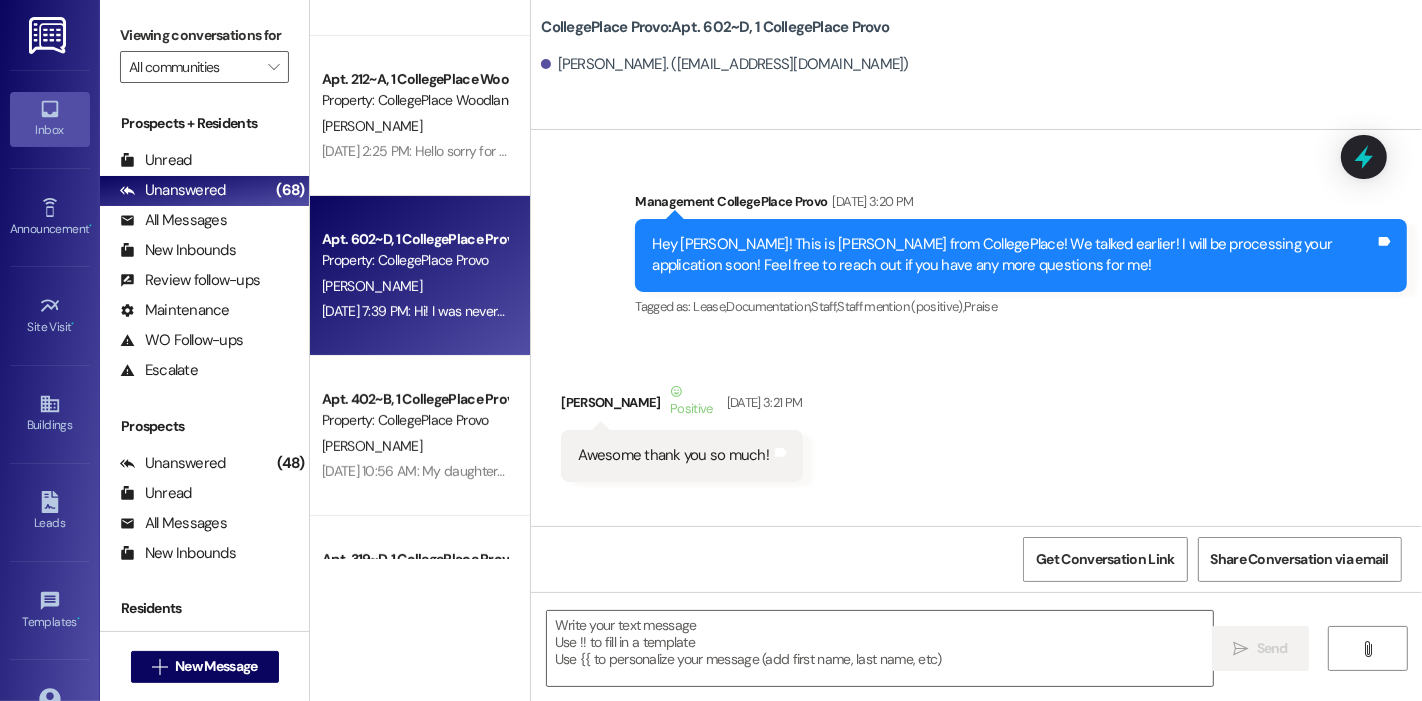 scroll, scrollTop: 46605, scrollLeft: 0, axis: vertical 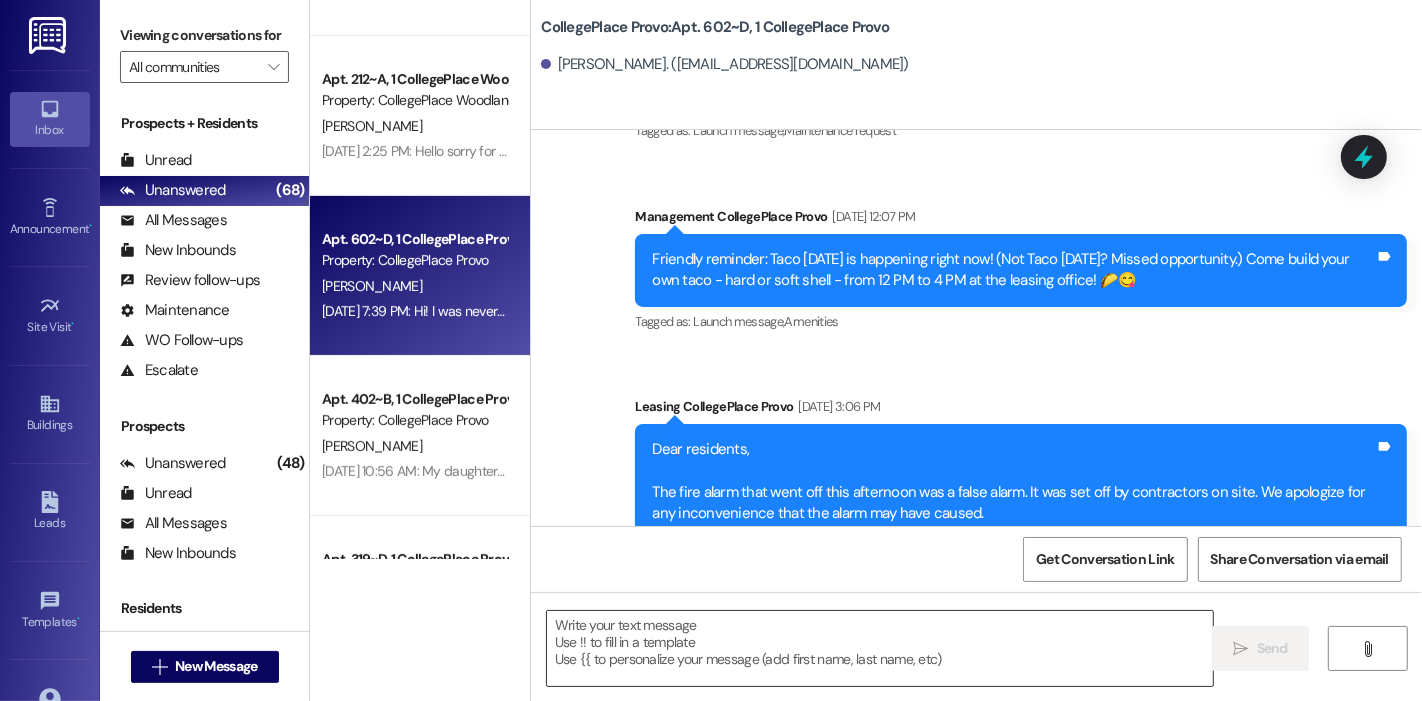 click at bounding box center [880, 648] 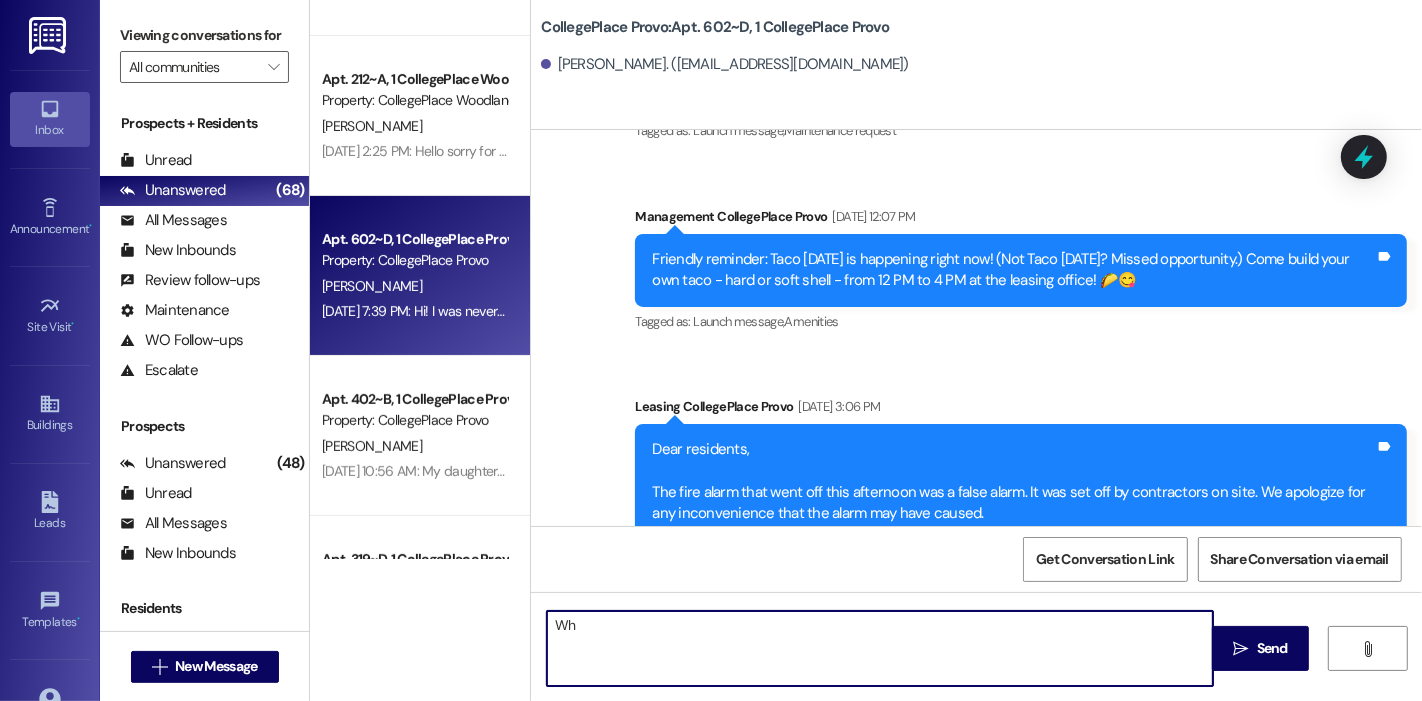type on "W" 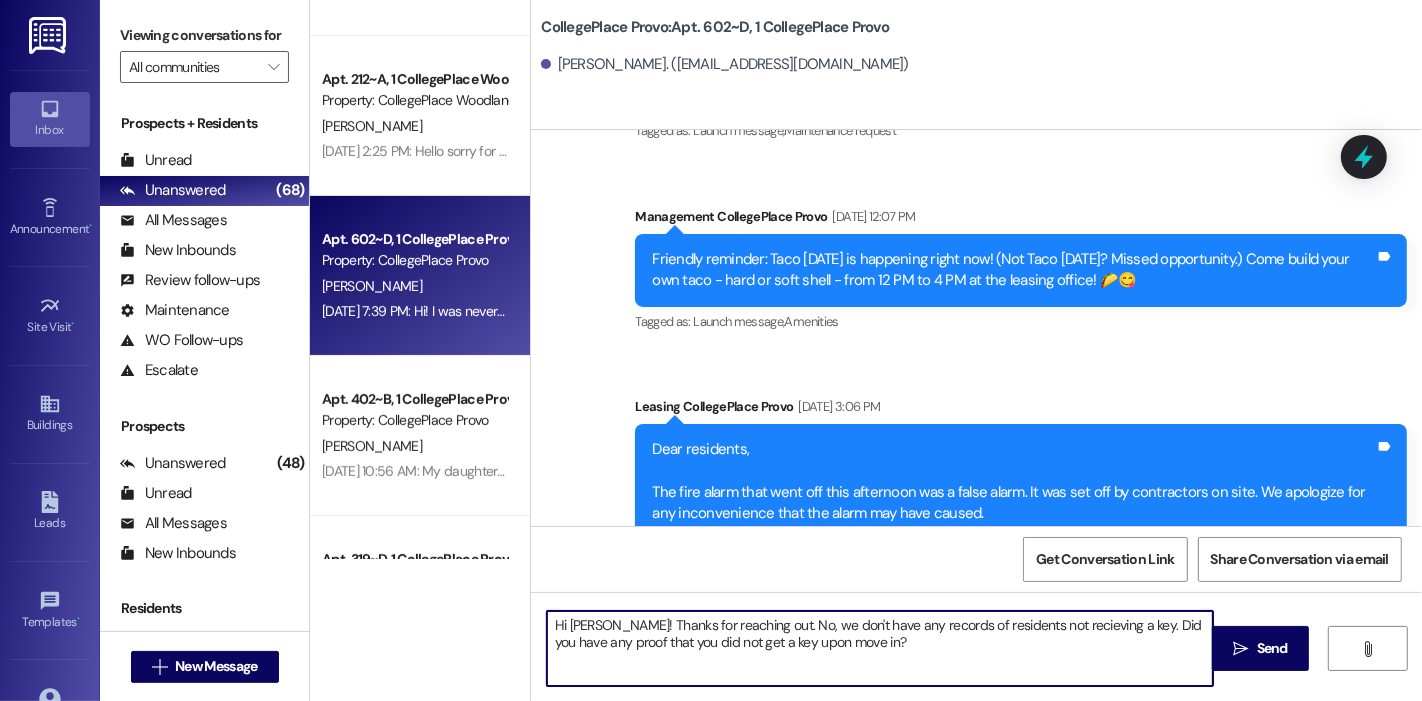 type on "Hi [PERSON_NAME]! Thanks for reaching out. No, we don't have any records of residents not receiving a key. Did you have any proof that you did not get a key upon move in?" 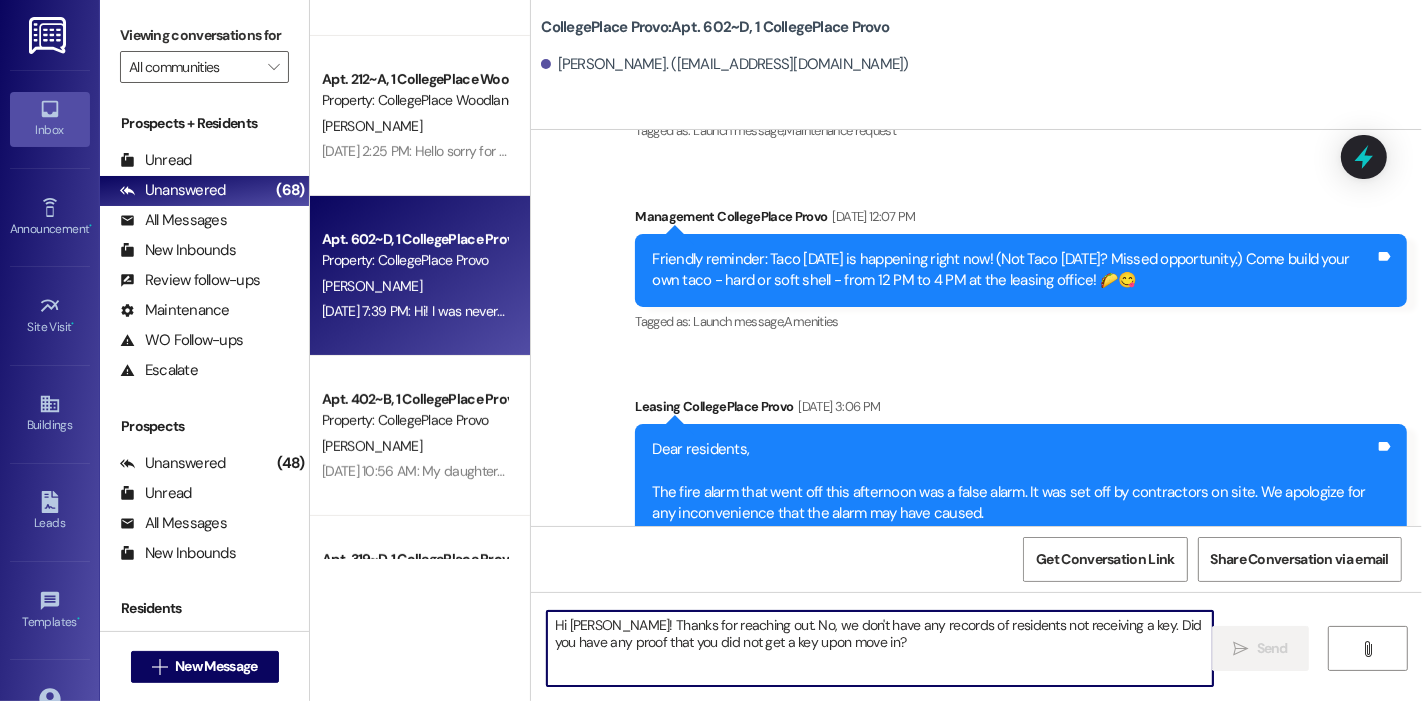 type 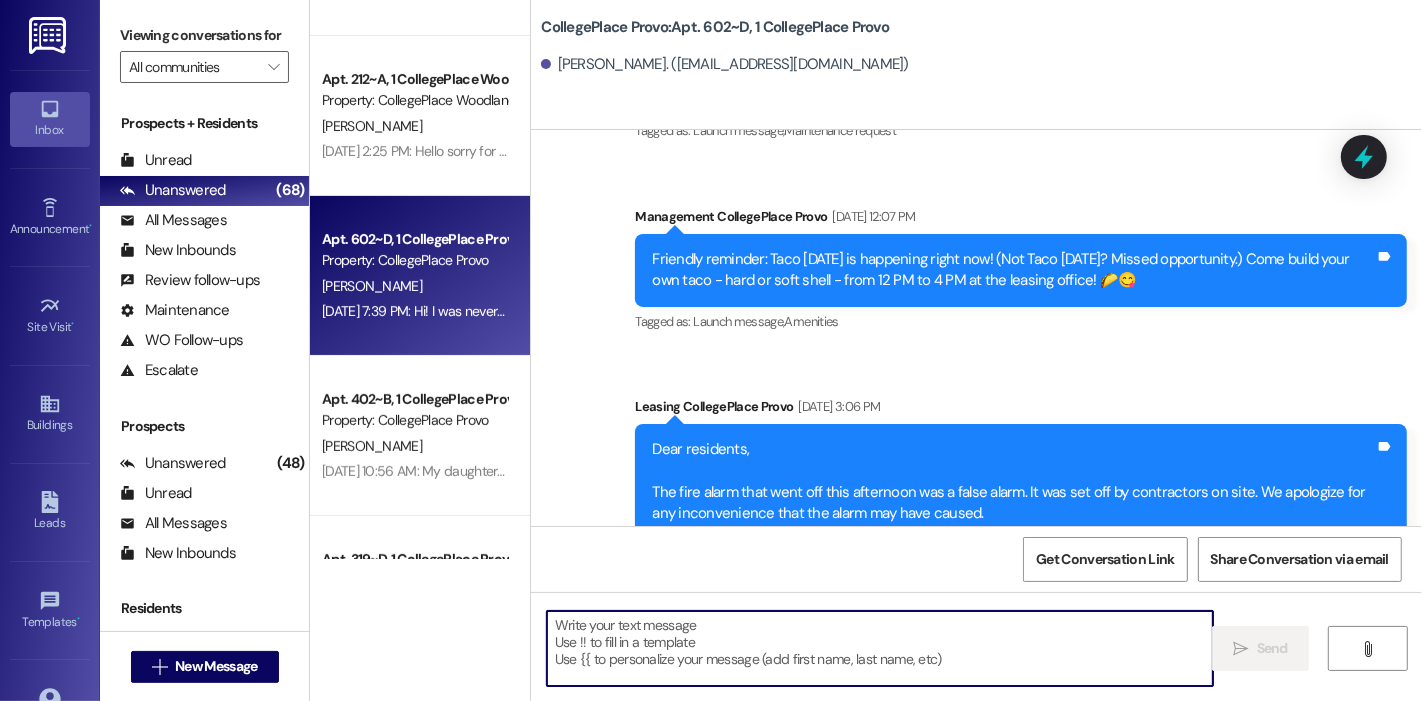 scroll, scrollTop: 46605, scrollLeft: 0, axis: vertical 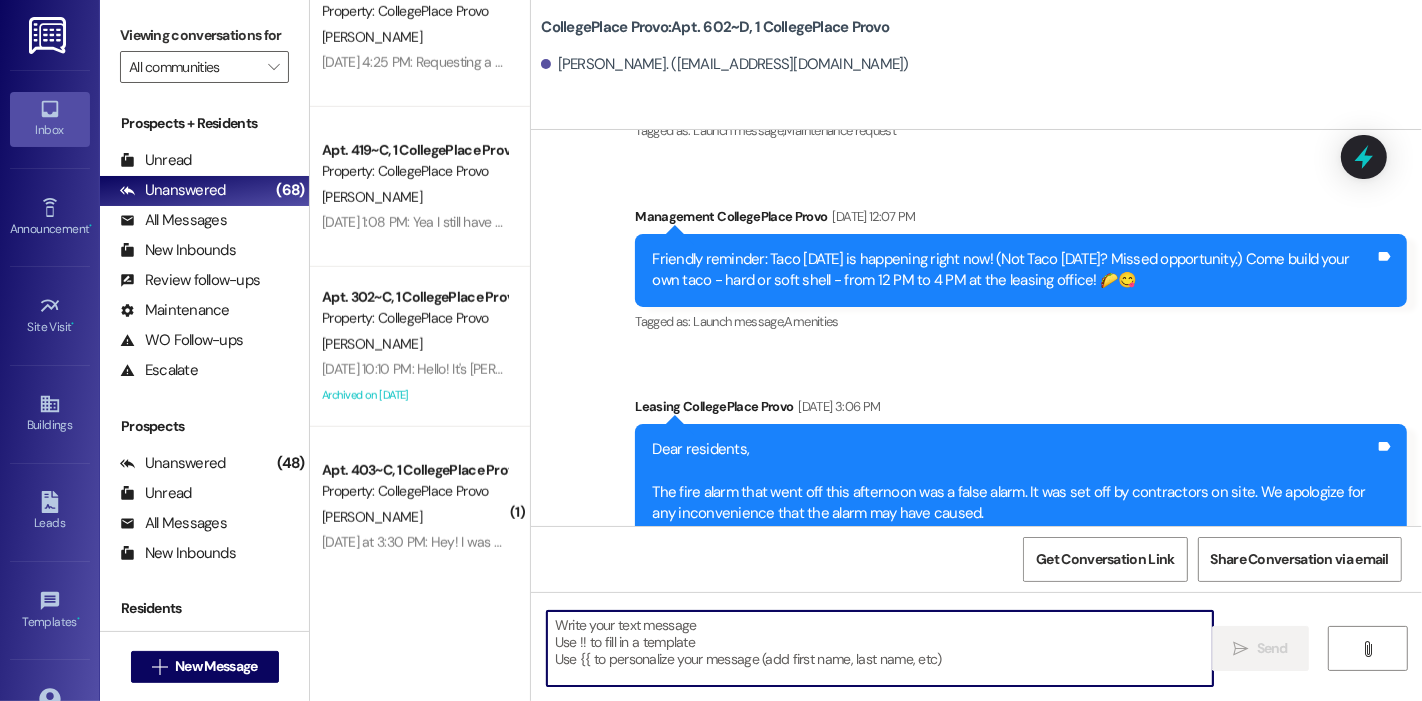 drag, startPoint x: 519, startPoint y: 132, endPoint x: 530, endPoint y: 150, distance: 21.095022 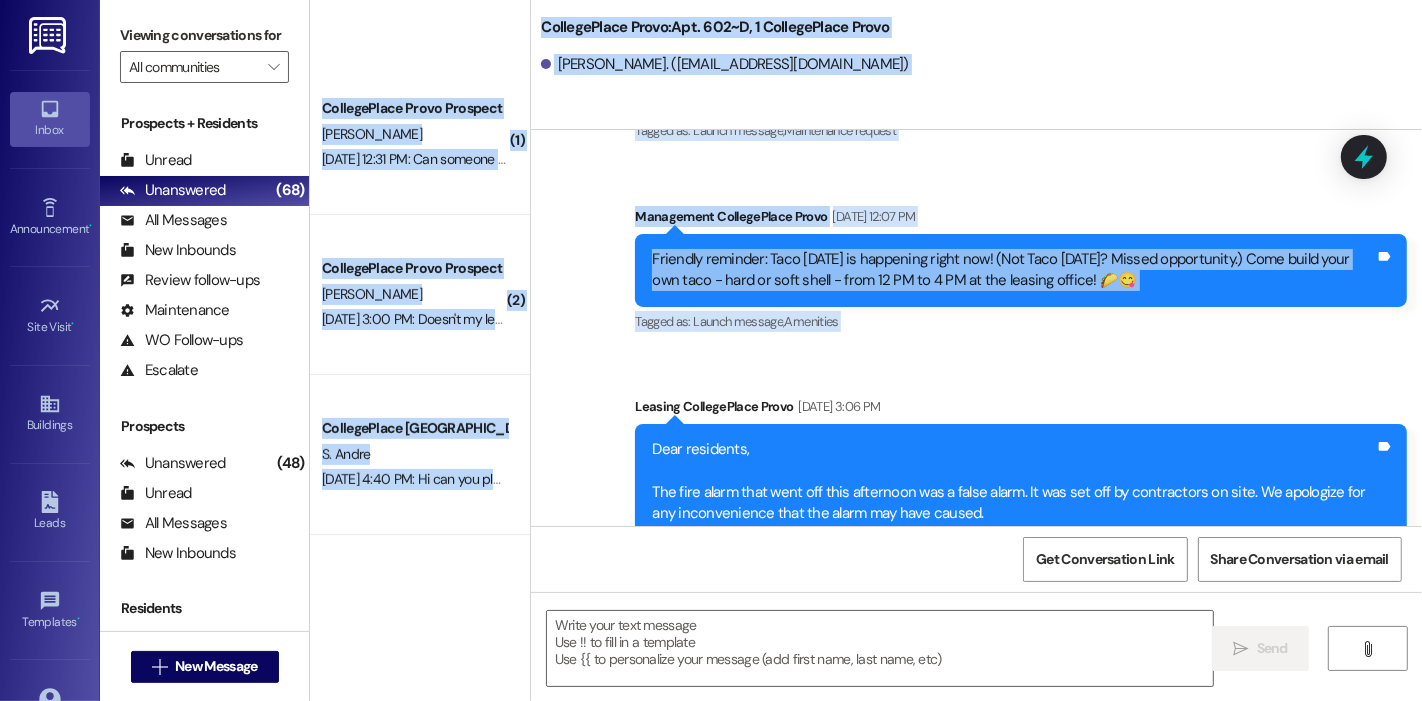 scroll, scrollTop: 7120, scrollLeft: 0, axis: vertical 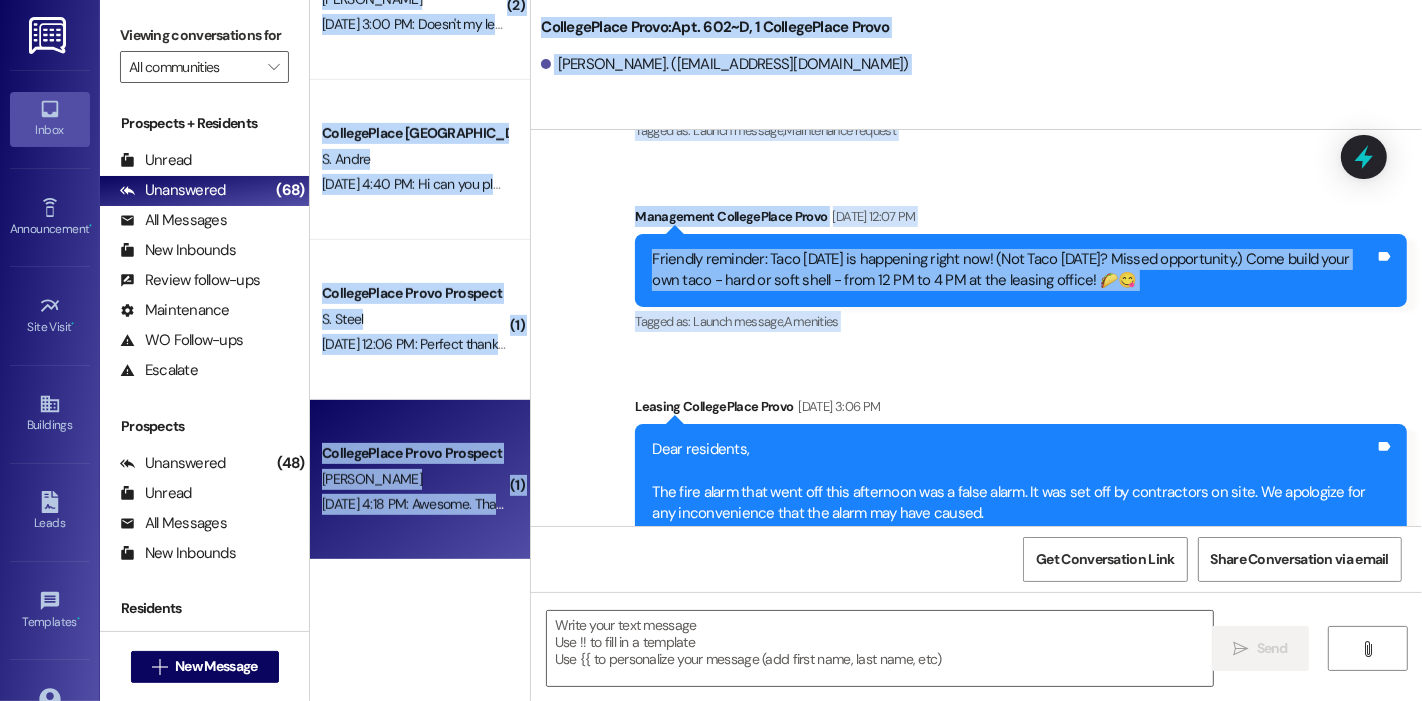 click on "[DATE] 4:18 PM: Awesome. Thank you so much! [DATE] 4:18 PM: Awesome. Thank you so much!" at bounding box center [456, 504] 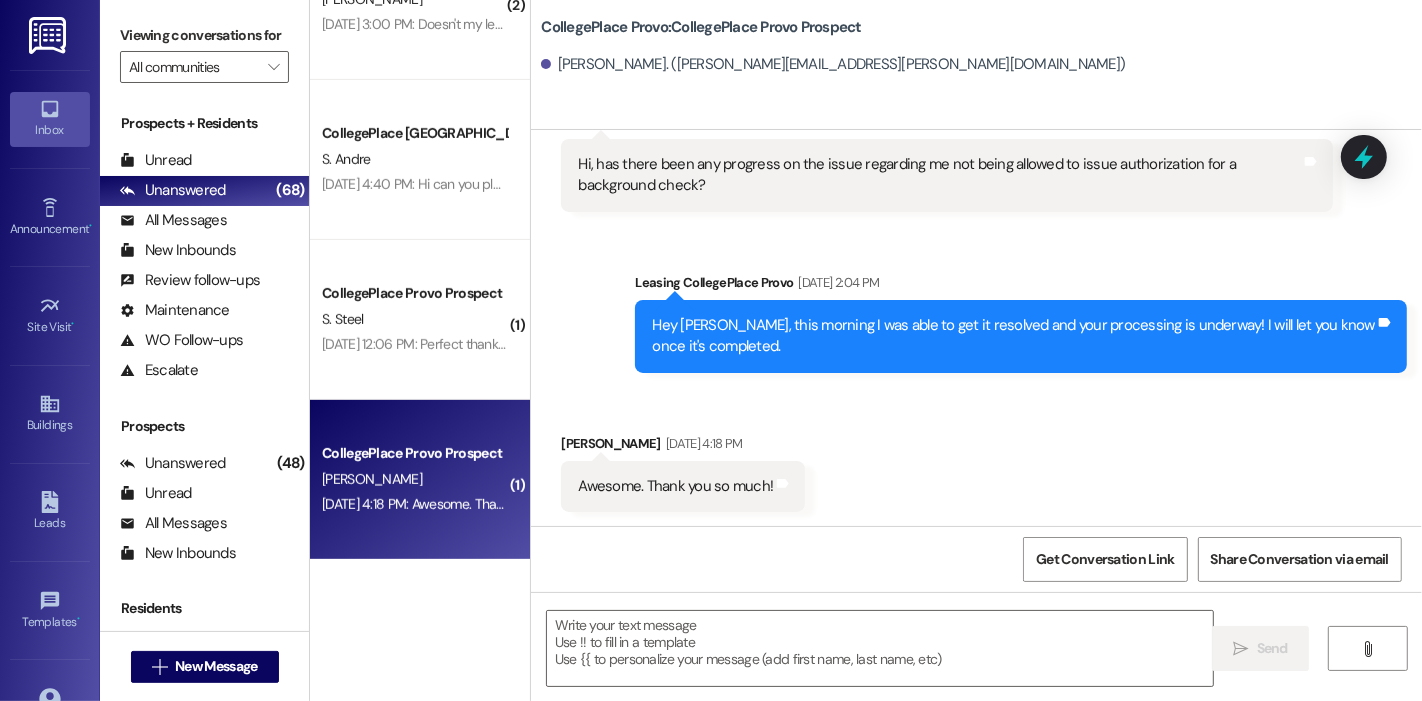 scroll, scrollTop: 614, scrollLeft: 0, axis: vertical 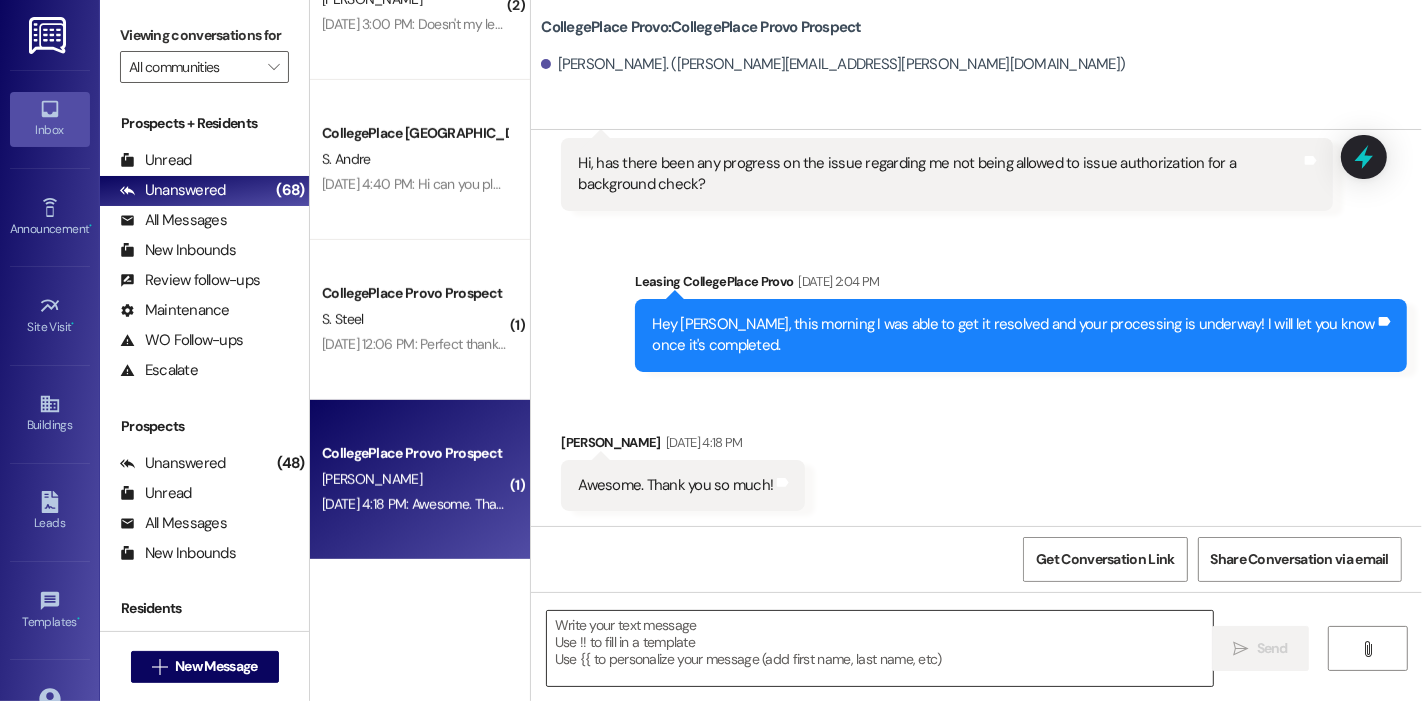 click at bounding box center [880, 648] 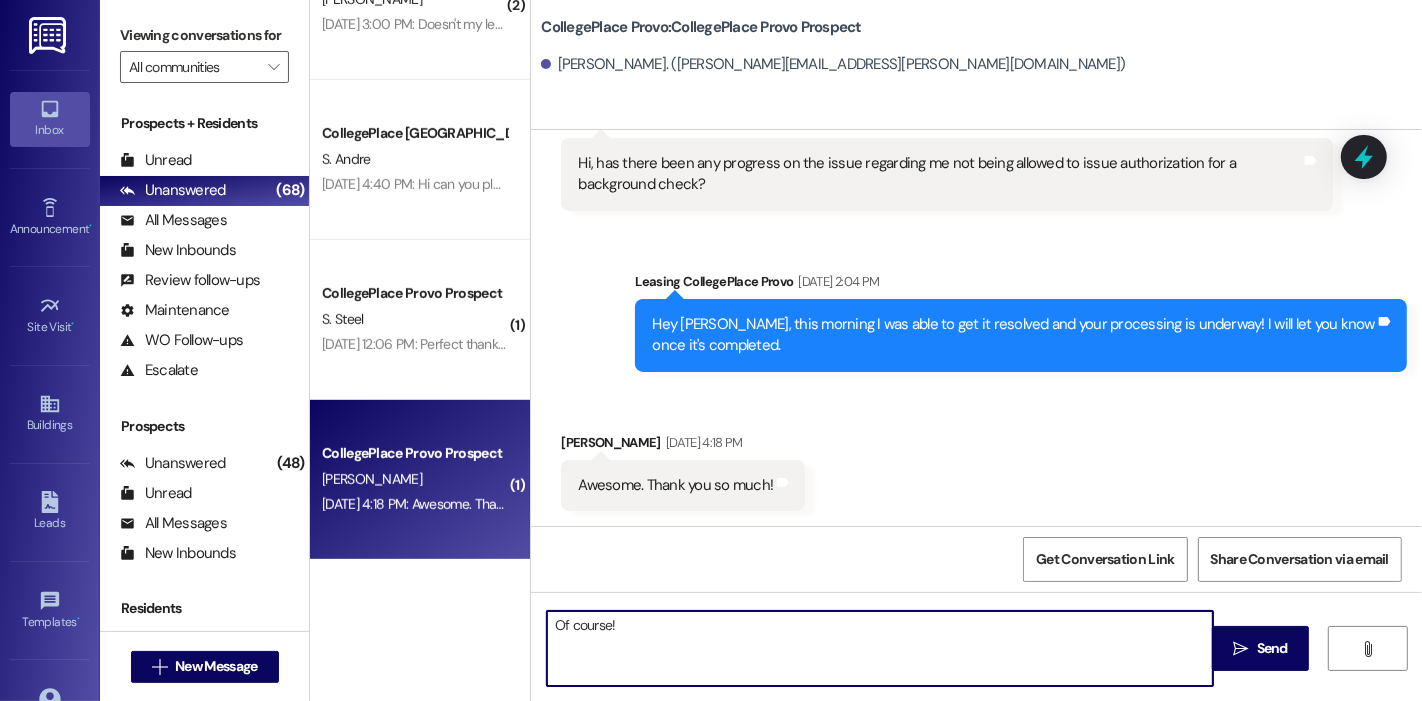 type on "Of course!" 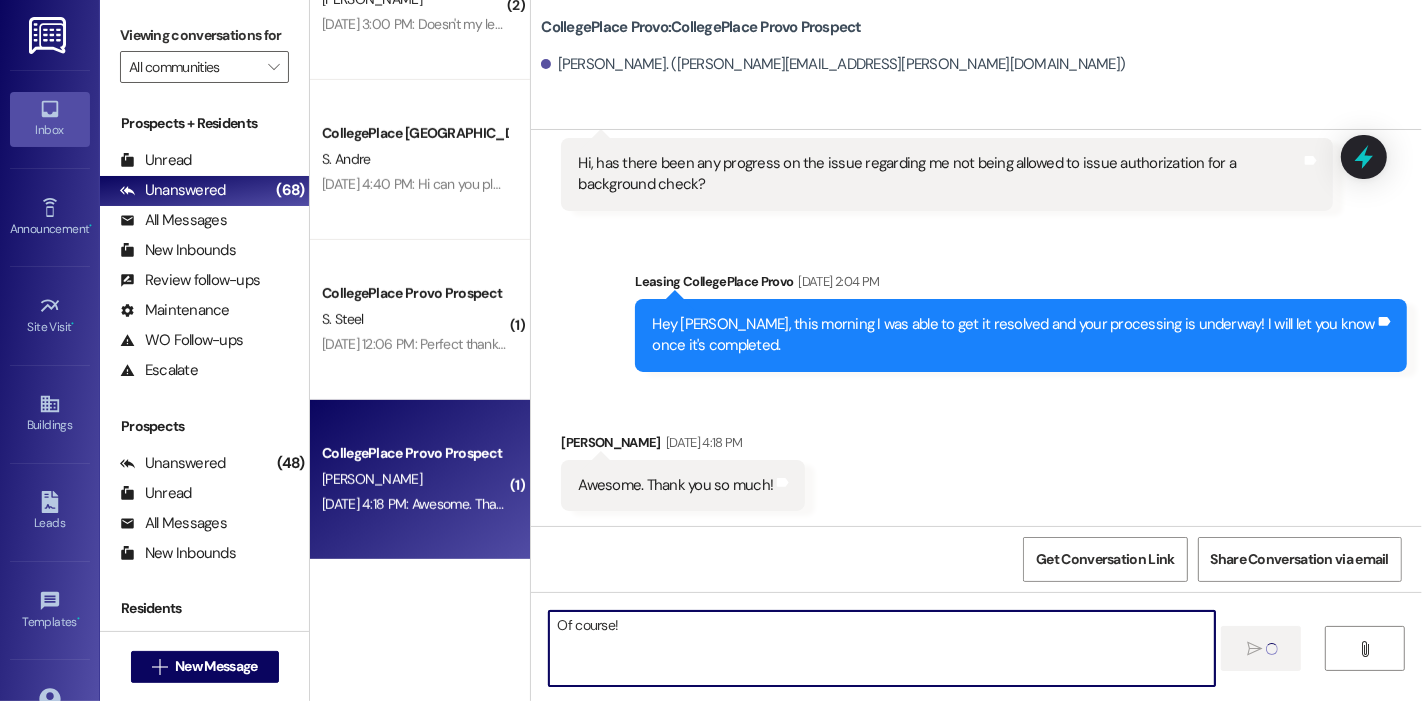 type 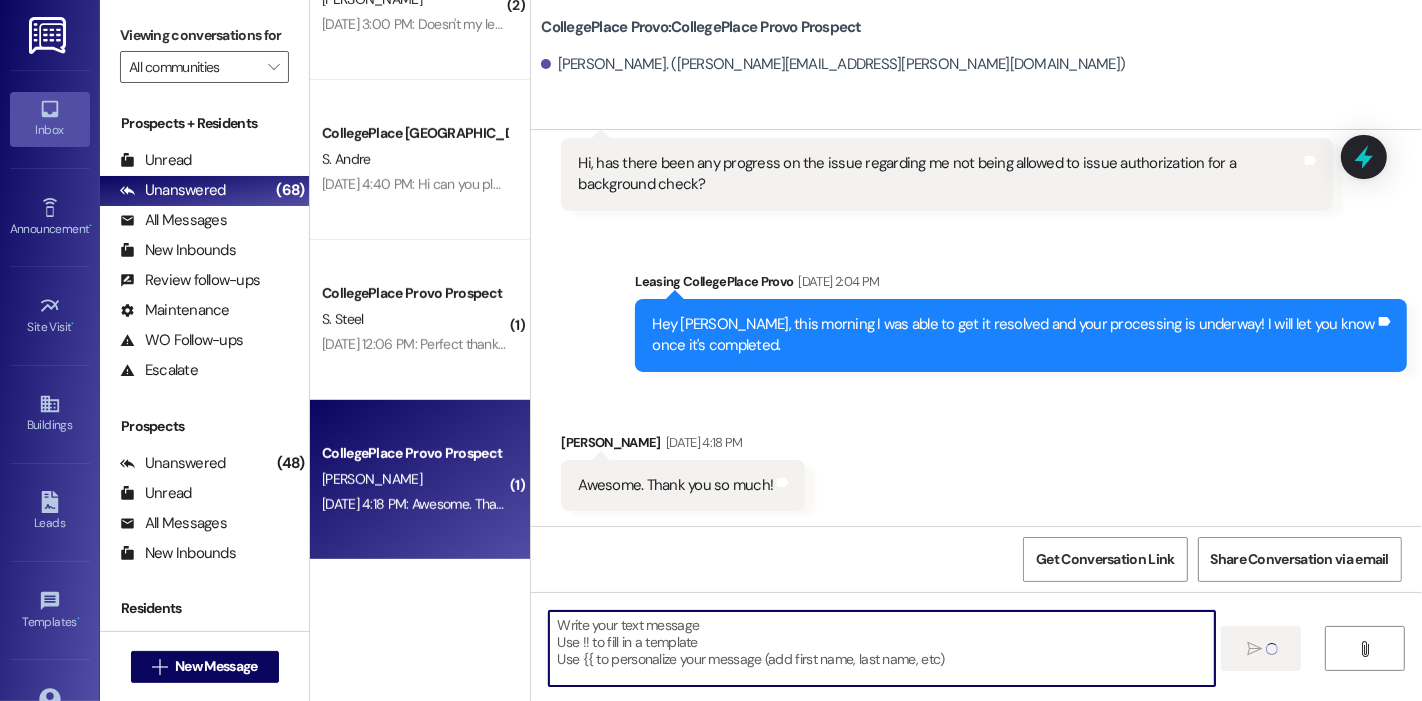 scroll, scrollTop: 613, scrollLeft: 0, axis: vertical 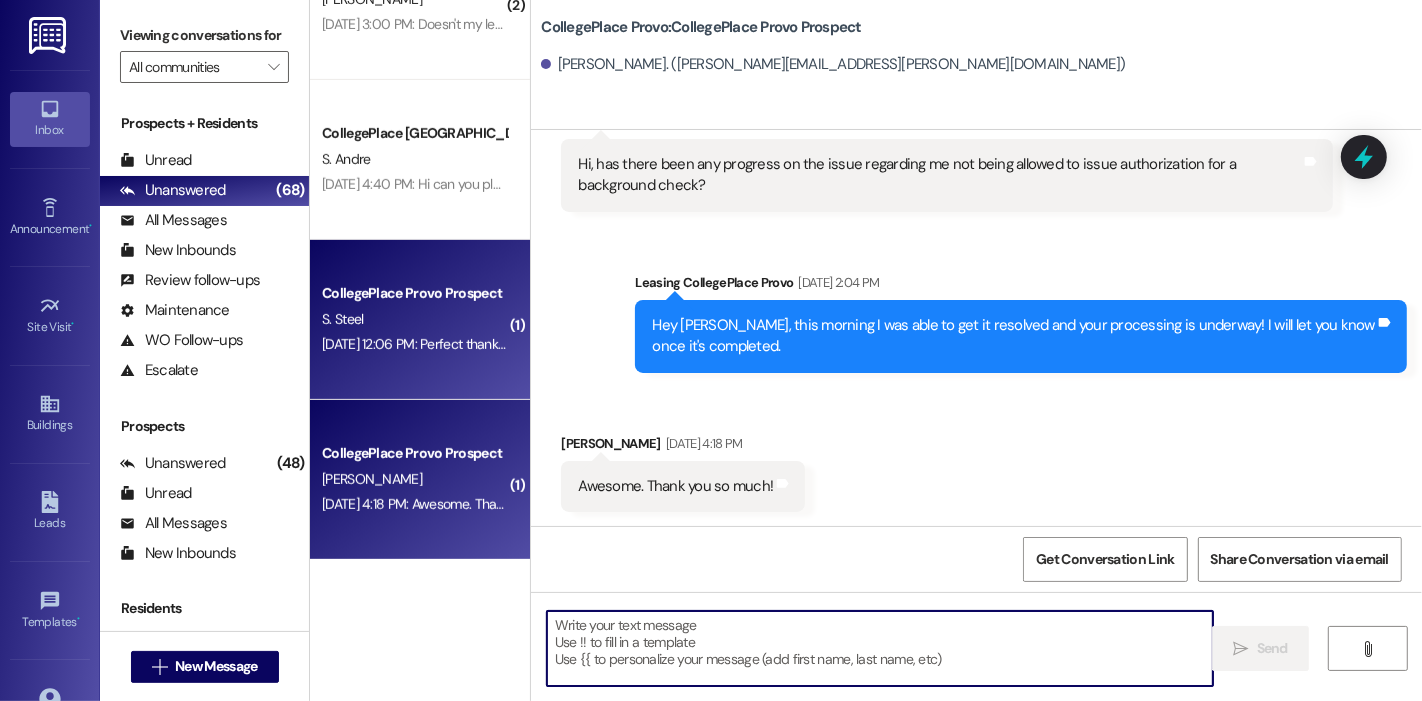 click on "[DATE] 12:06 PM: Perfect thank you!  [DATE] 12:06 PM: Perfect thank you!" at bounding box center [424, 344] 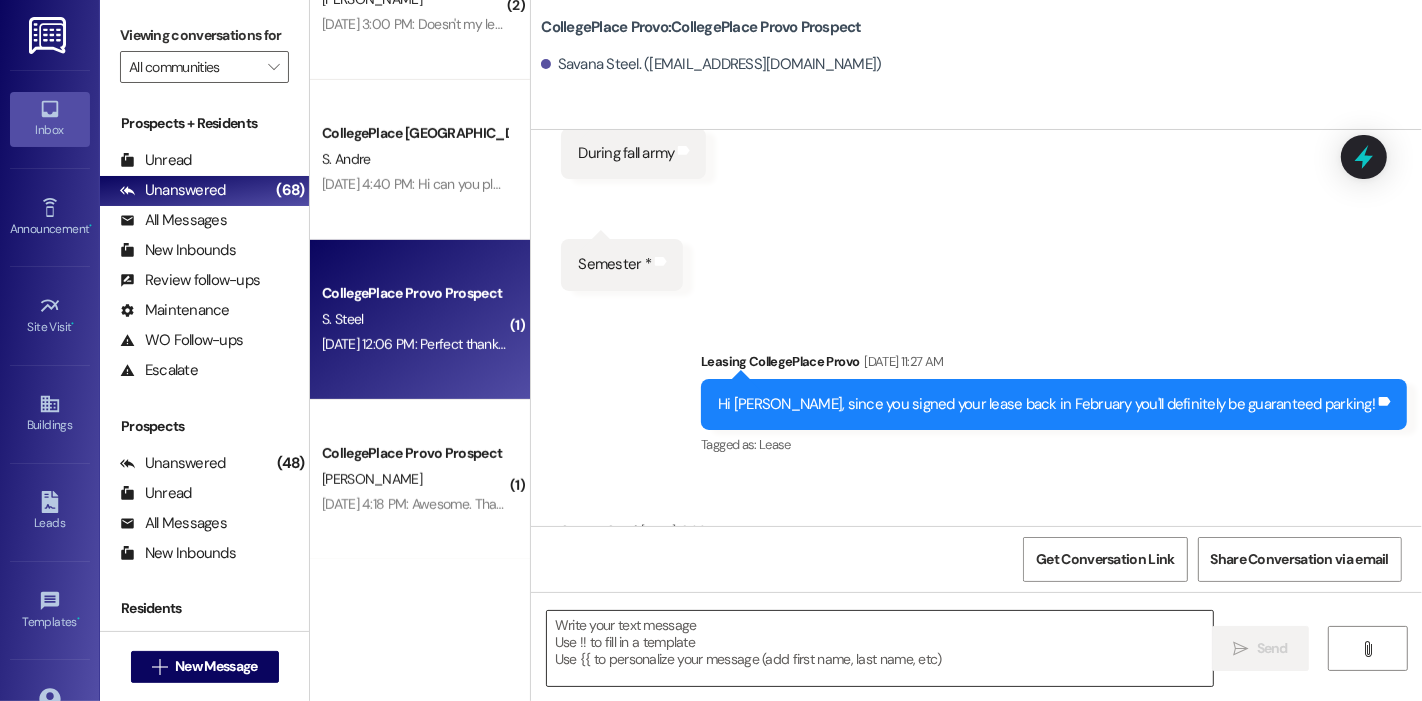 scroll, scrollTop: 2067, scrollLeft: 0, axis: vertical 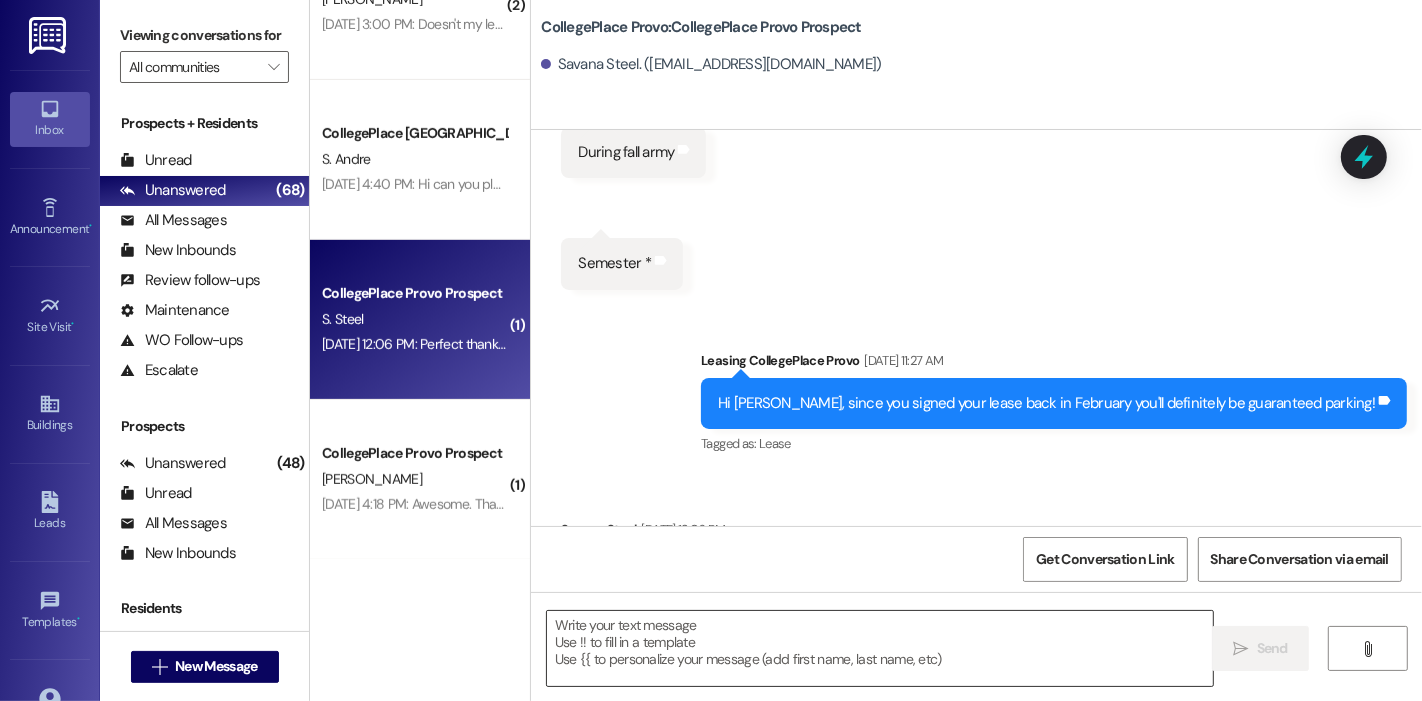 click at bounding box center (880, 648) 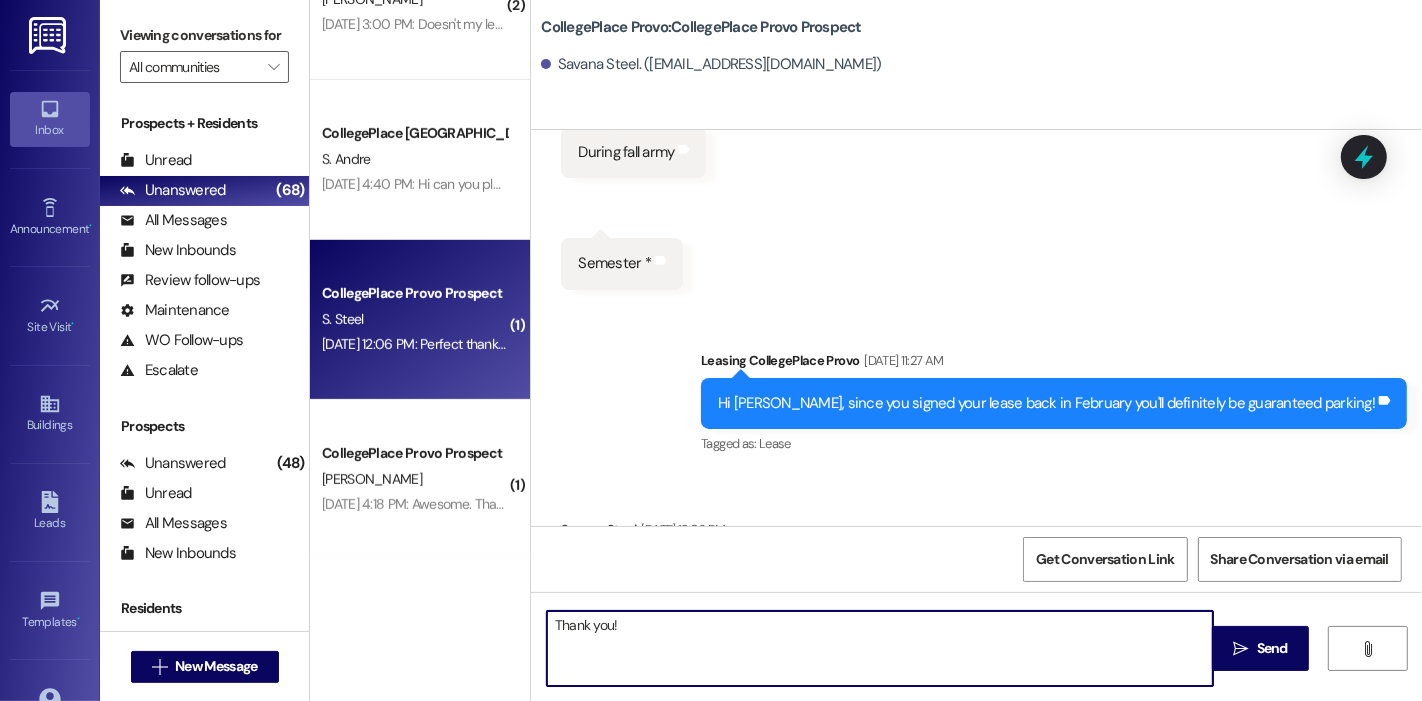 type on "Thank you!" 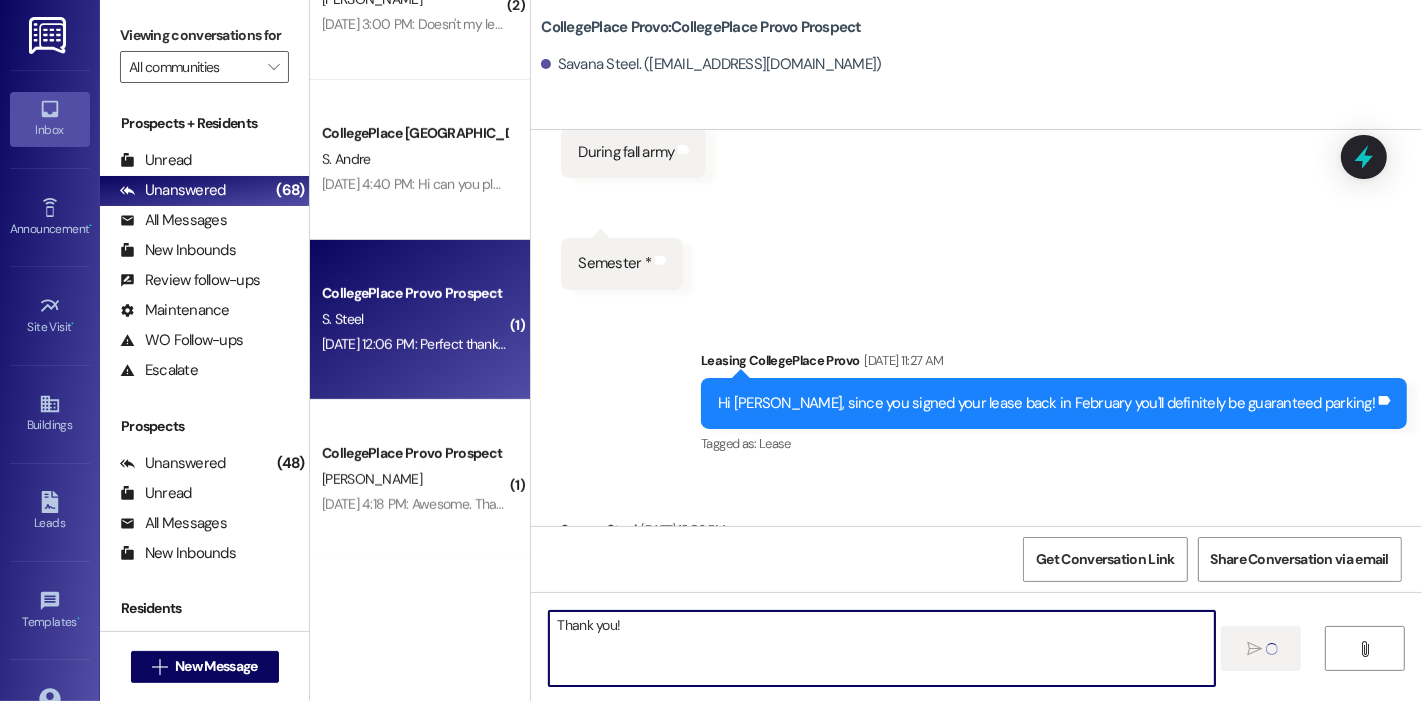 type 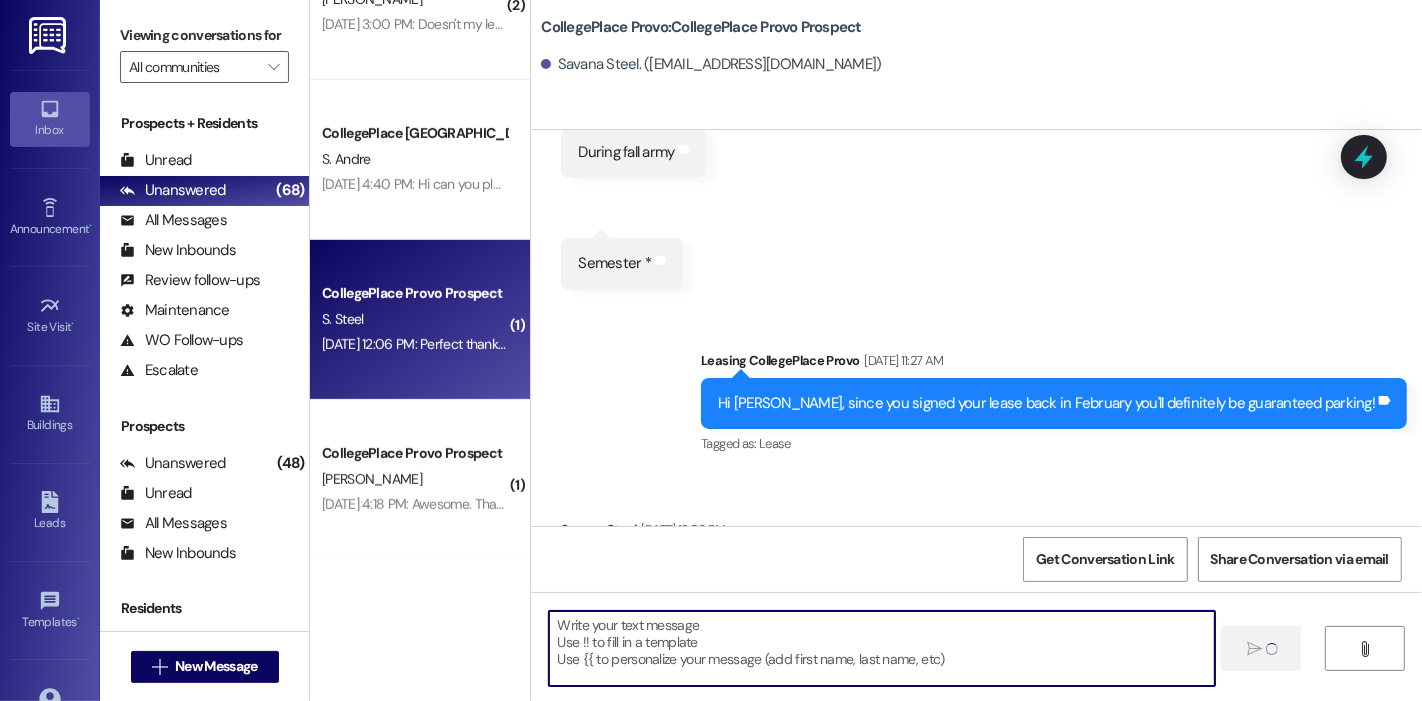 scroll, scrollTop: 2066, scrollLeft: 0, axis: vertical 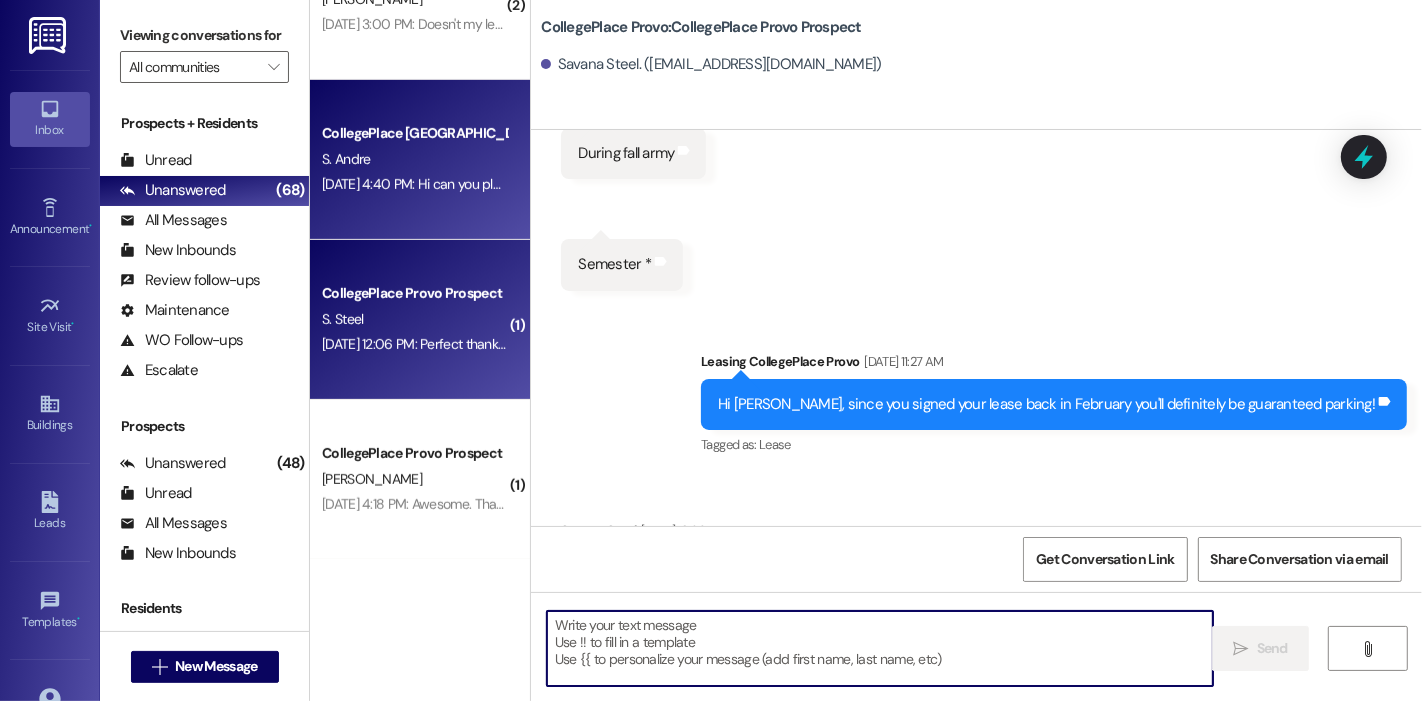click on "[DATE] 4:40 PM: Hi can you please answer me? [DATE] 4:40 PM: Hi can you please answer me?" at bounding box center (458, 184) 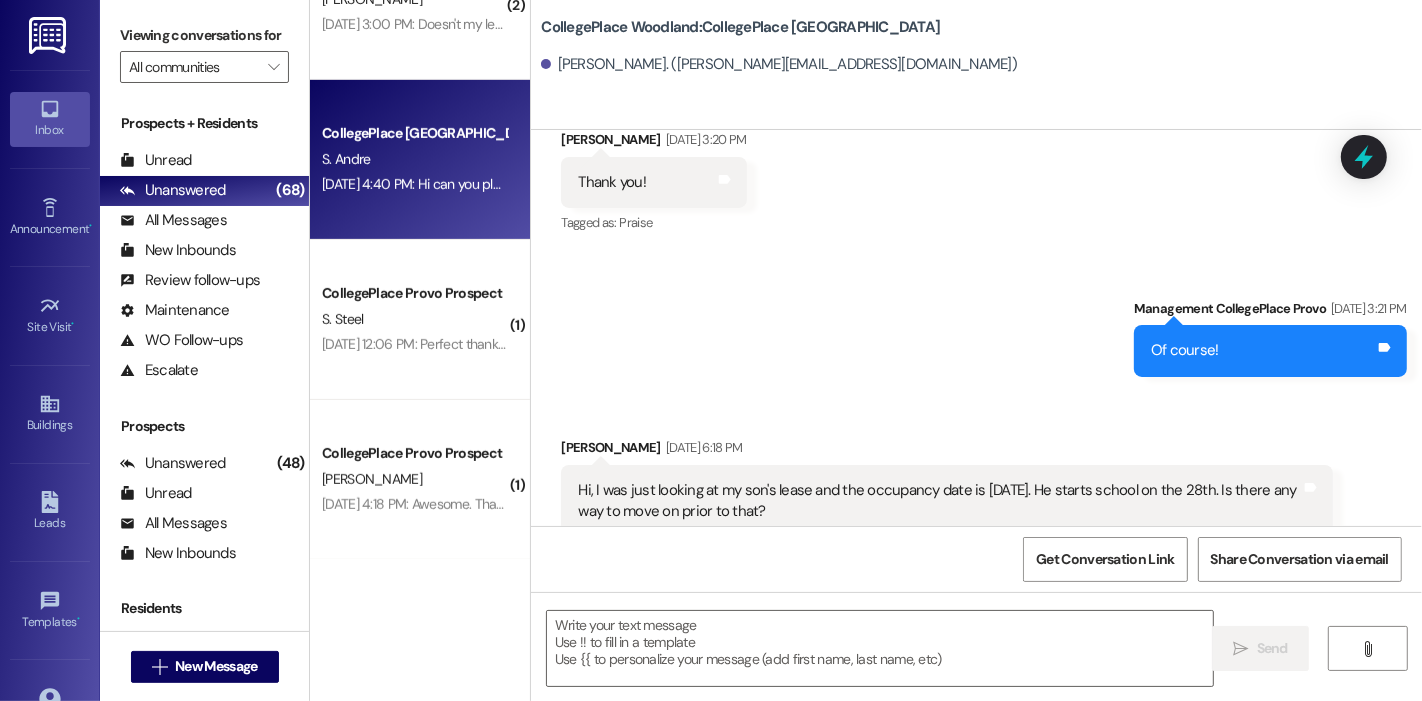 scroll, scrollTop: 13139, scrollLeft: 0, axis: vertical 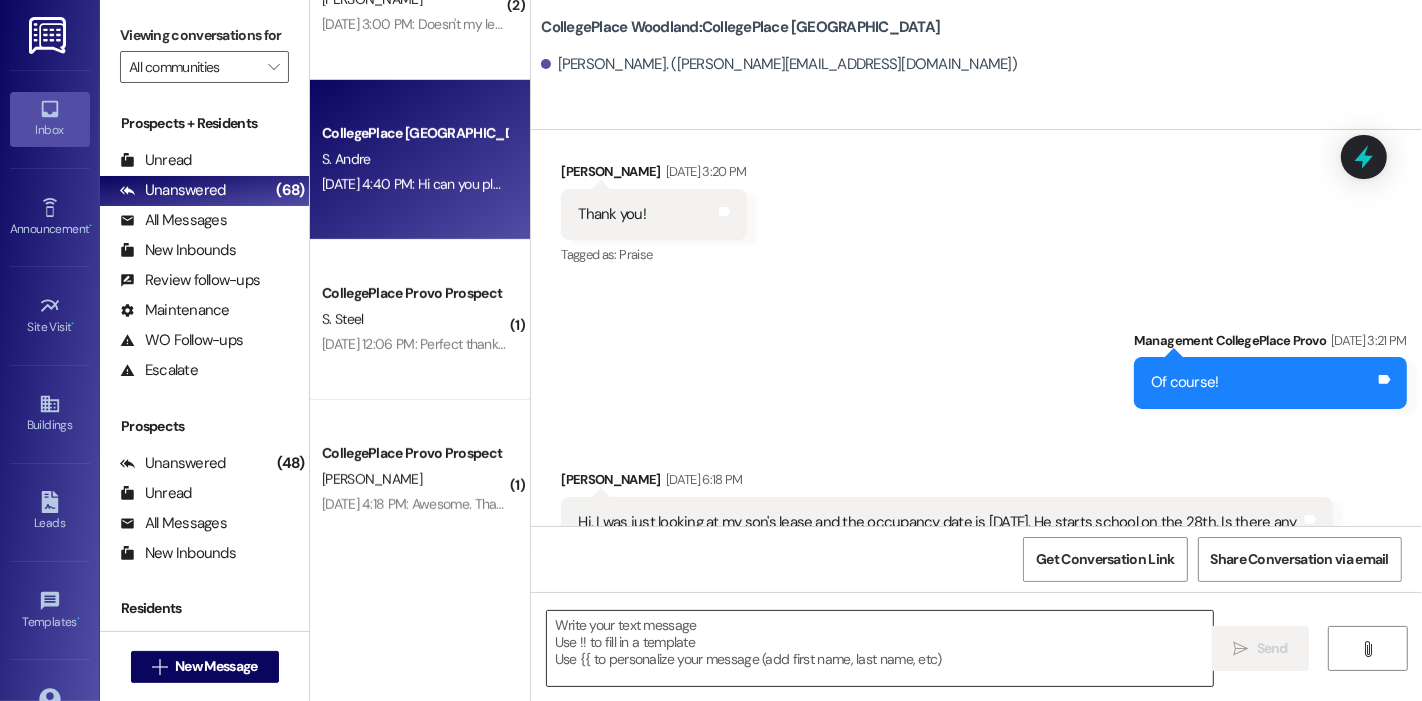 click at bounding box center (880, 648) 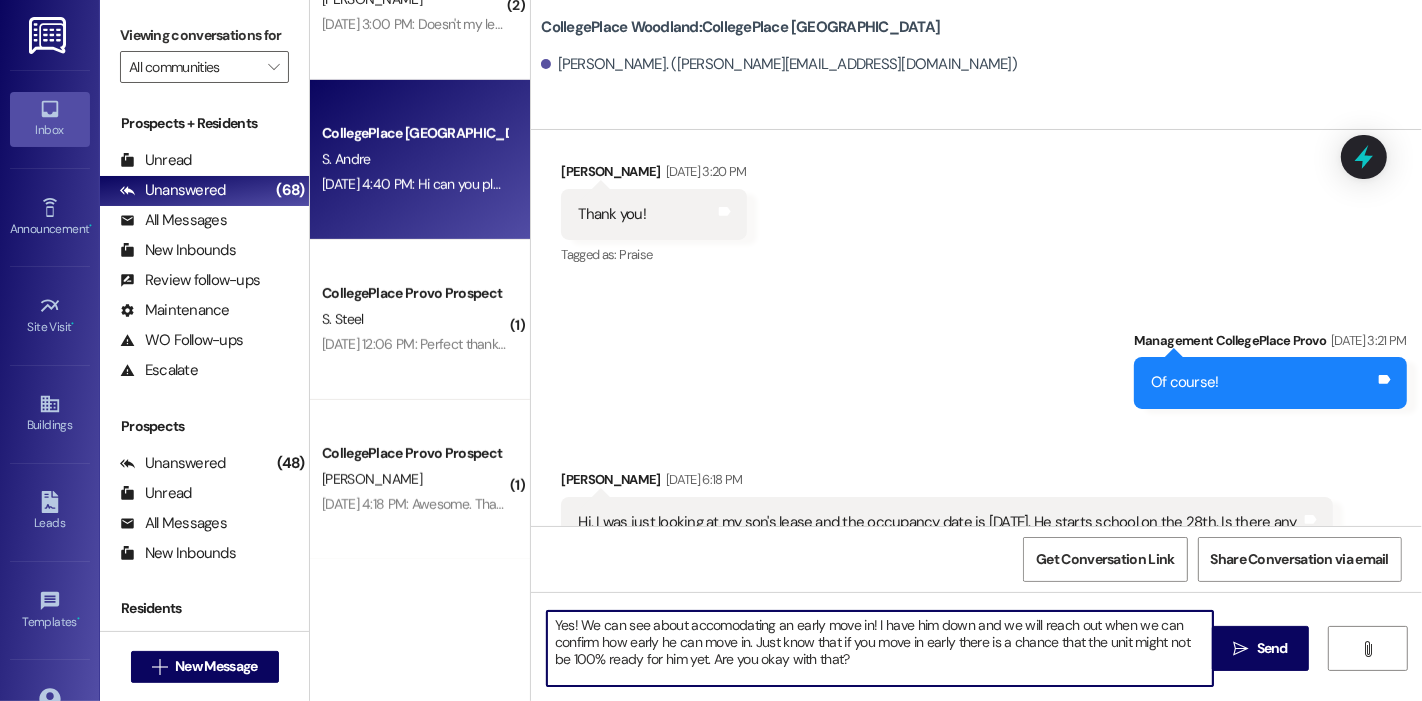 type on "Yes! We can see about accommodating an early move in! I have him down and we will reach out when we can confirm how early he can move in. Just know that if you move in early there is a chance that the unit might not be 100% ready for him yet. Are you okay with that?" 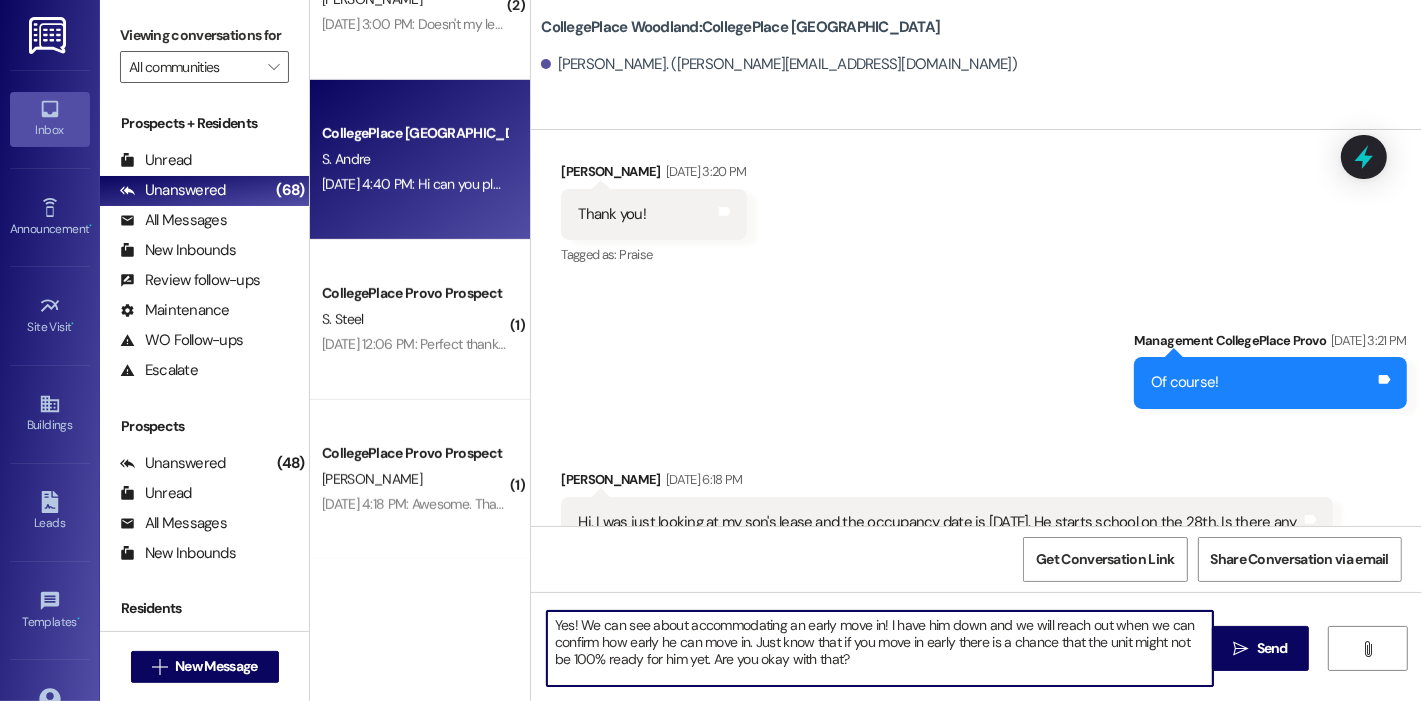 click on "Yes! We can see about accommodating an early move in! I have him down and we will reach out when we can confirm how early he can move in. Just know that if you move in early there is a chance that the unit might not be 100% ready for him yet. Are you okay with that?" at bounding box center (880, 648) 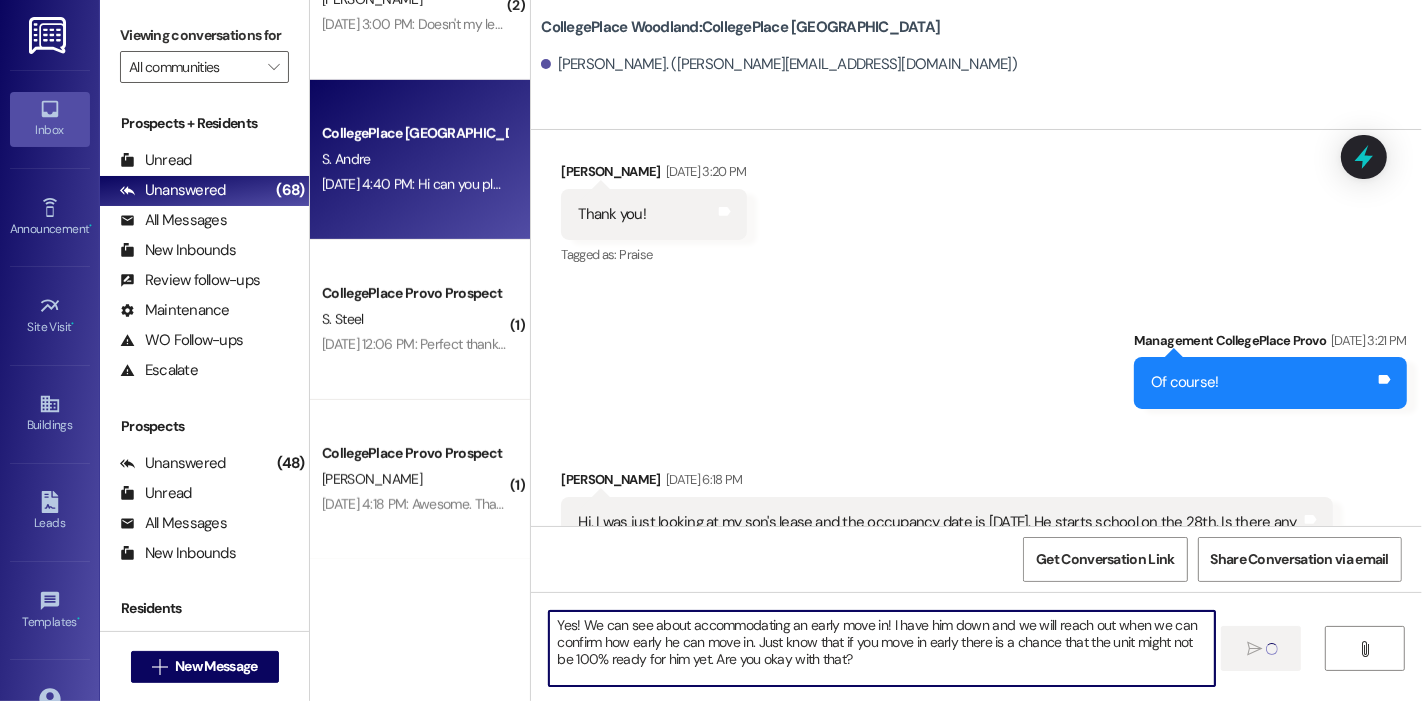 type 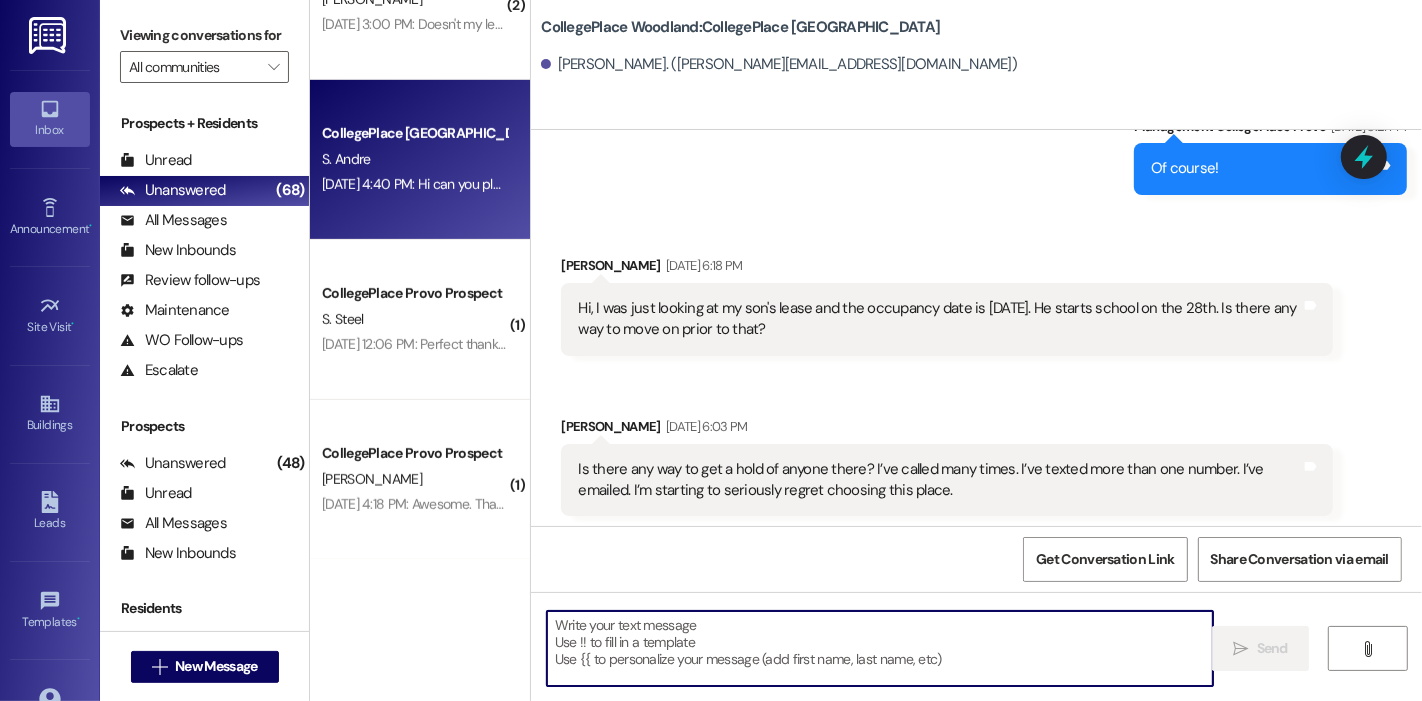 scroll, scrollTop: 13360, scrollLeft: 0, axis: vertical 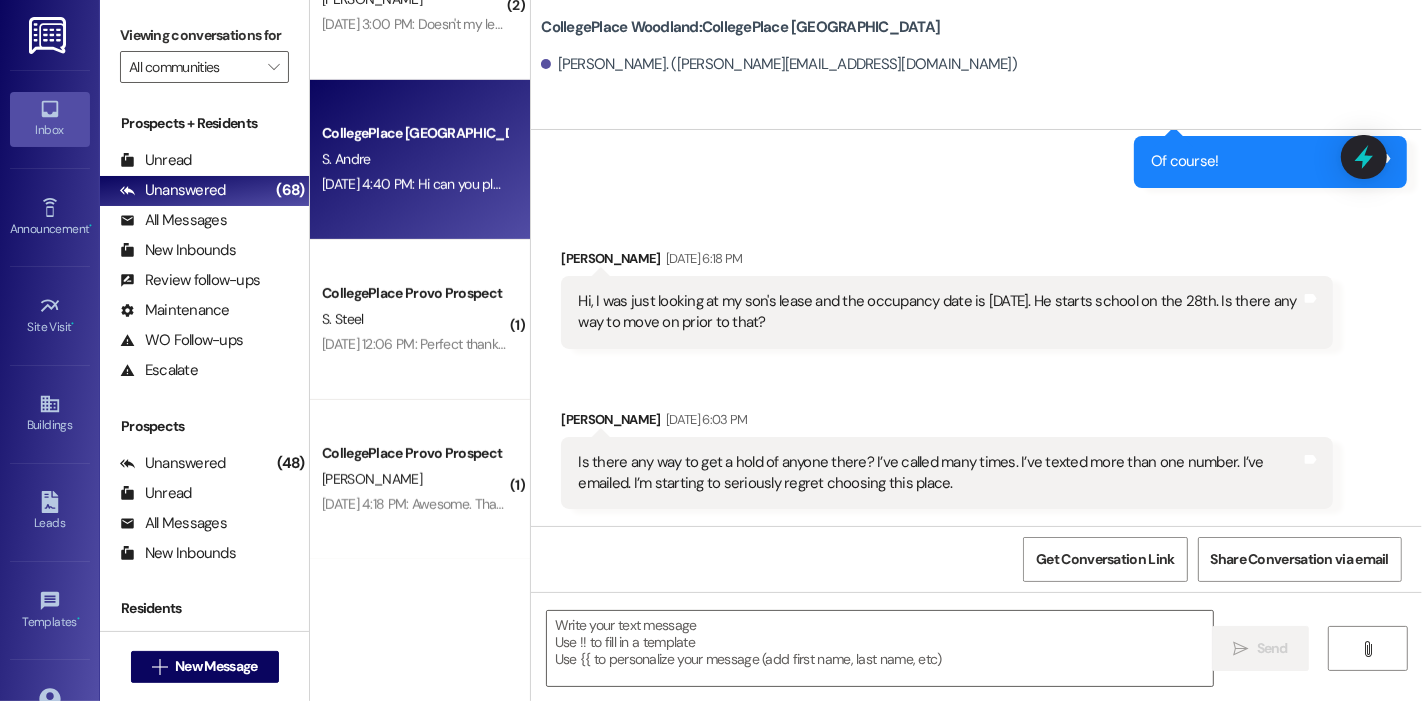 click on "[PERSON_NAME]. ([PERSON_NAME][EMAIL_ADDRESS][DOMAIN_NAME])" at bounding box center [779, 64] 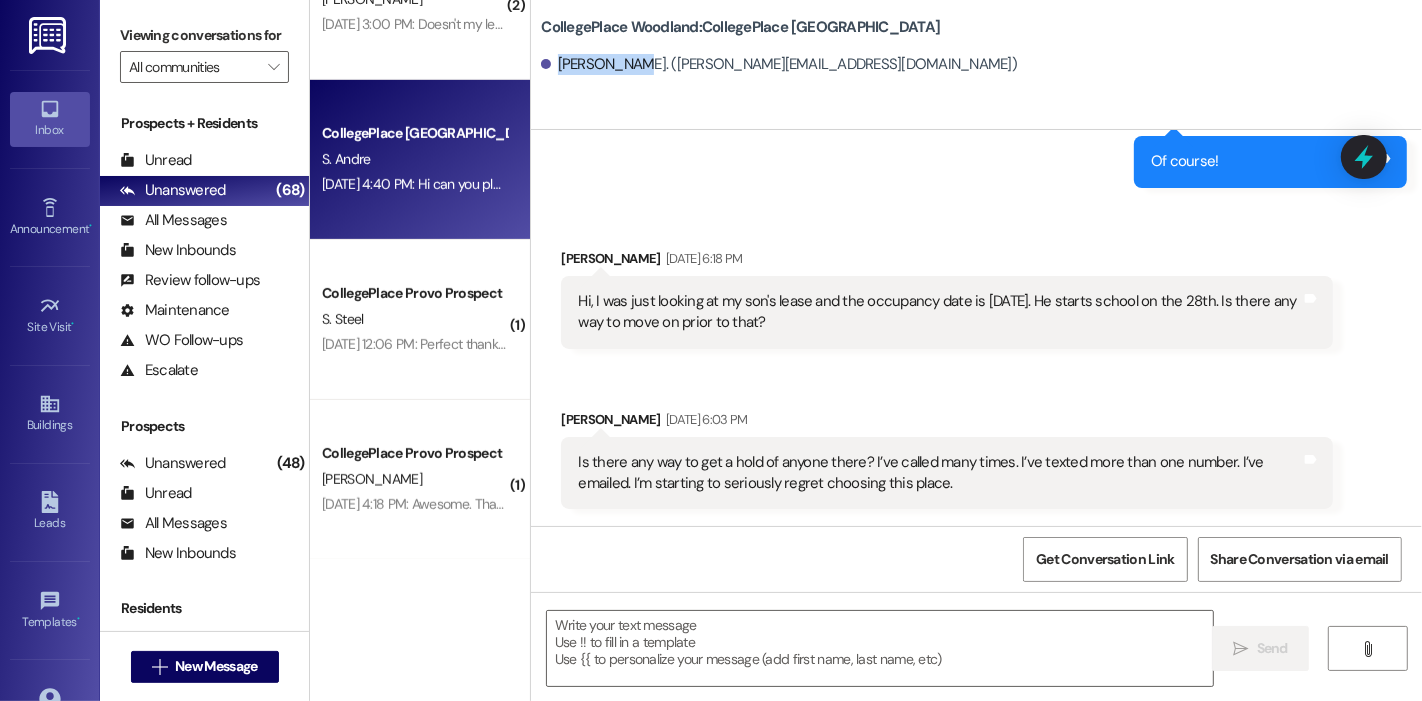 drag, startPoint x: 547, startPoint y: 60, endPoint x: 628, endPoint y: 63, distance: 81.055534 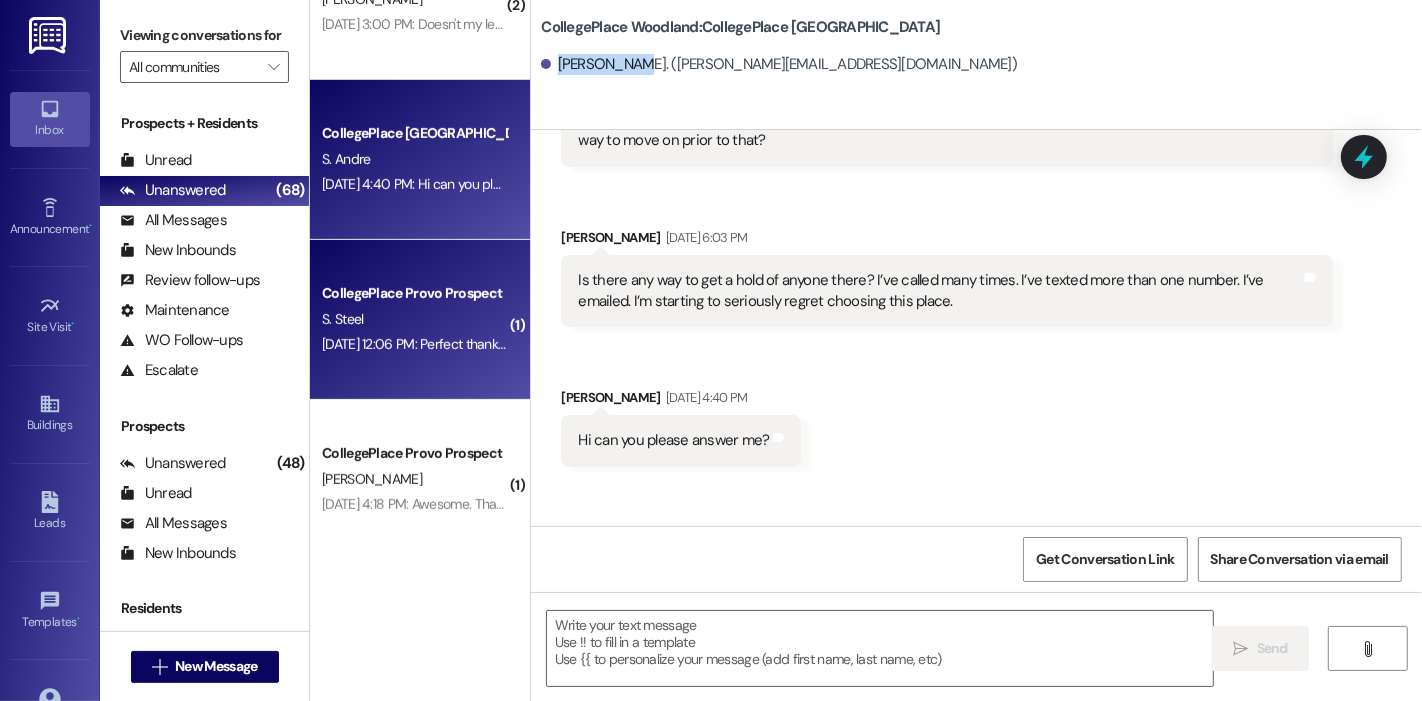 scroll, scrollTop: 6898, scrollLeft: 0, axis: vertical 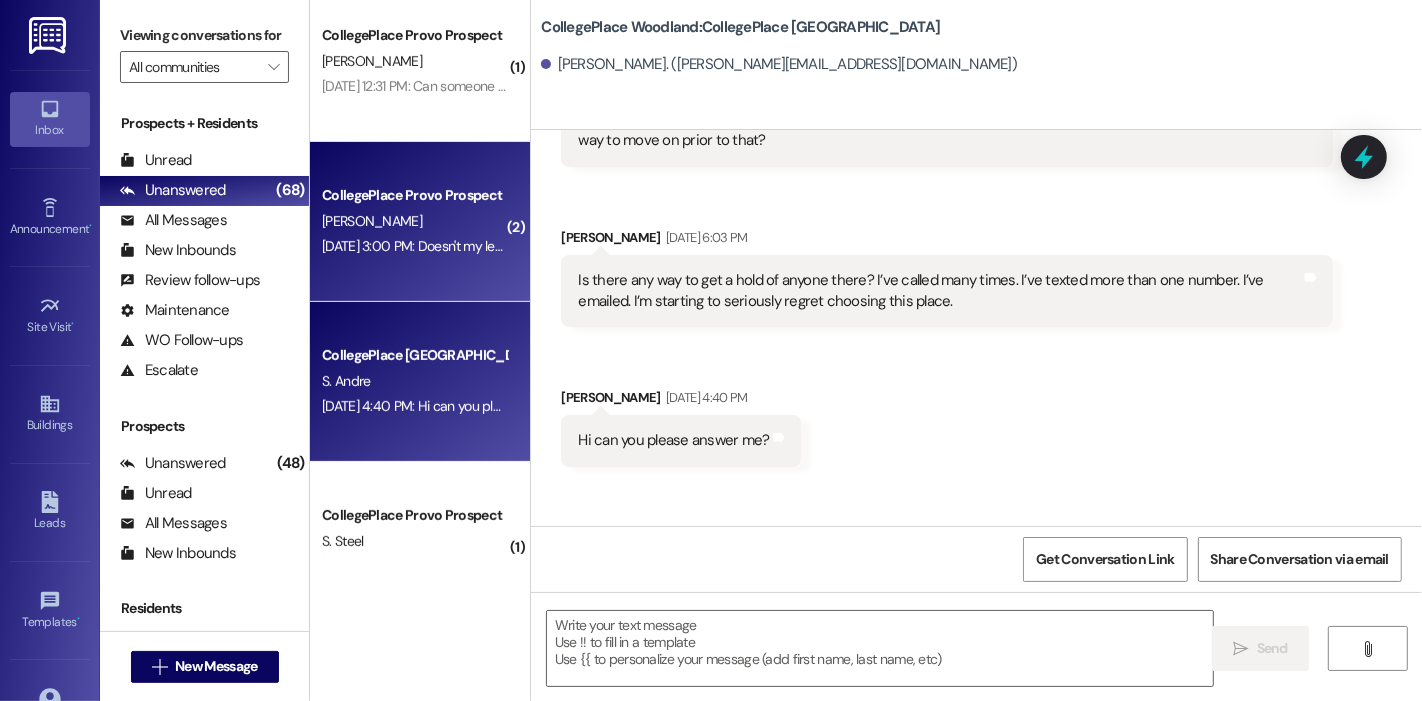 click on "CollegePlace Provo Prospect [PERSON_NAME] [DATE] 3:00 PM: Doesn't my lease start in August? [DATE] 3:00 PM: Doesn't my lease start in August?" at bounding box center [420, 222] 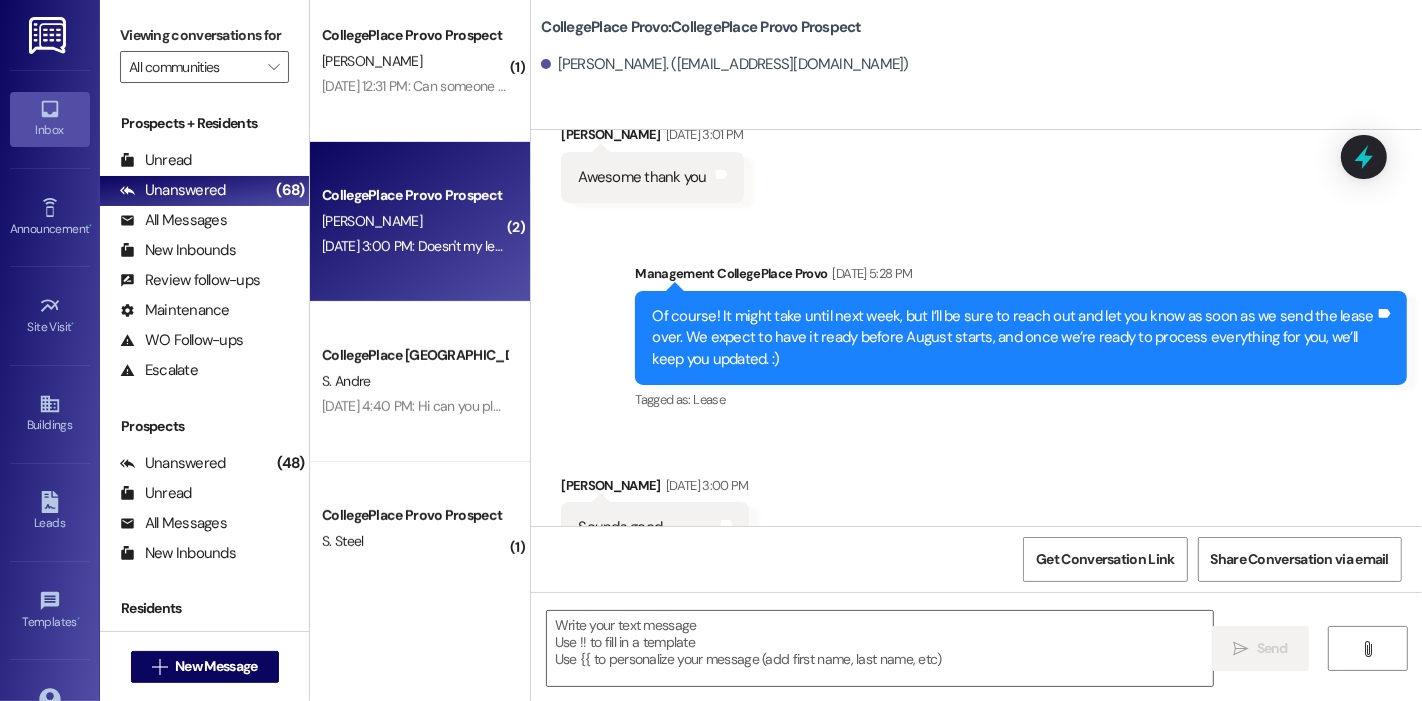 scroll, scrollTop: 19241, scrollLeft: 0, axis: vertical 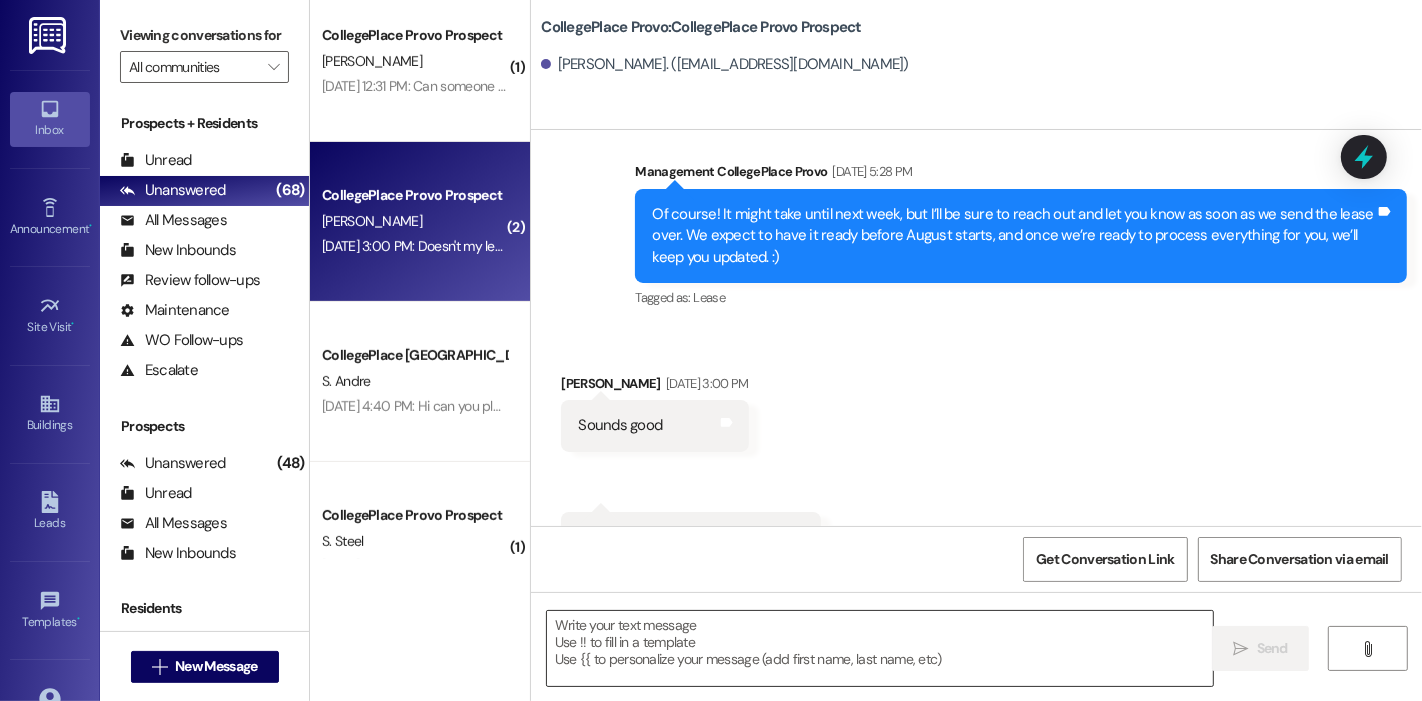 click at bounding box center (880, 648) 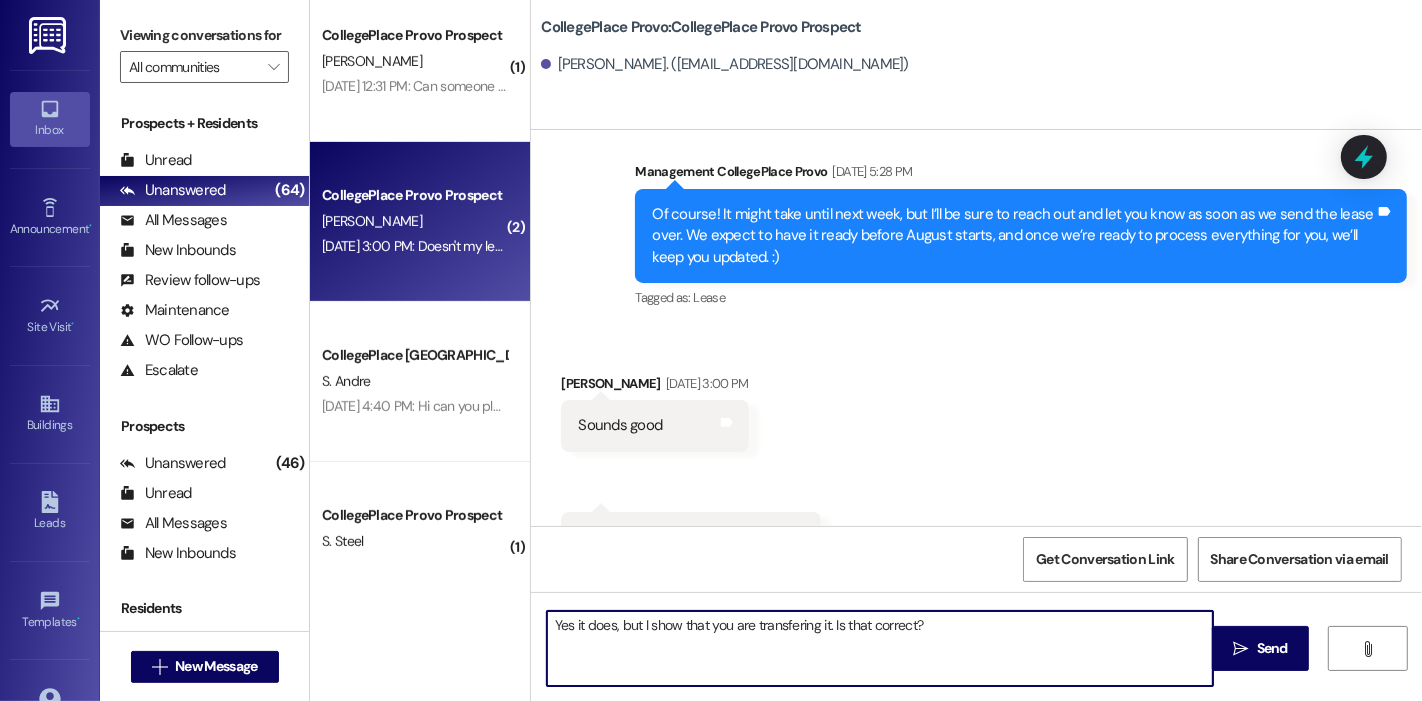 type on "Yes it does, but I show that you are transferring it. Is that correct?" 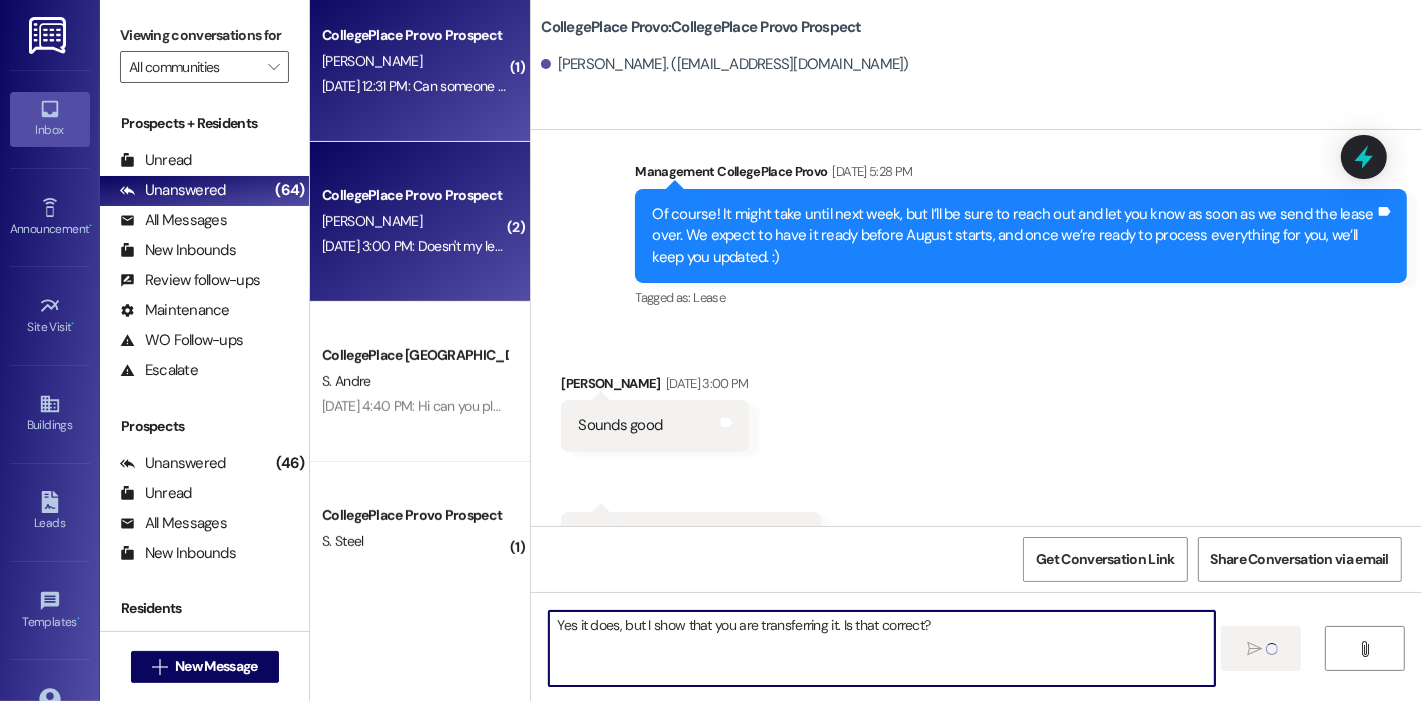 type 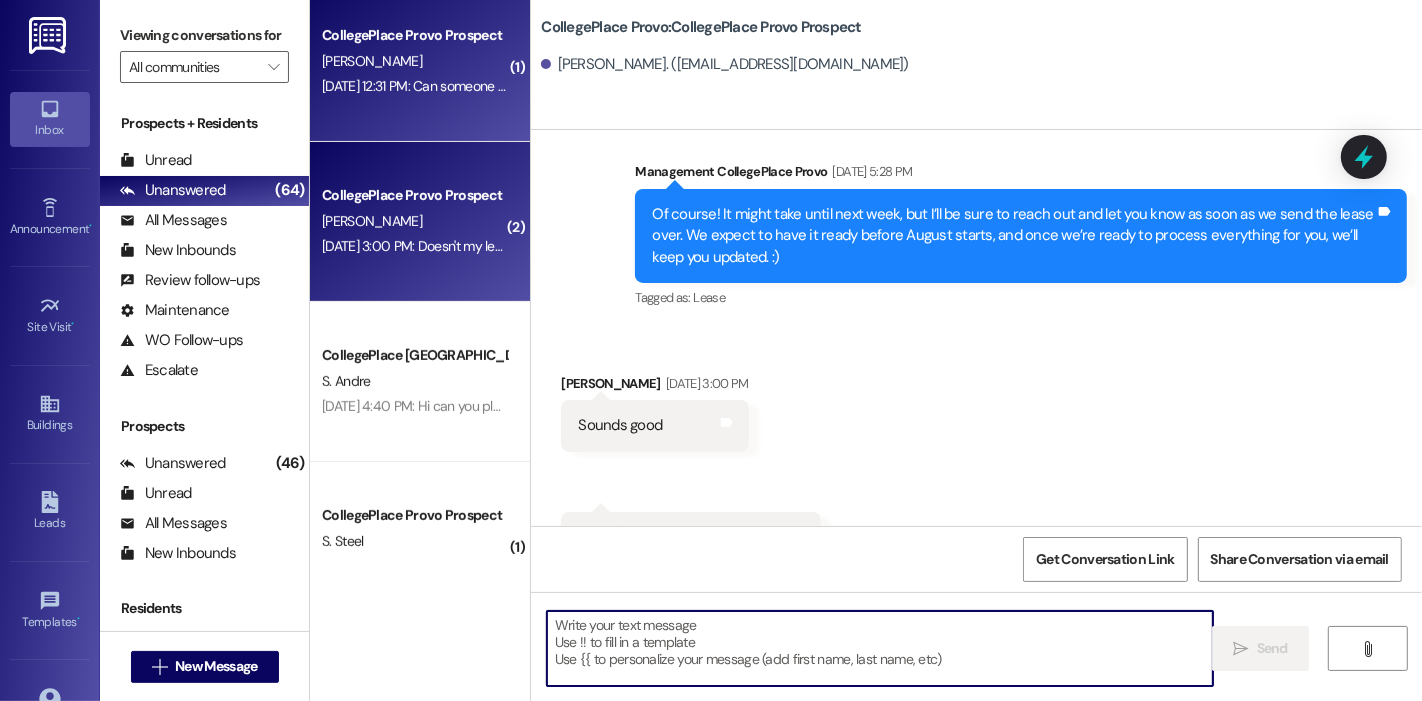 scroll, scrollTop: 19240, scrollLeft: 0, axis: vertical 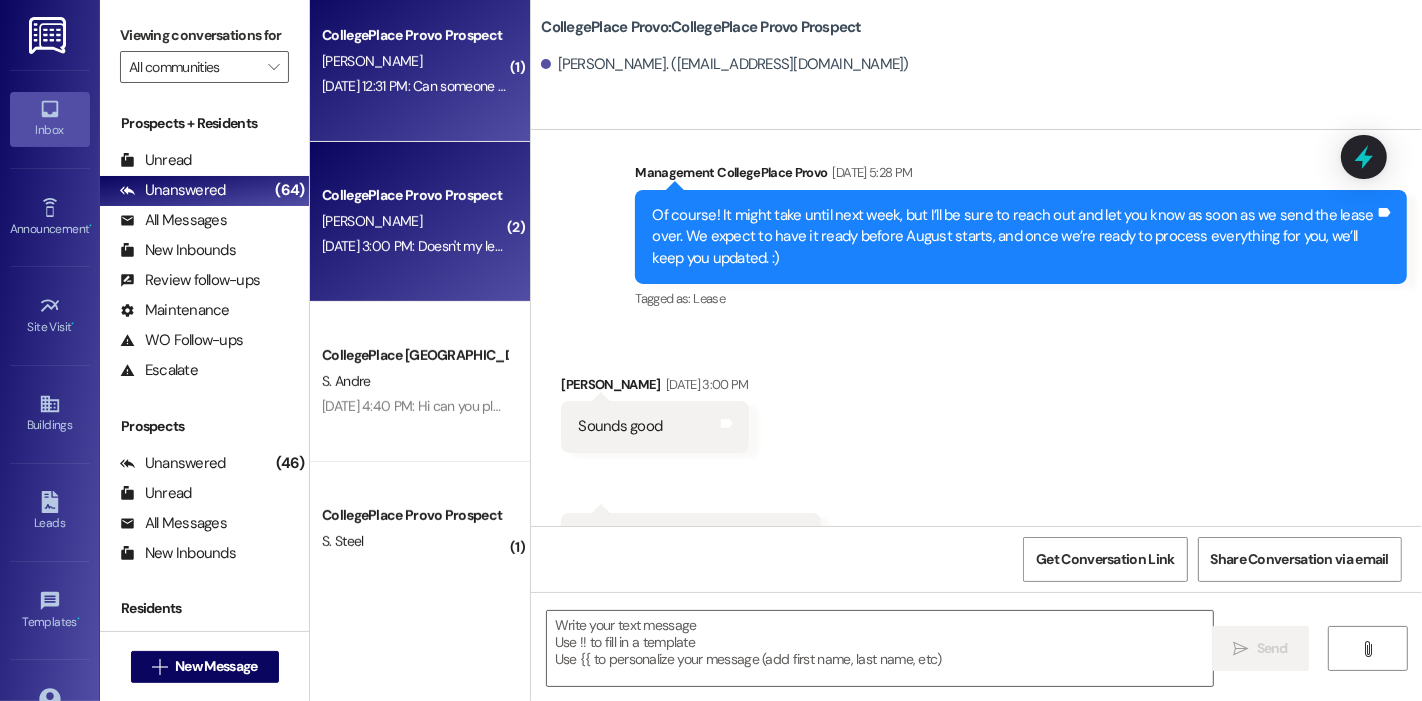 click on "CollegePlace Provo Prospect [PERSON_NAME] [DATE] 12:31 PM: Can someone please give me a call? [DATE] 12:31 PM: Can someone please give me a call?" at bounding box center (420, 62) 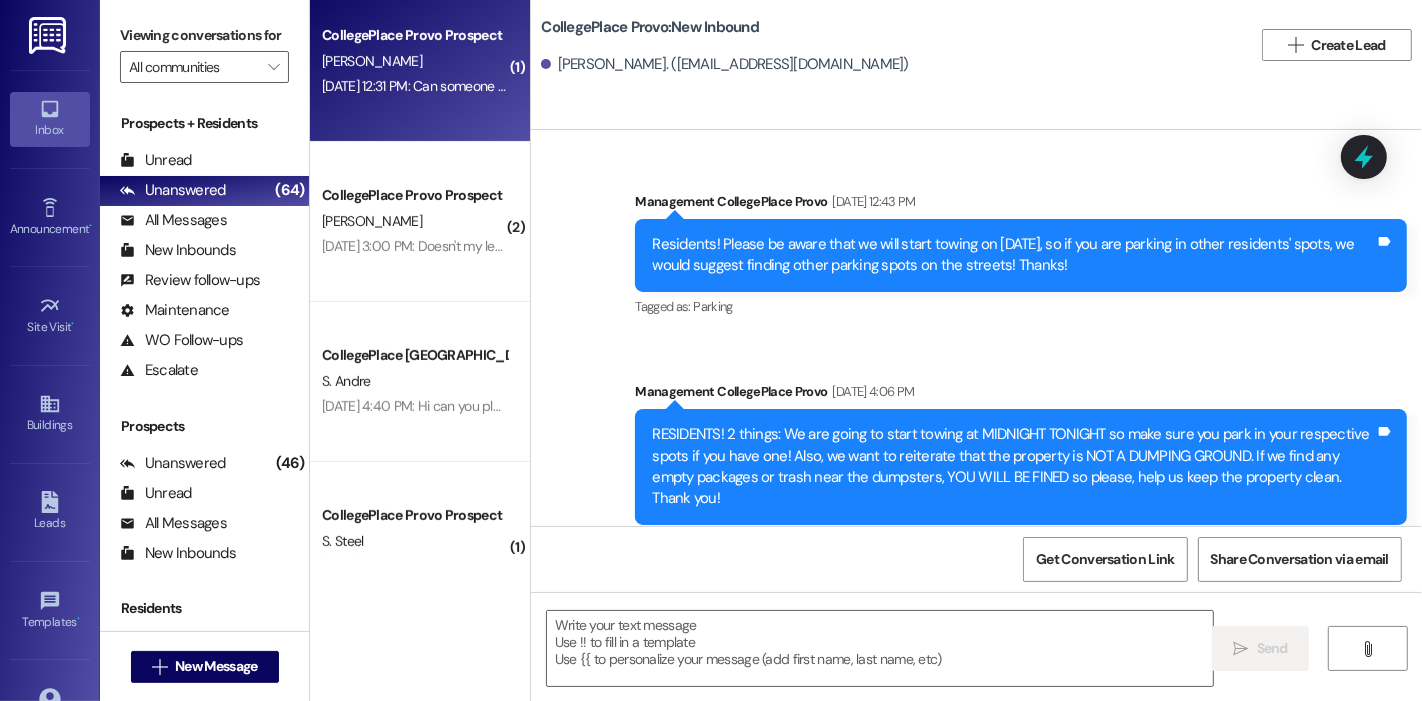 scroll, scrollTop: 50865, scrollLeft: 0, axis: vertical 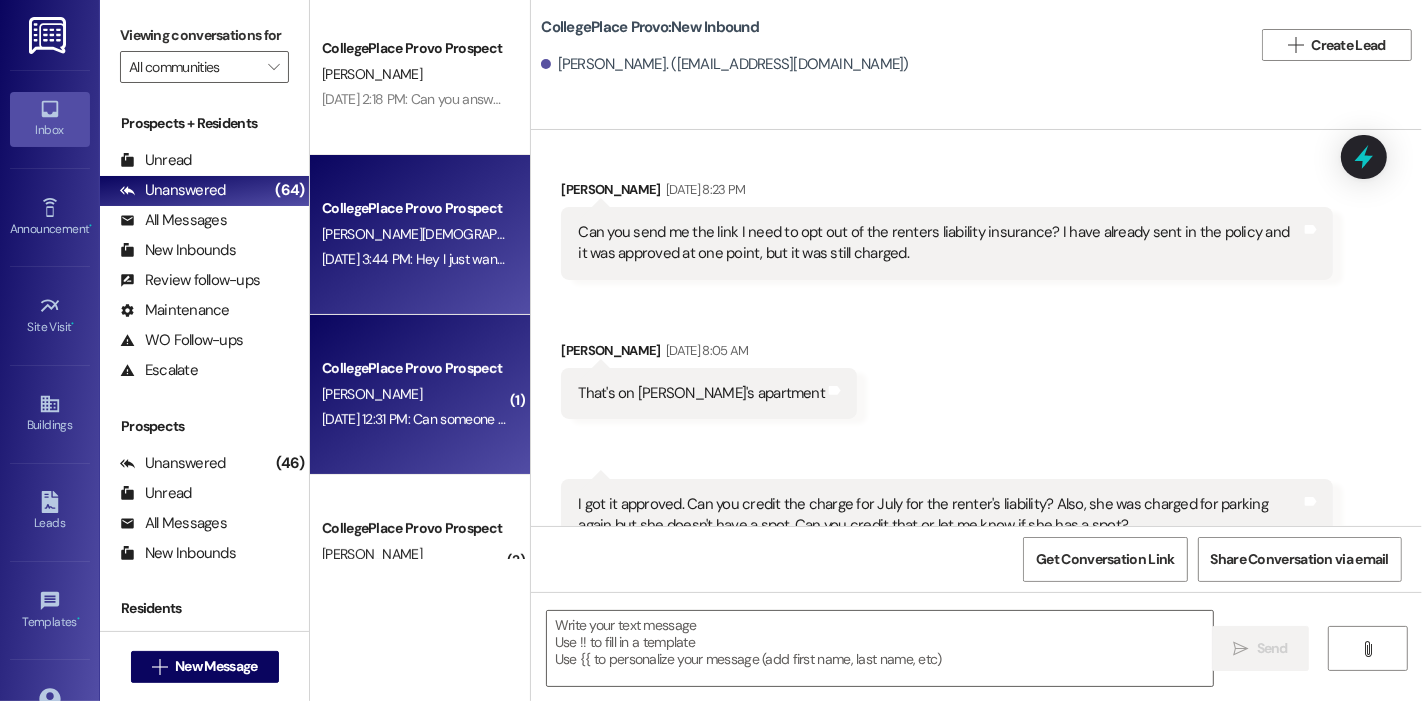 click on "[DATE] 3:44 PM: Hey I just wanted to check in and see if my lease is updated and ready for me to sign! [DATE] 3:44 PM: Hey I just wanted to check in and see if my lease is updated and ready for me to sign!" at bounding box center [619, 259] 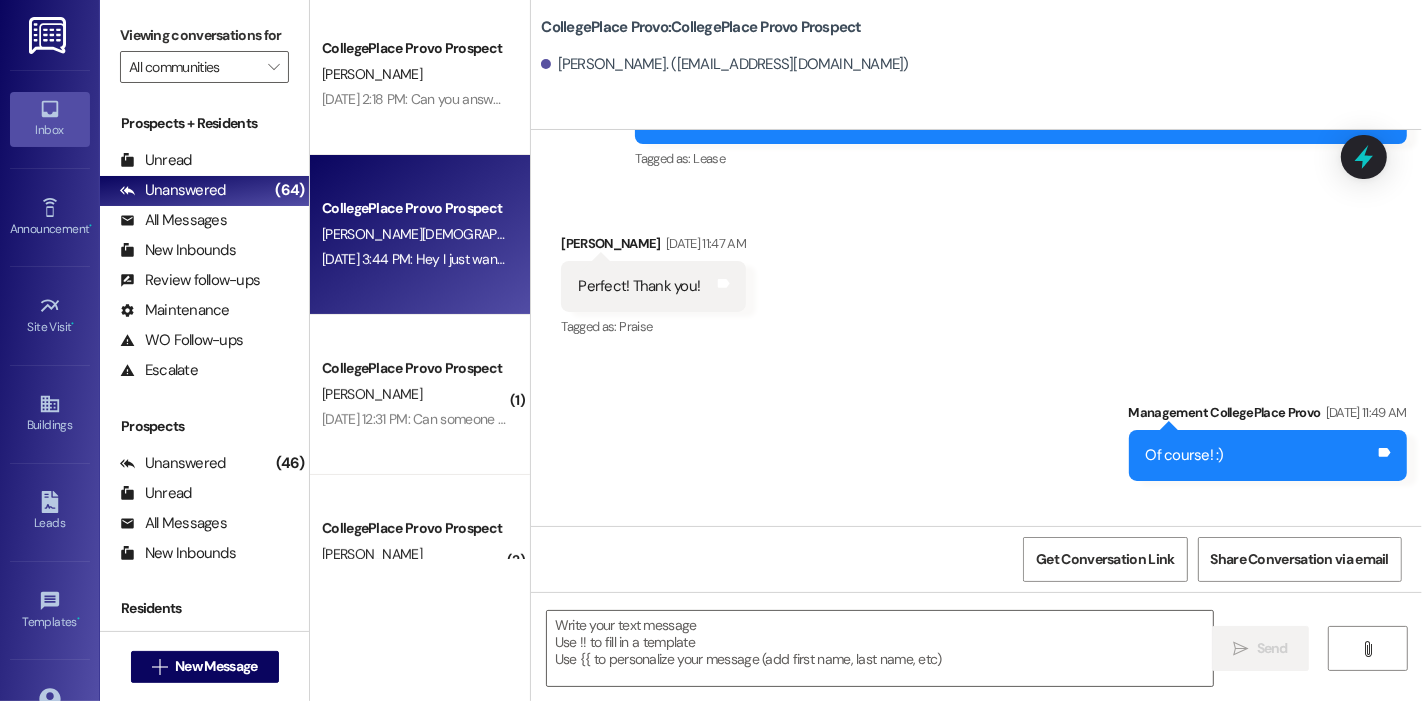 scroll, scrollTop: 5888, scrollLeft: 0, axis: vertical 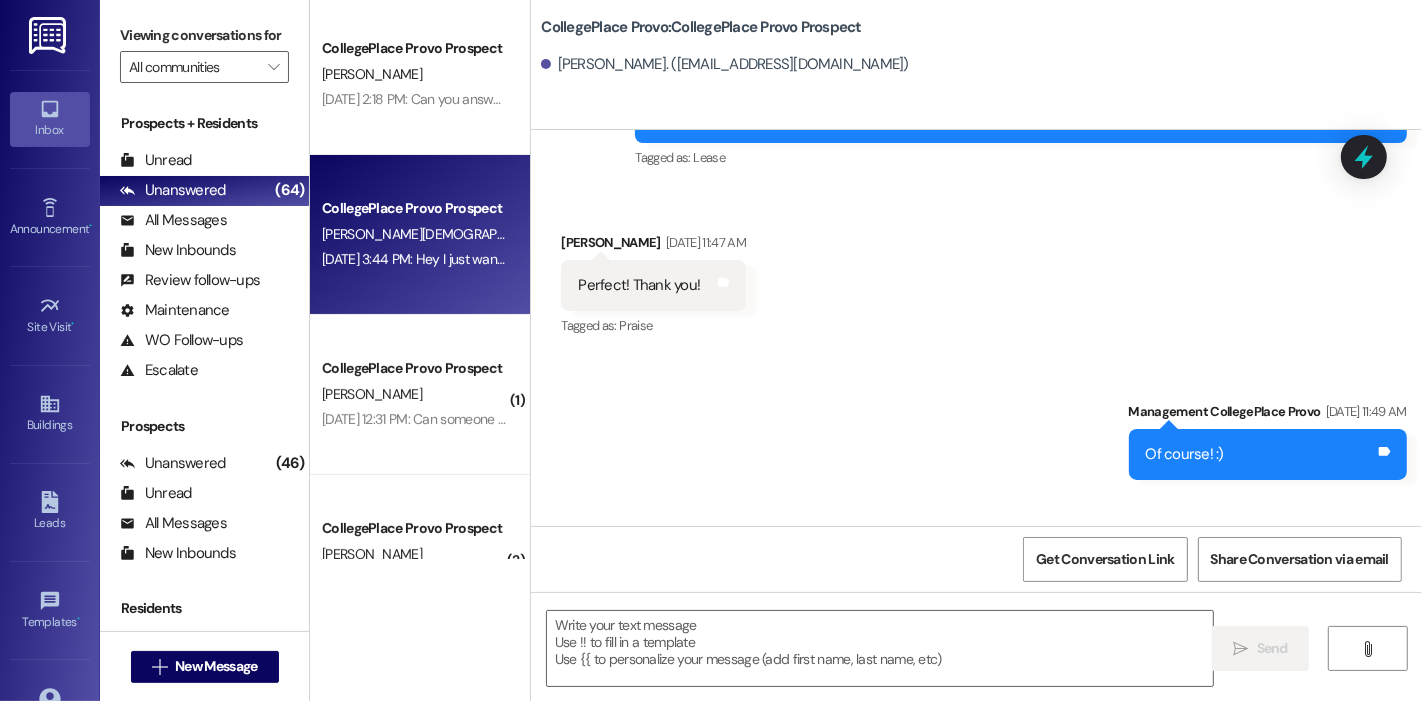 drag, startPoint x: 551, startPoint y: 441, endPoint x: 631, endPoint y: 443, distance: 80.024994 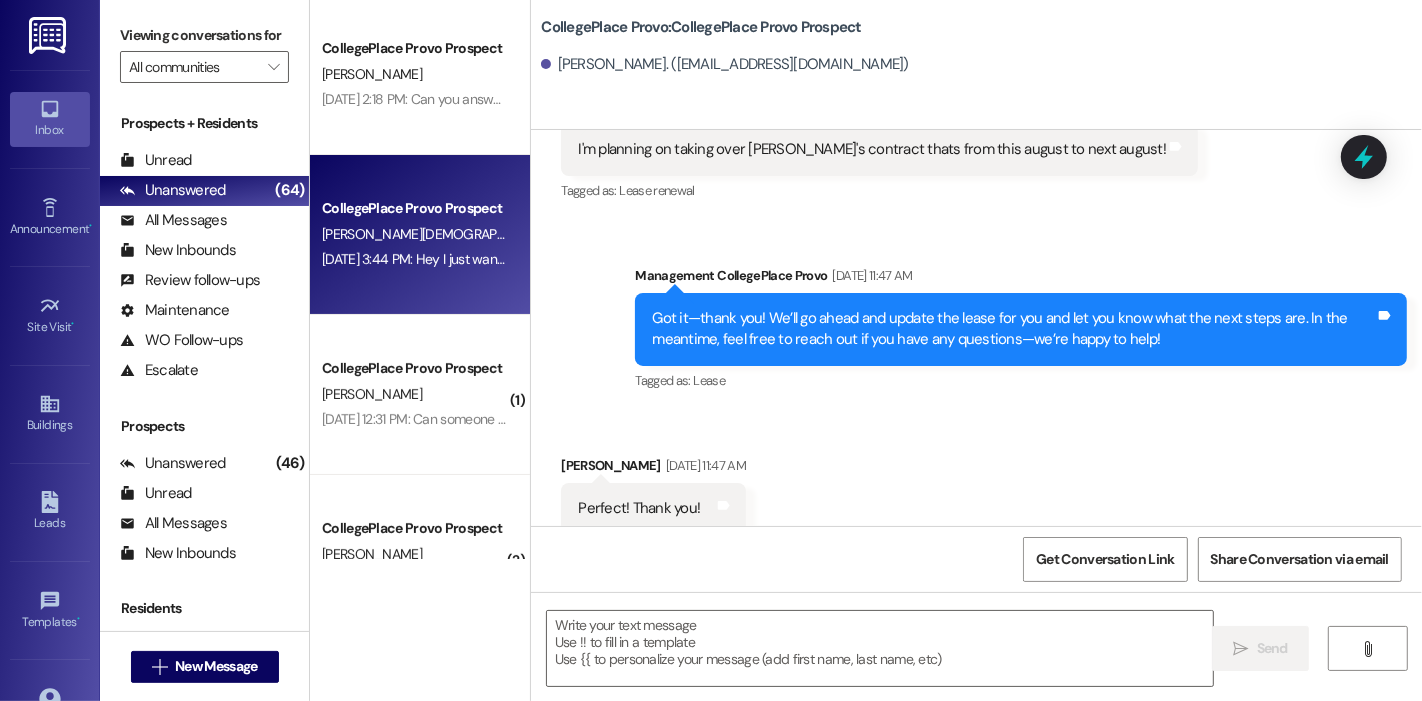 scroll, scrollTop: 5888, scrollLeft: 0, axis: vertical 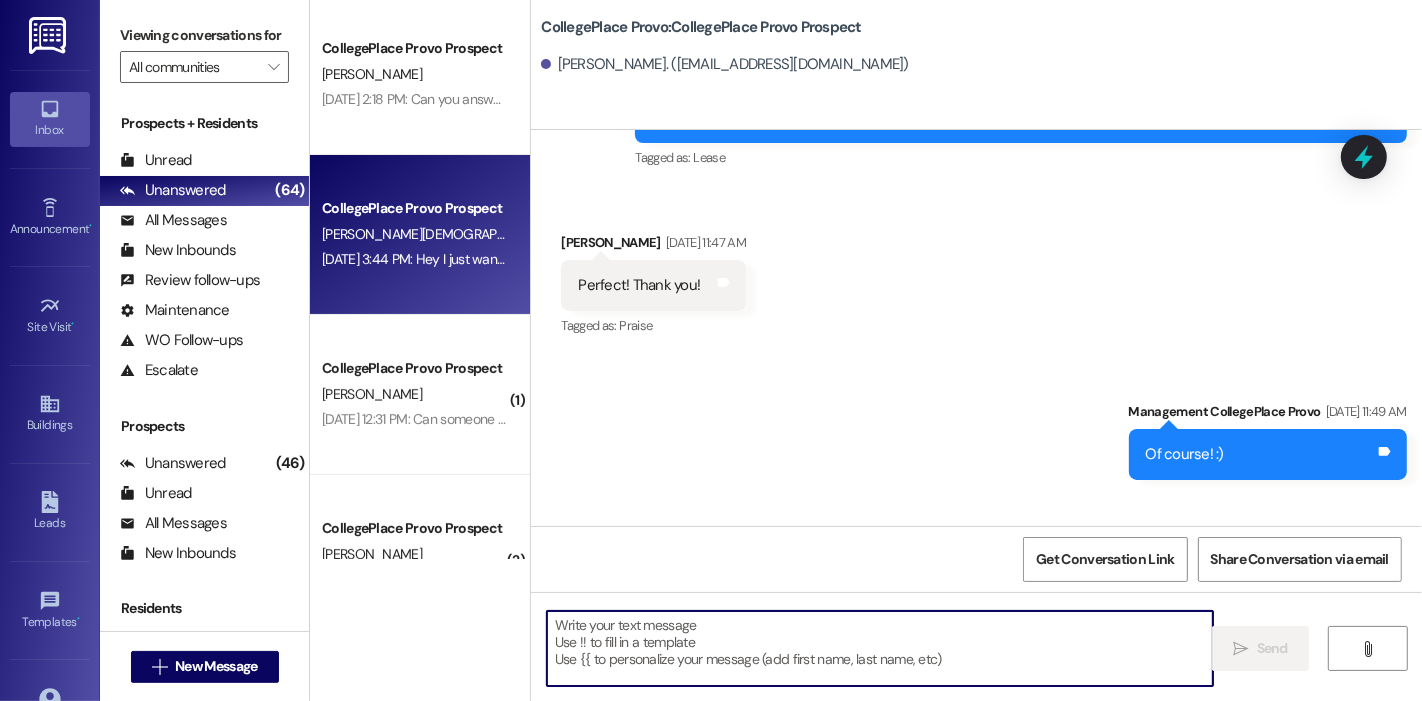click at bounding box center (880, 648) 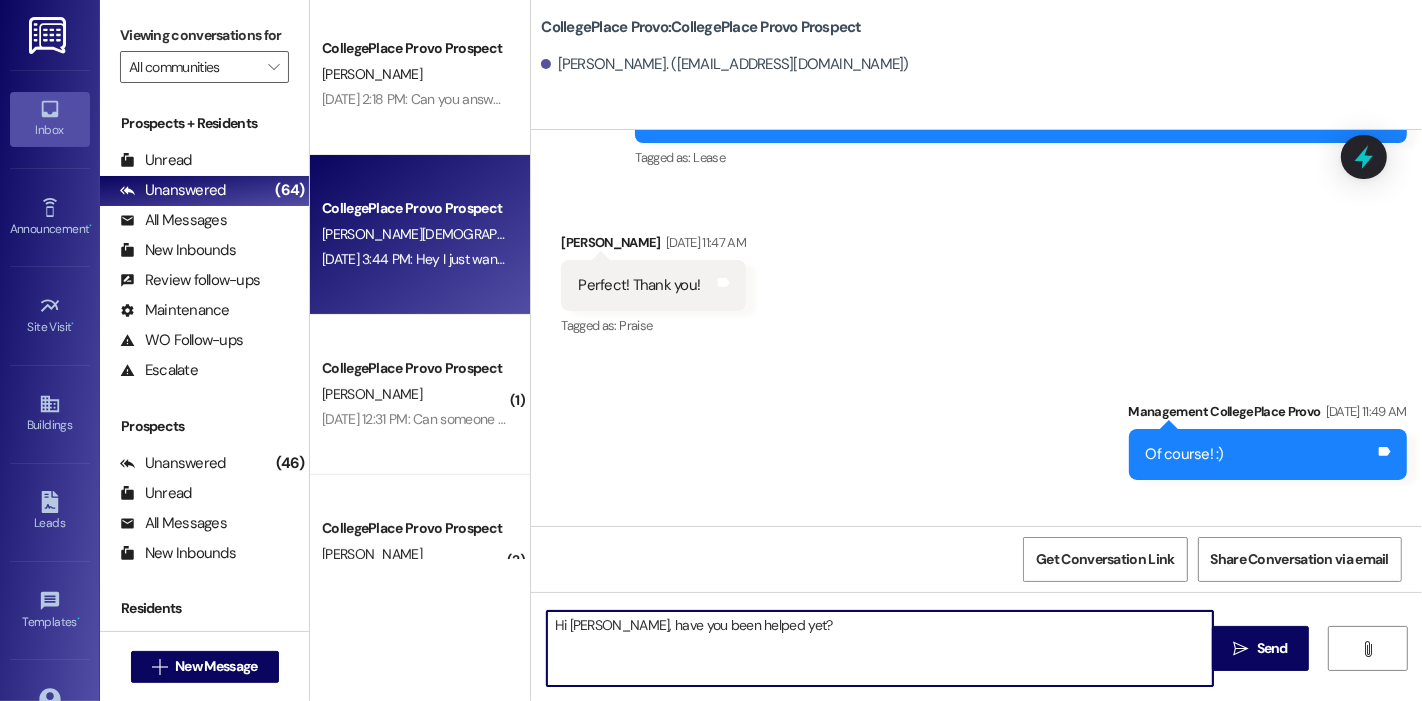 type on "Hi [PERSON_NAME], have you been helped yet?" 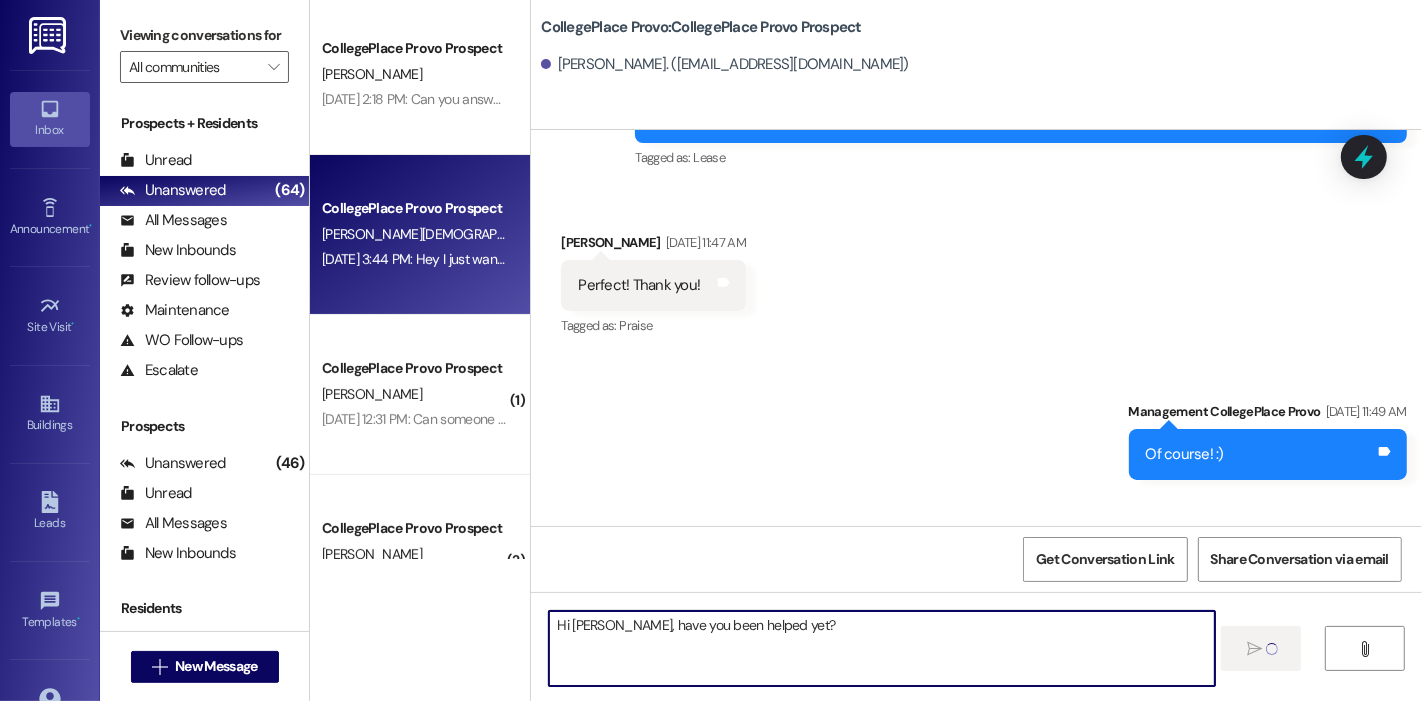 type 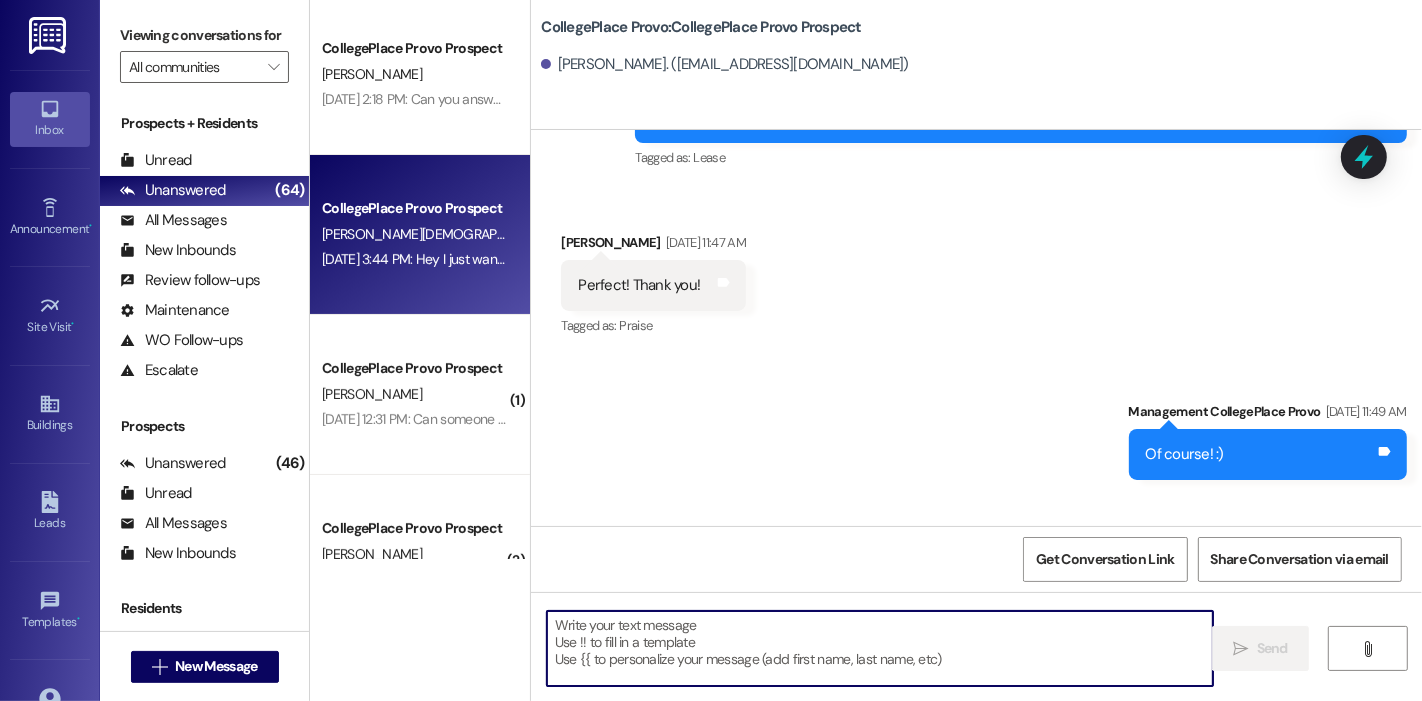 scroll, scrollTop: 5887, scrollLeft: 0, axis: vertical 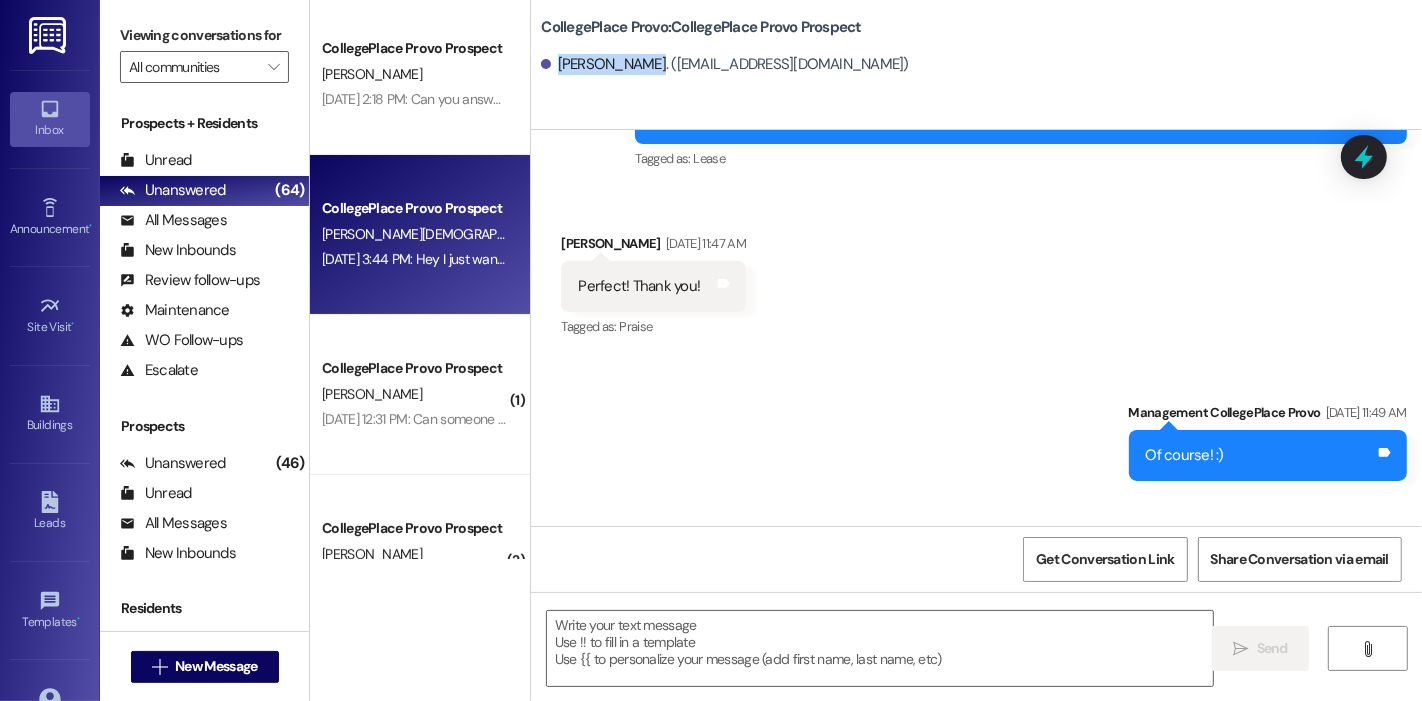 drag, startPoint x: 631, startPoint y: 67, endPoint x: 550, endPoint y: 64, distance: 81.055534 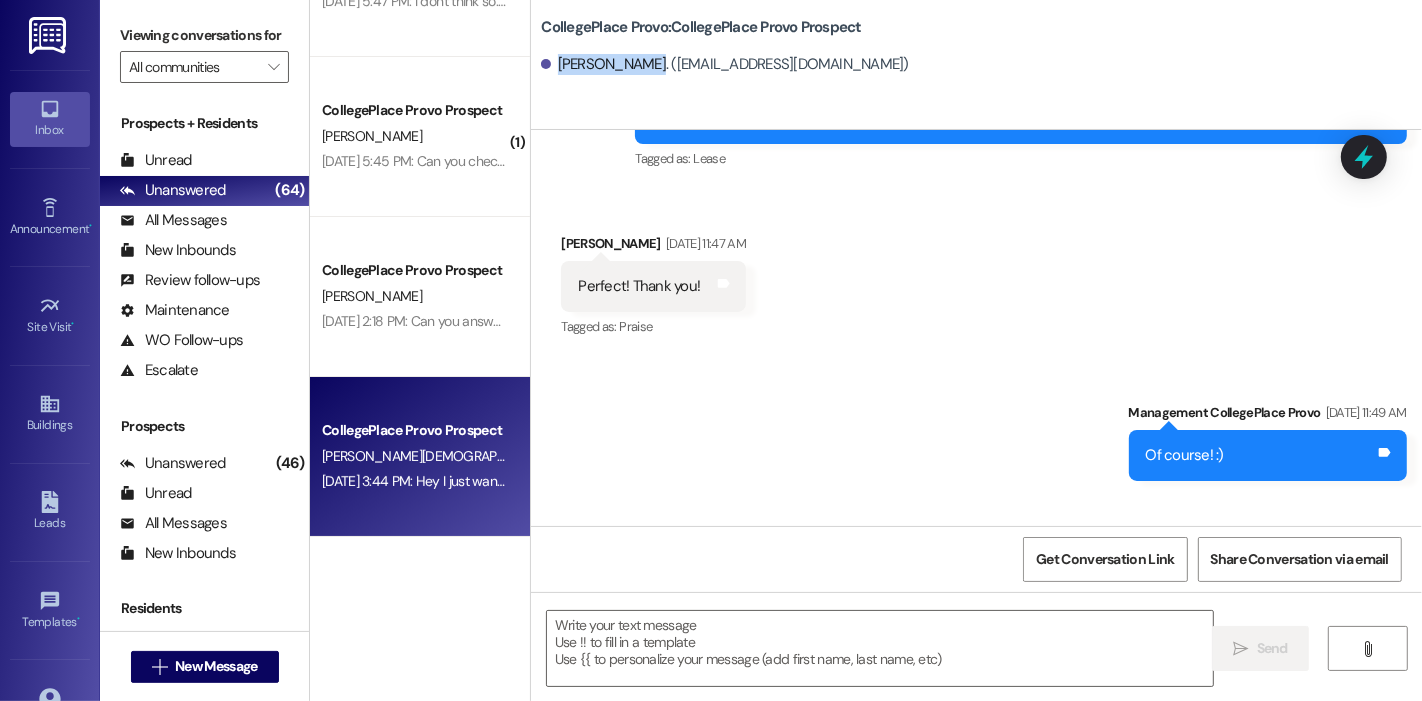 scroll, scrollTop: 6342, scrollLeft: 0, axis: vertical 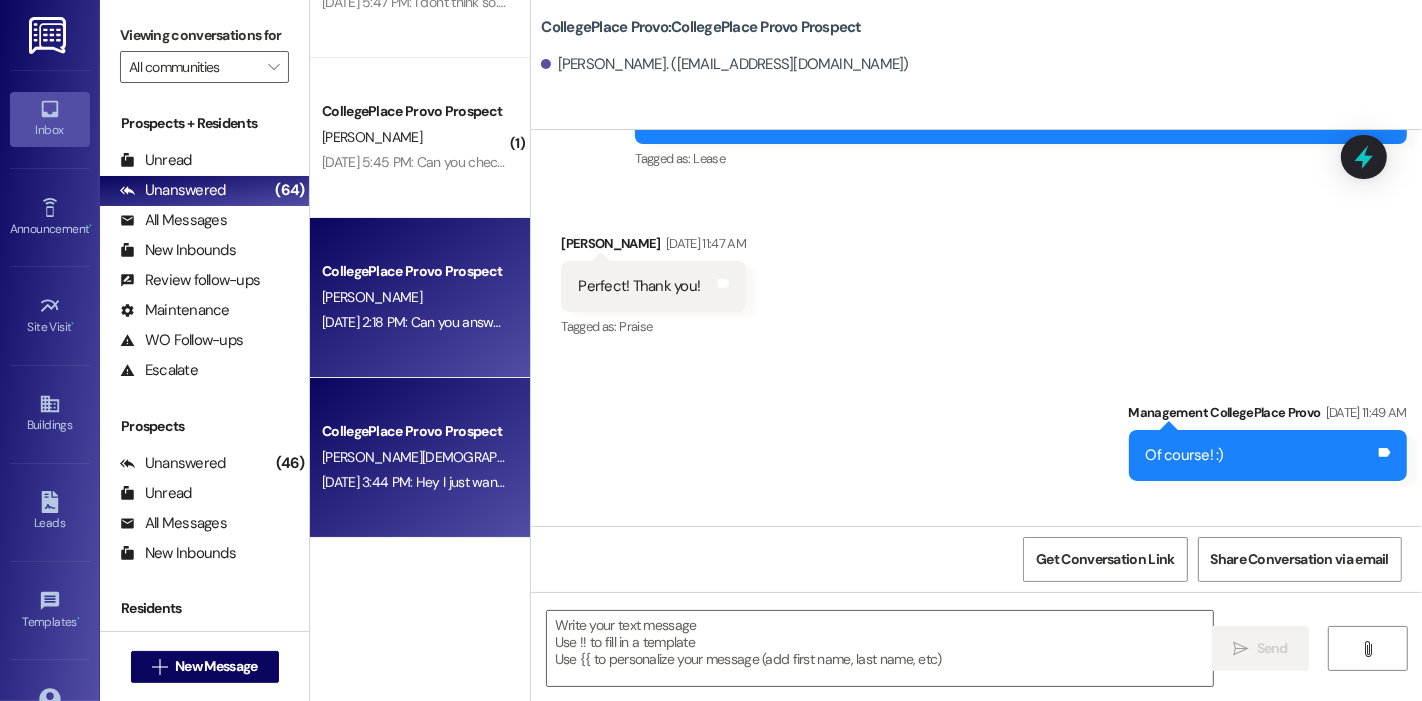 click on "[PERSON_NAME]" at bounding box center [372, 297] 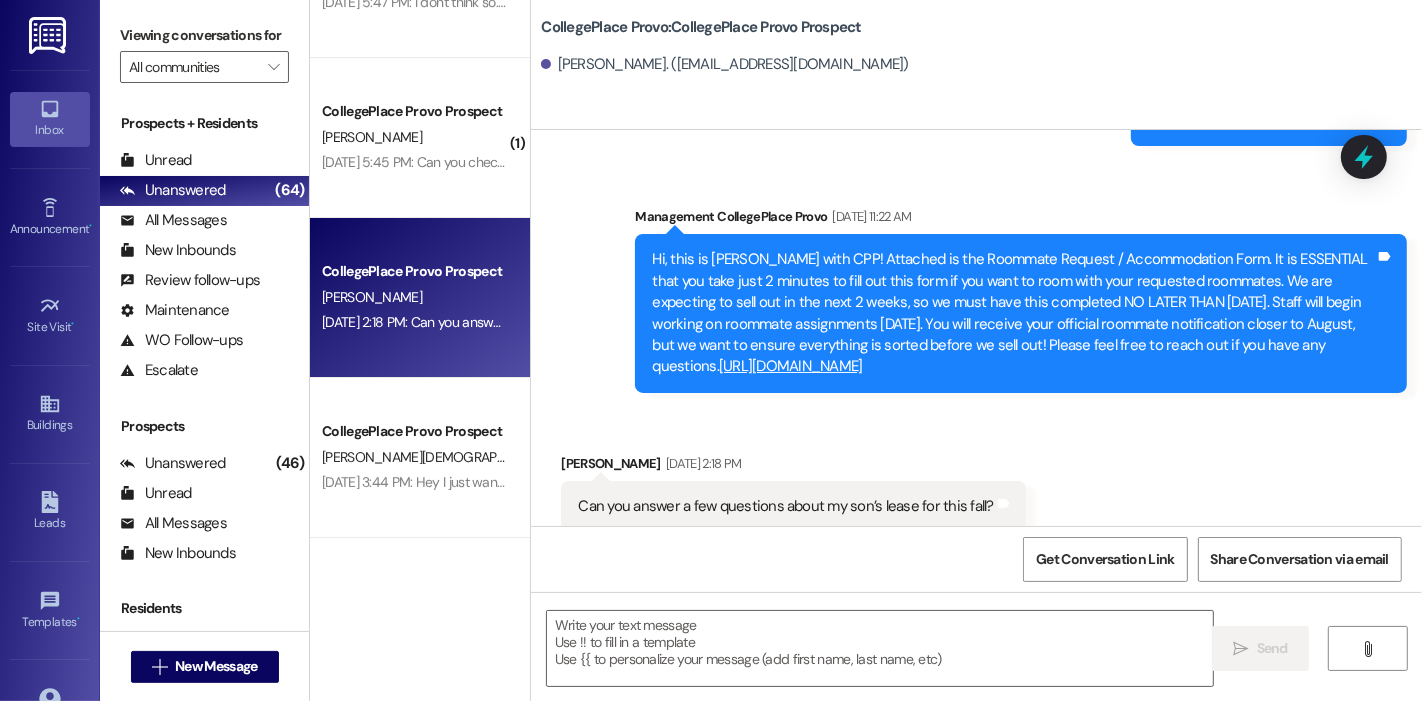 scroll, scrollTop: 1398, scrollLeft: 0, axis: vertical 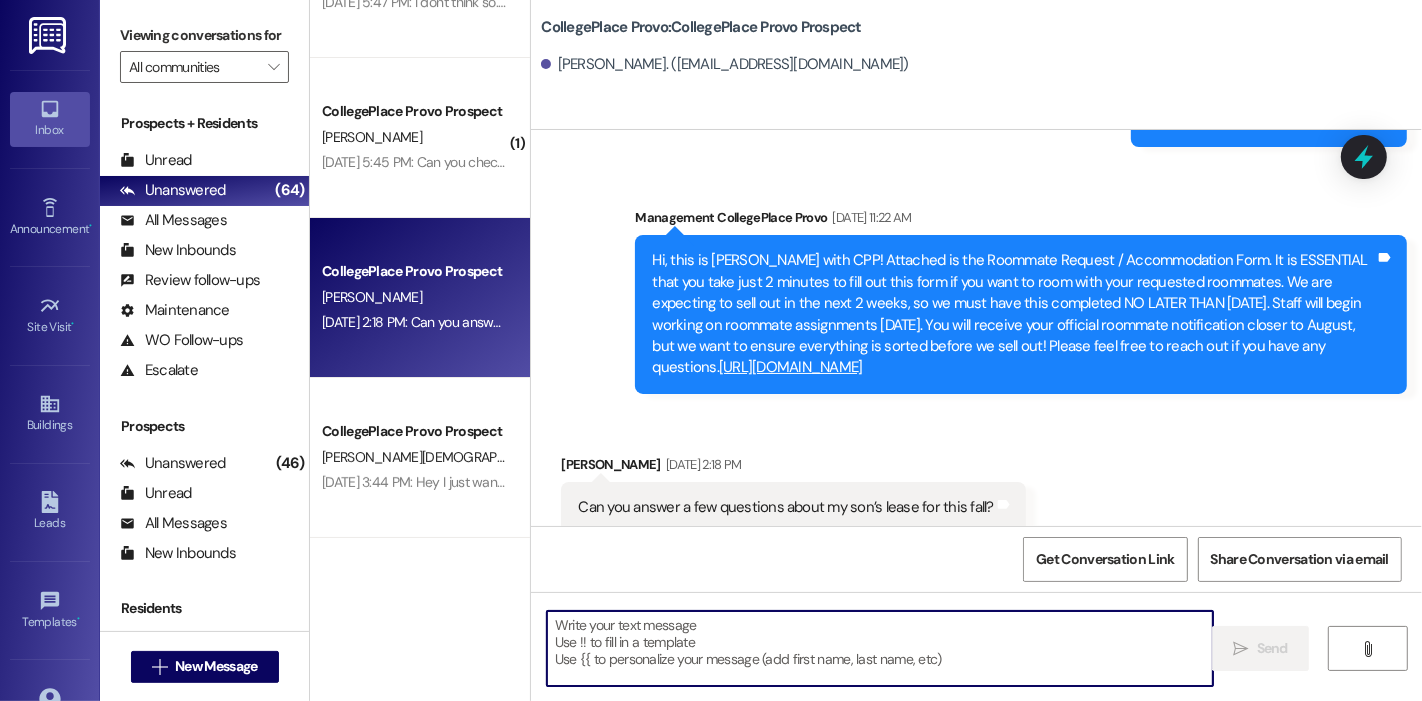 click at bounding box center (880, 648) 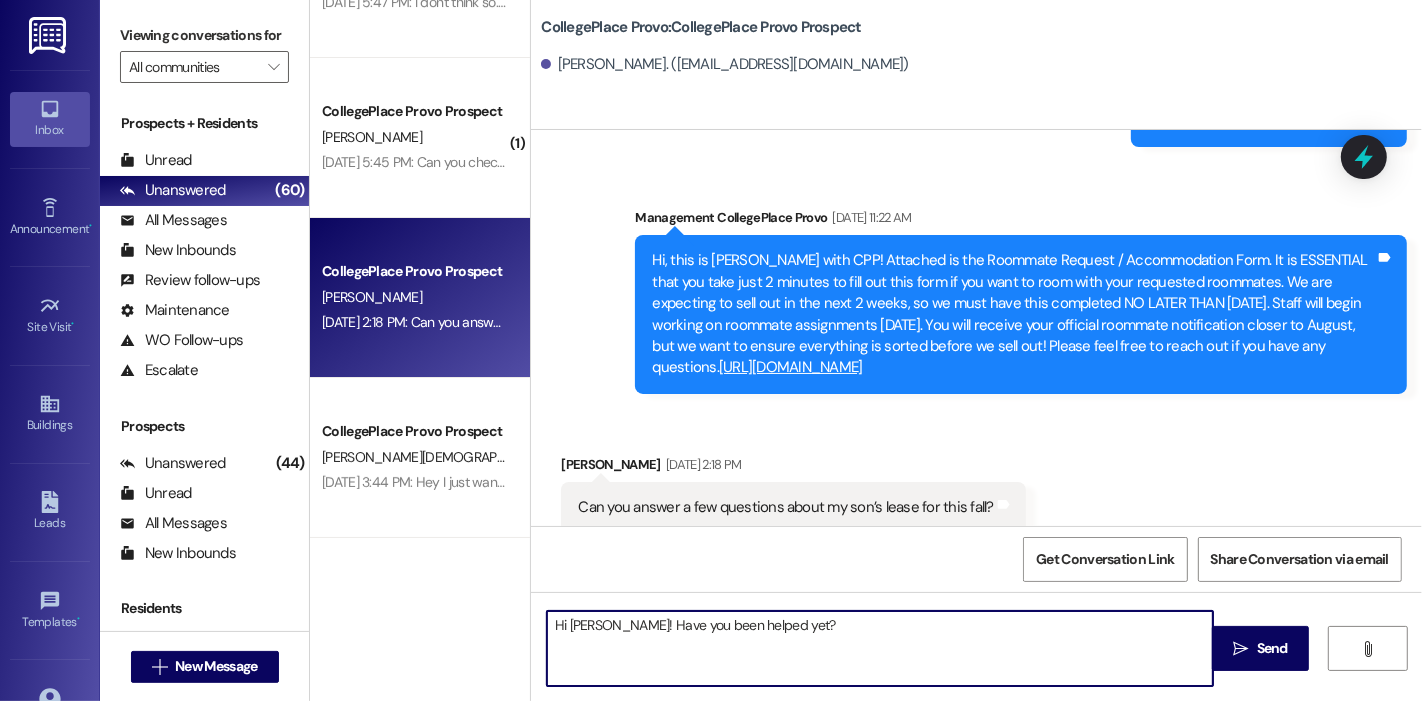 type on "Hi [PERSON_NAME]! Have you been helped yet?" 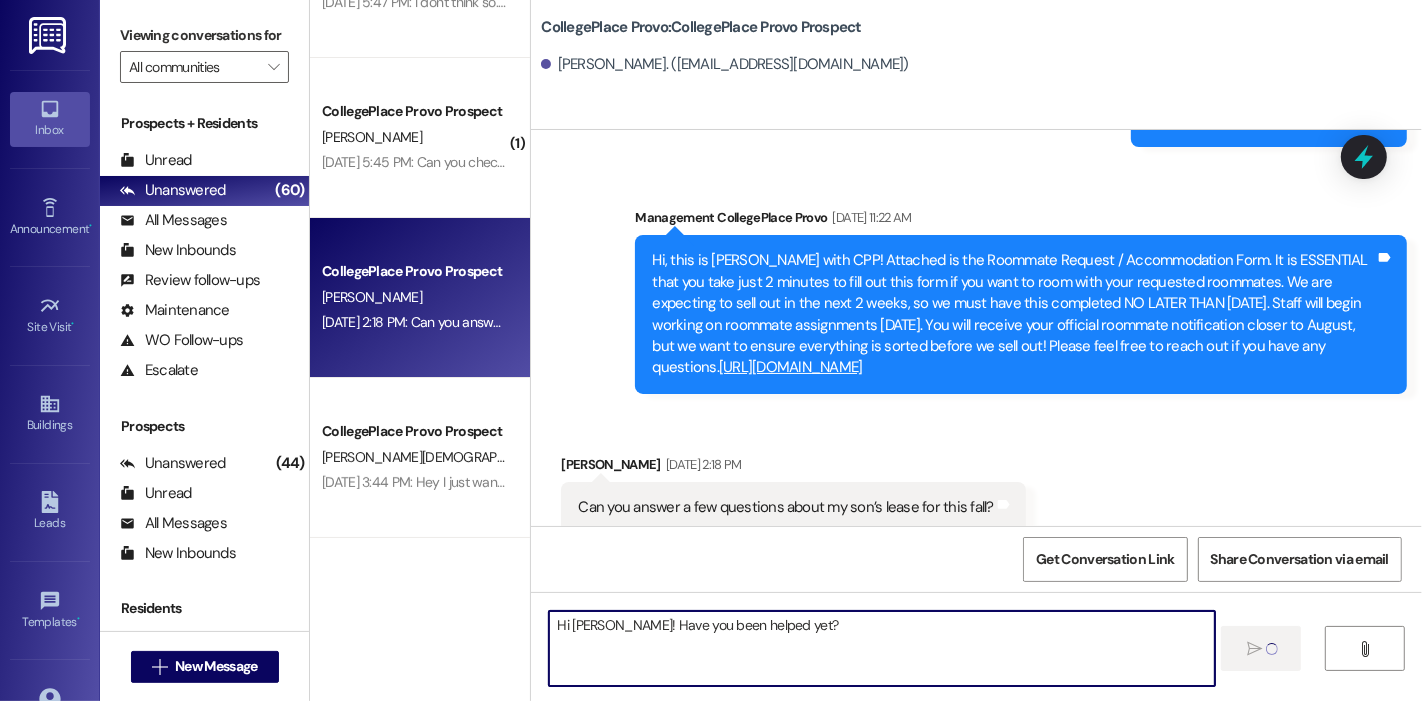 type 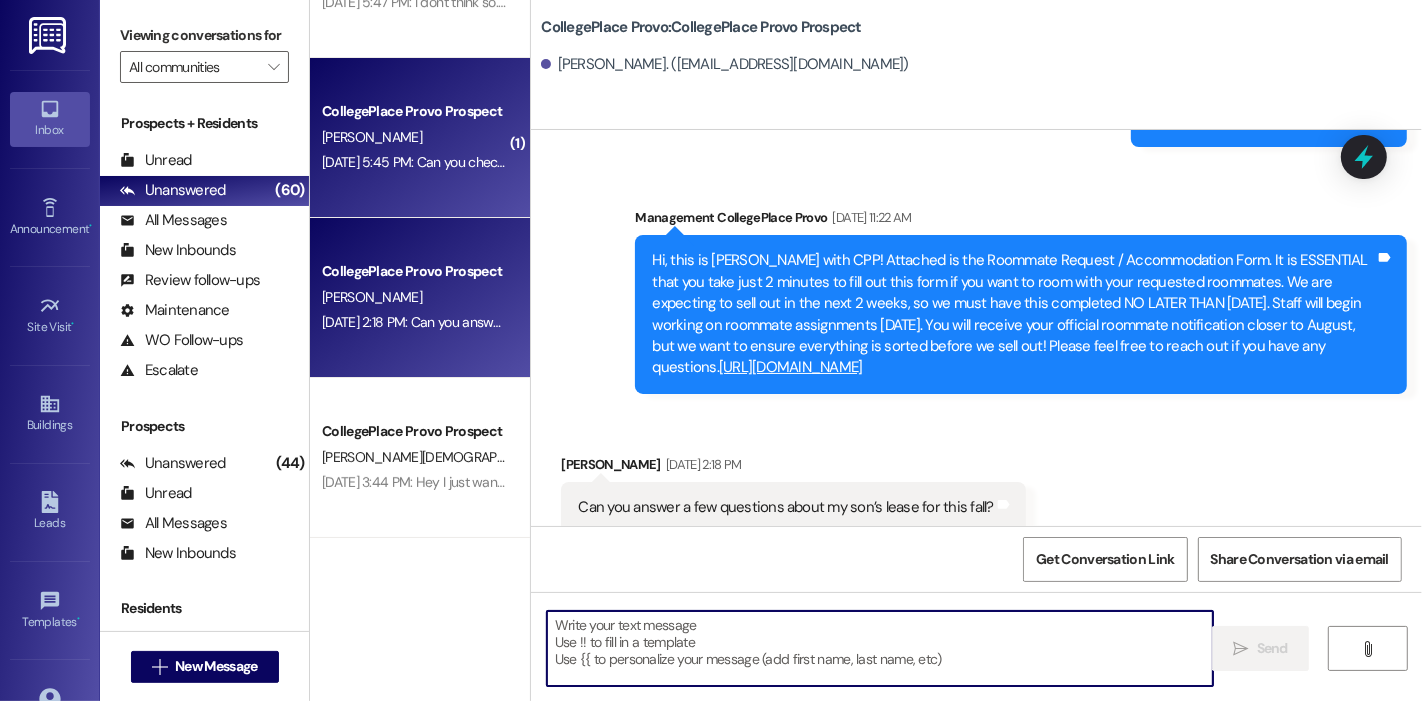 click on "[DATE] 5:45 PM: Can you check to see who [PERSON_NAME] is rooming with in the fall [DATE] 5:45 PM: Can you check to see who [PERSON_NAME] is rooming with in the fall" at bounding box center [570, 162] 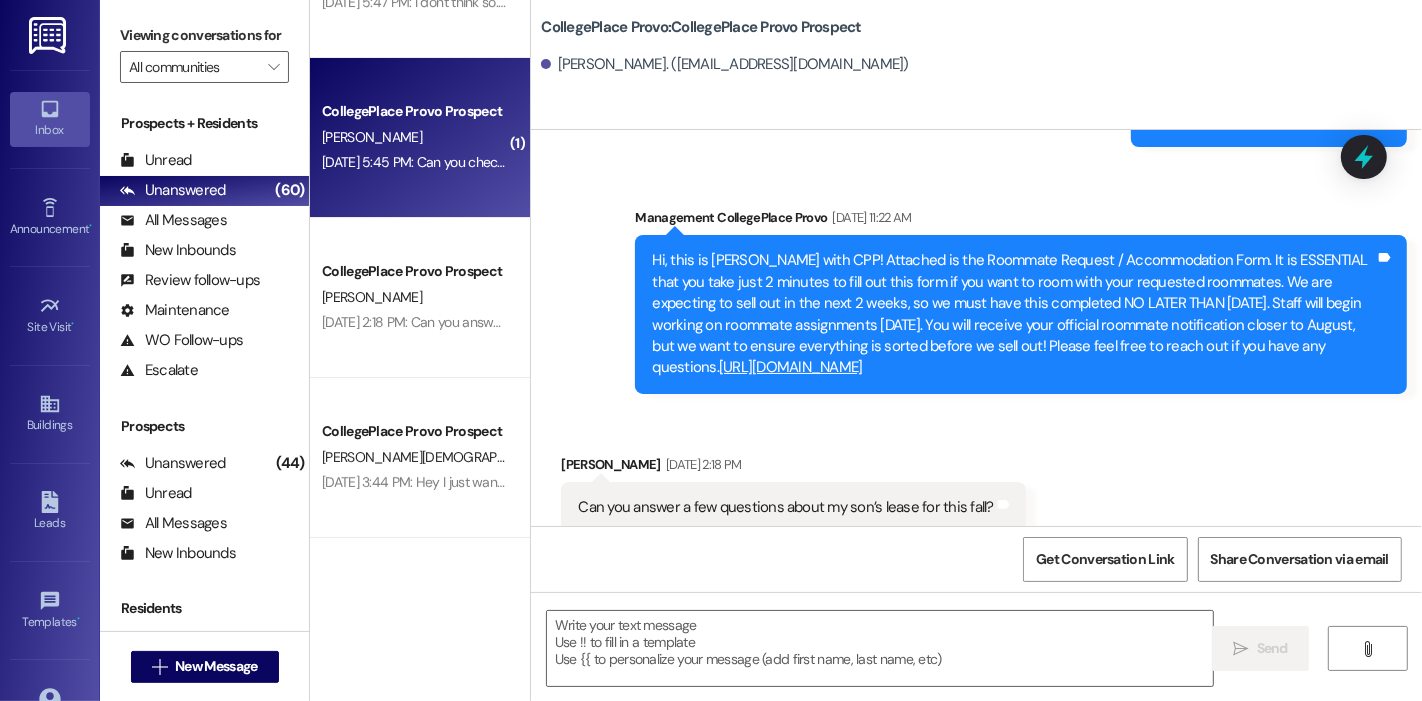 scroll, scrollTop: 220, scrollLeft: 0, axis: vertical 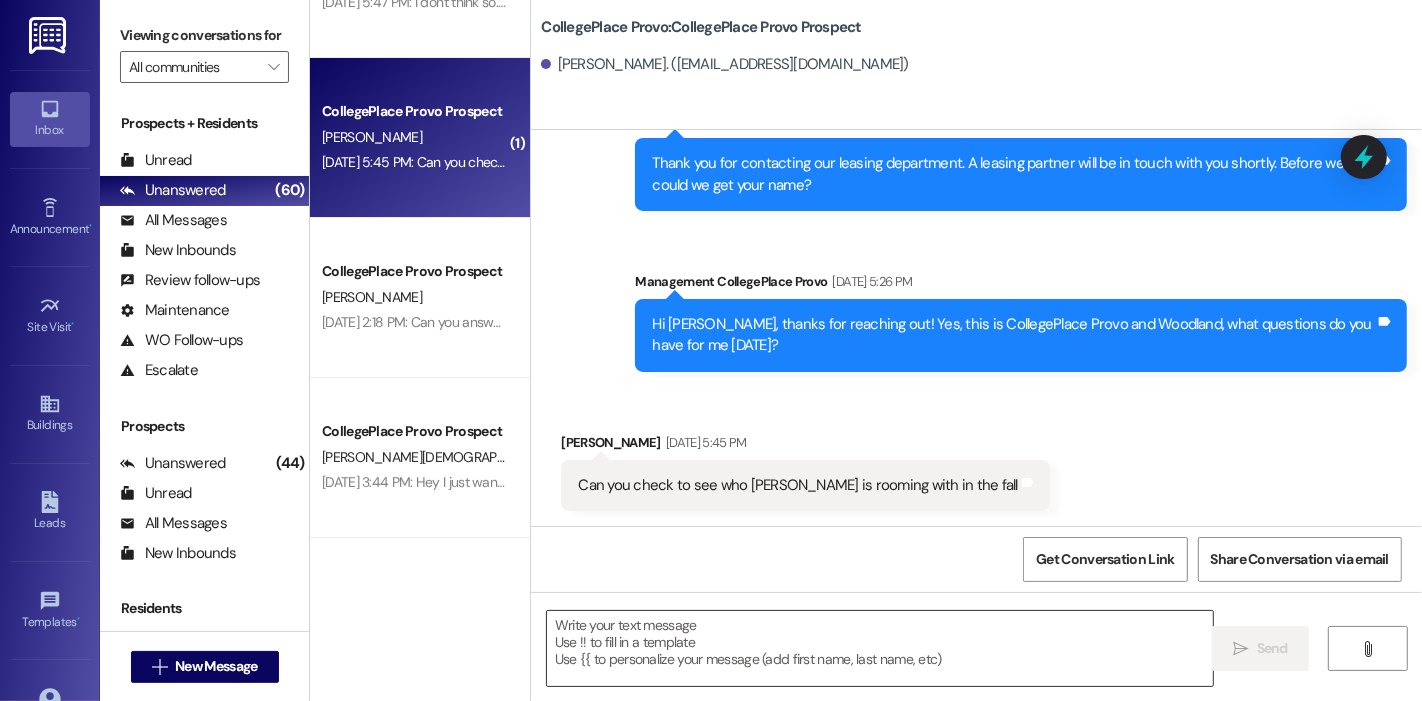 click at bounding box center [880, 648] 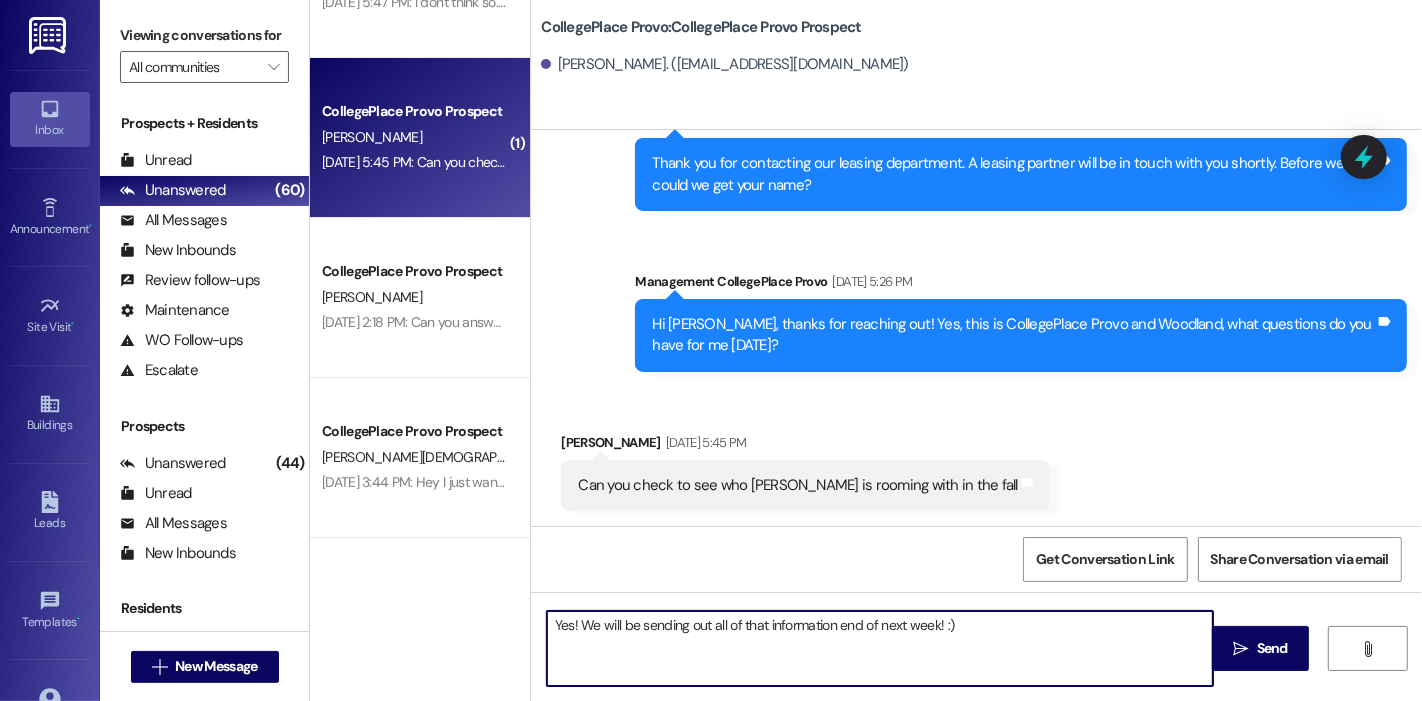 type on "Yes! We will be sending out all of that information end of next week! :)" 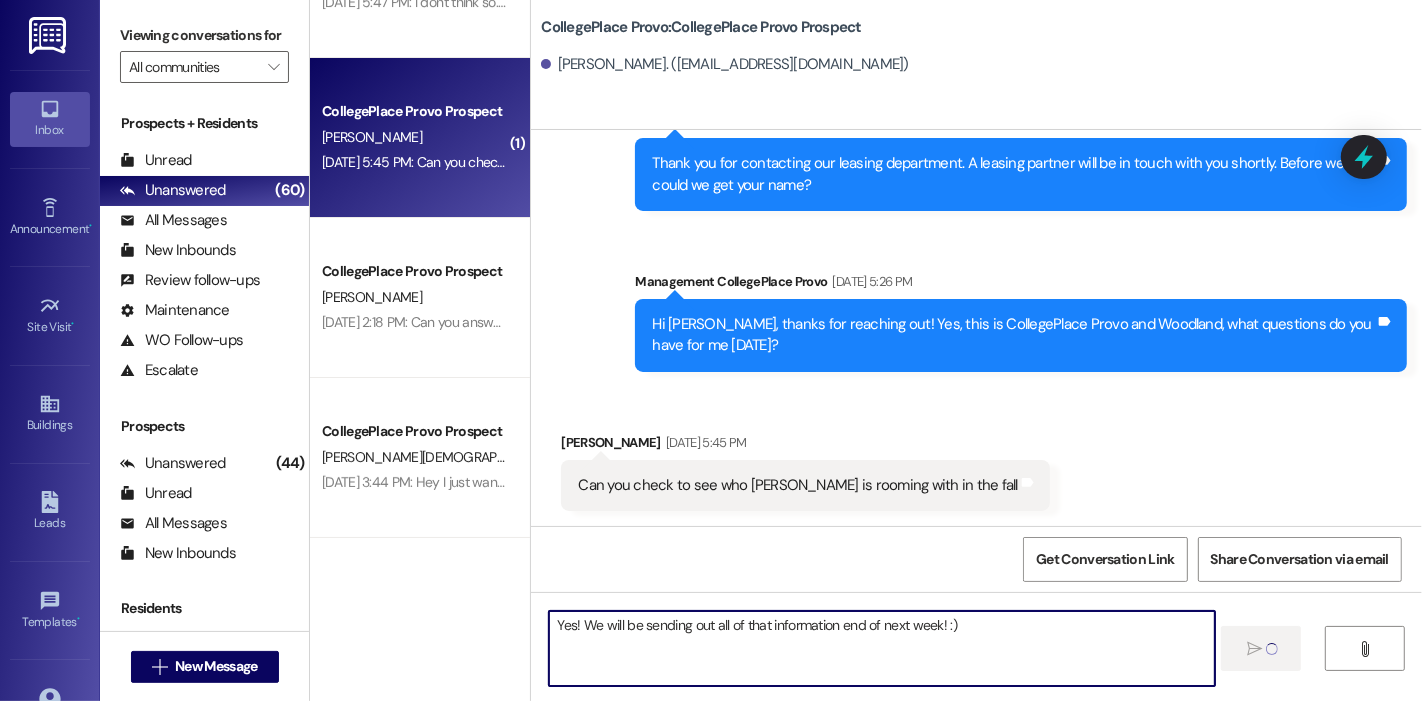 type 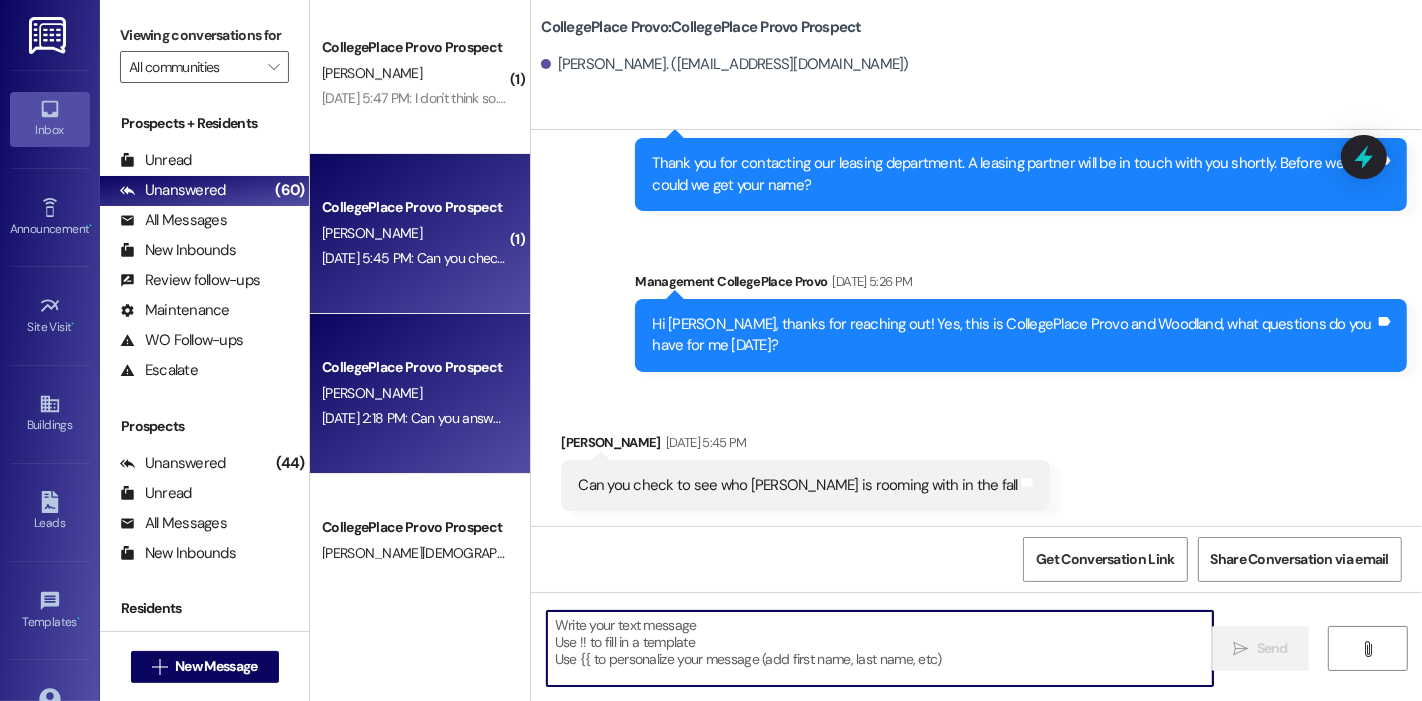 scroll, scrollTop: 6009, scrollLeft: 0, axis: vertical 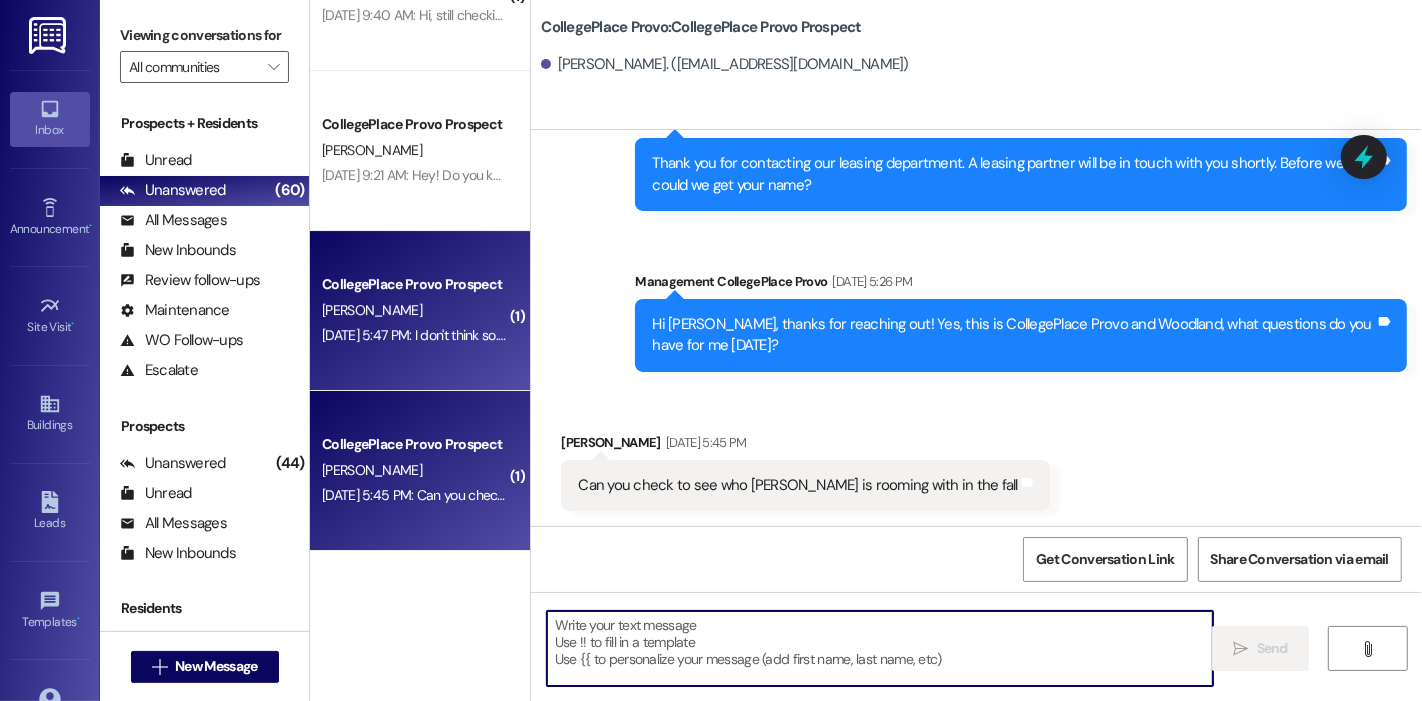 click on "CollegePlace Provo Prospect" at bounding box center [414, 284] 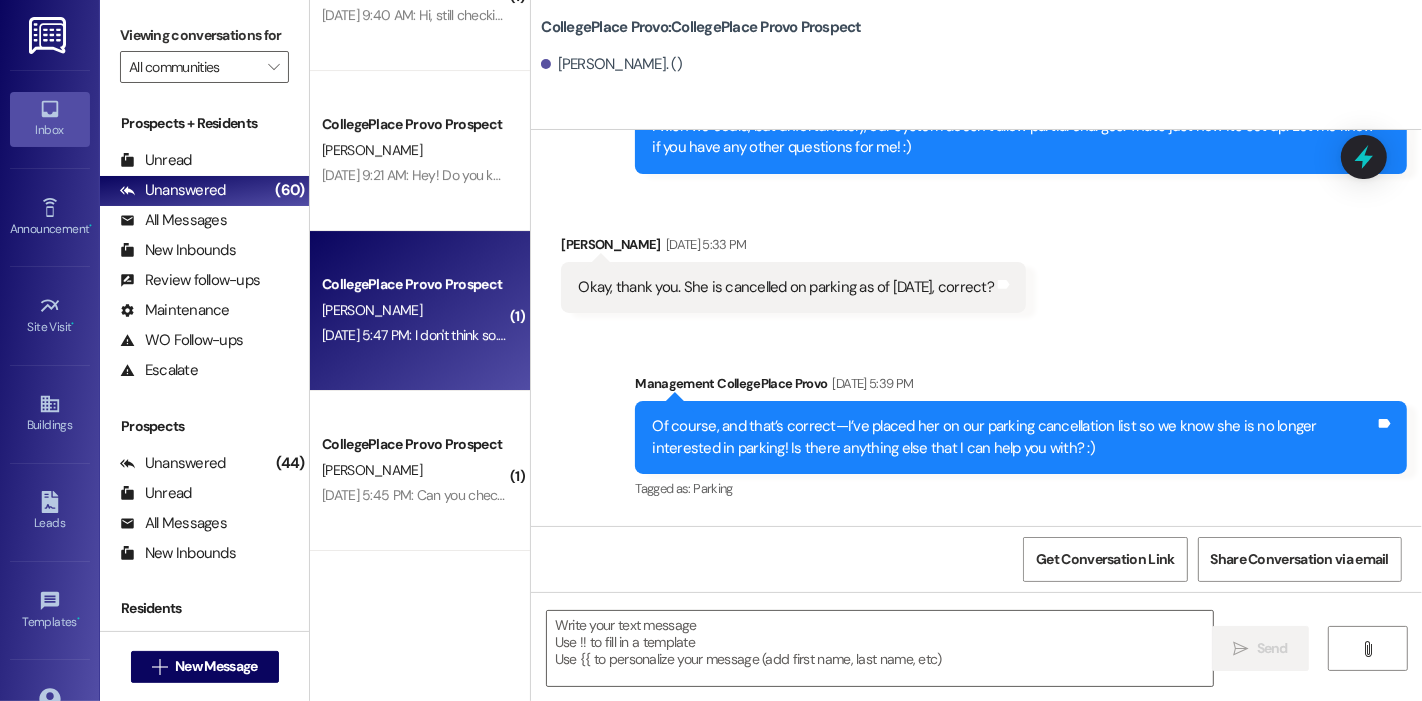 scroll, scrollTop: 23509, scrollLeft: 0, axis: vertical 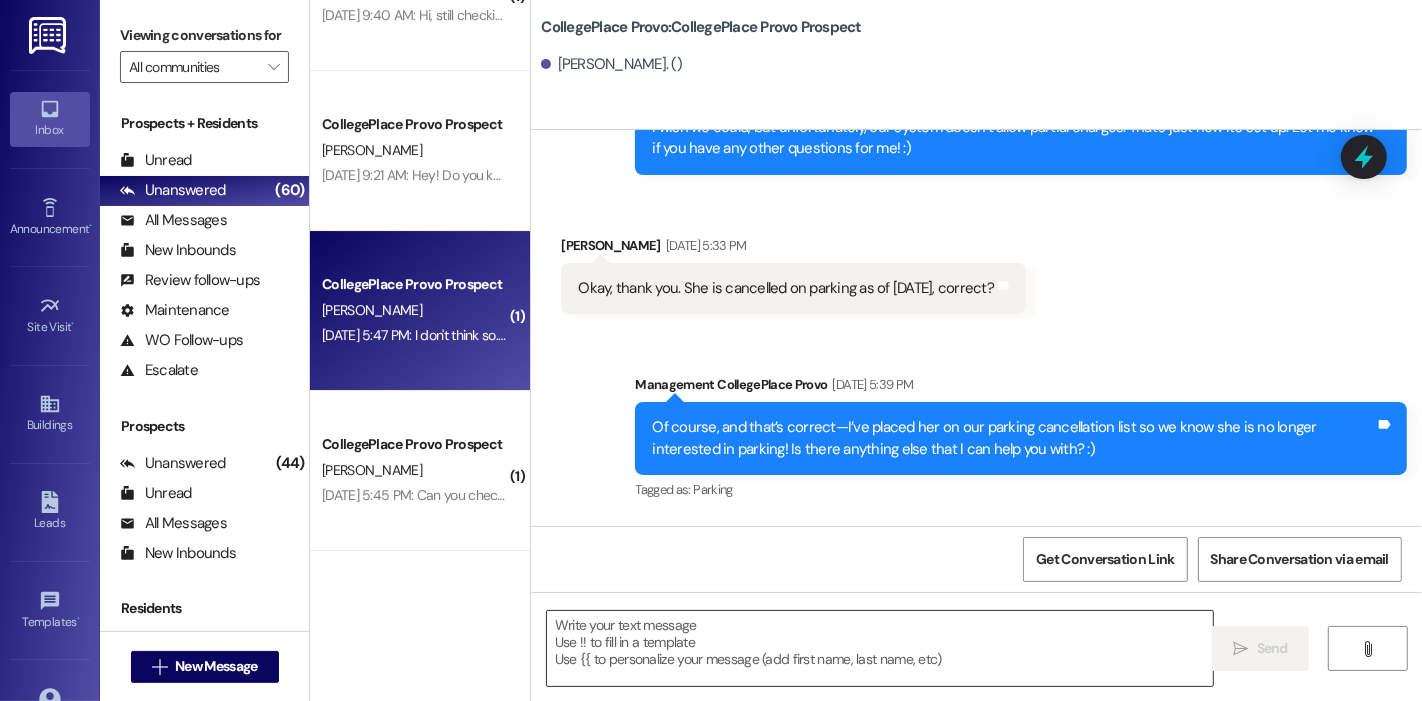 click at bounding box center (880, 648) 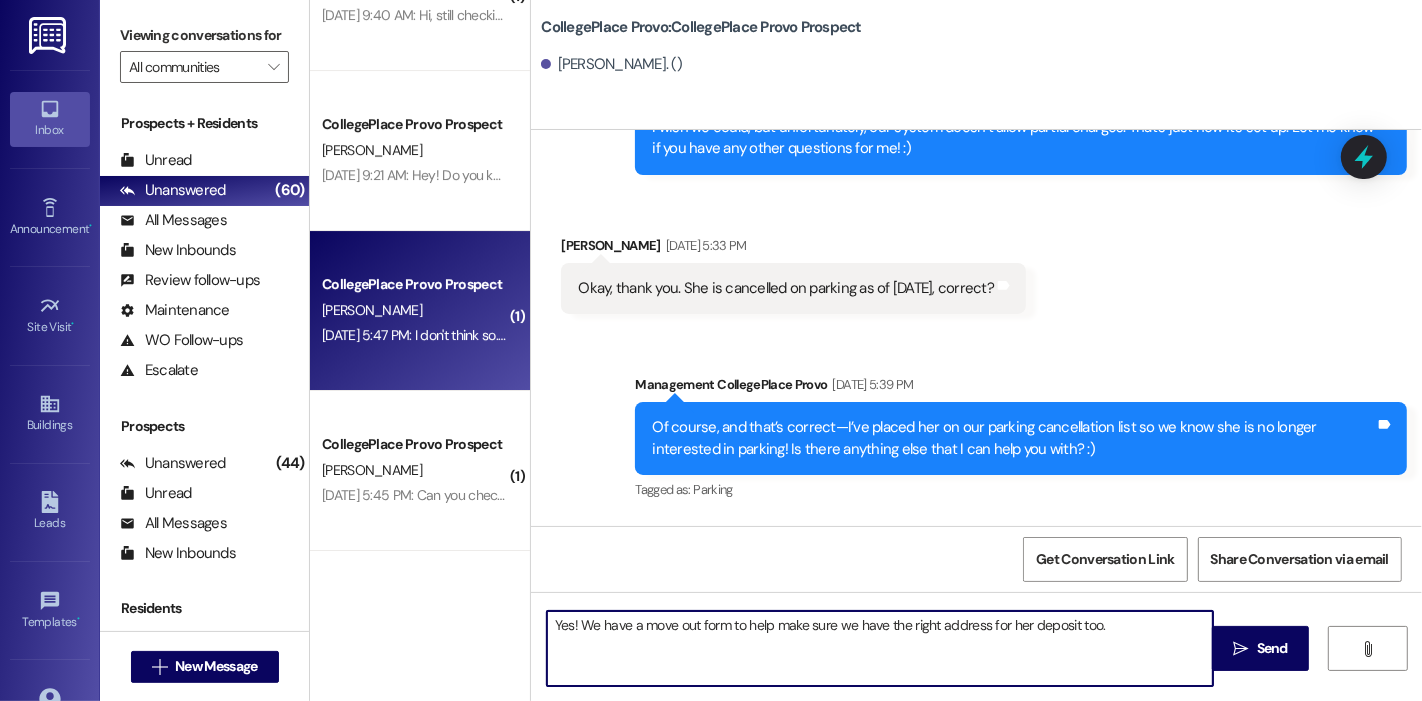 type on "Yes! We have a move out form to help make sure we have the right address for her deposit too." 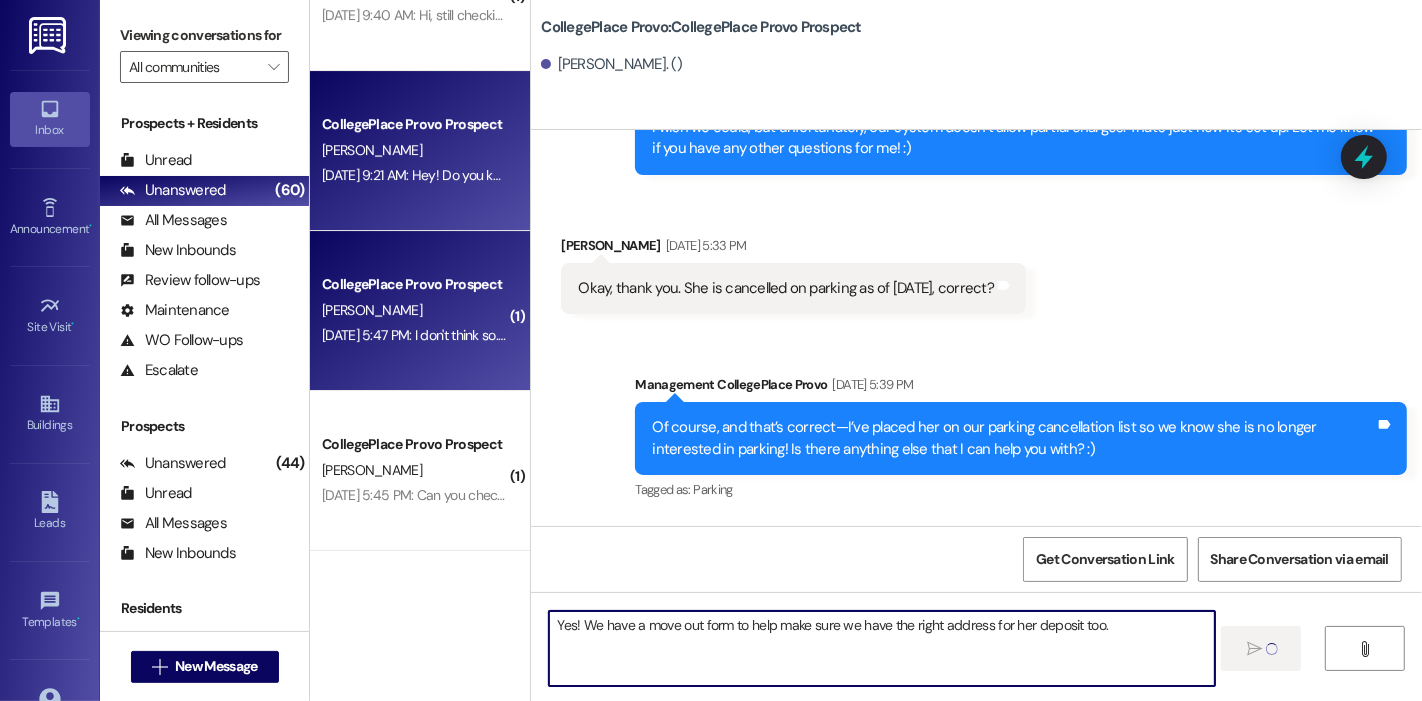 type 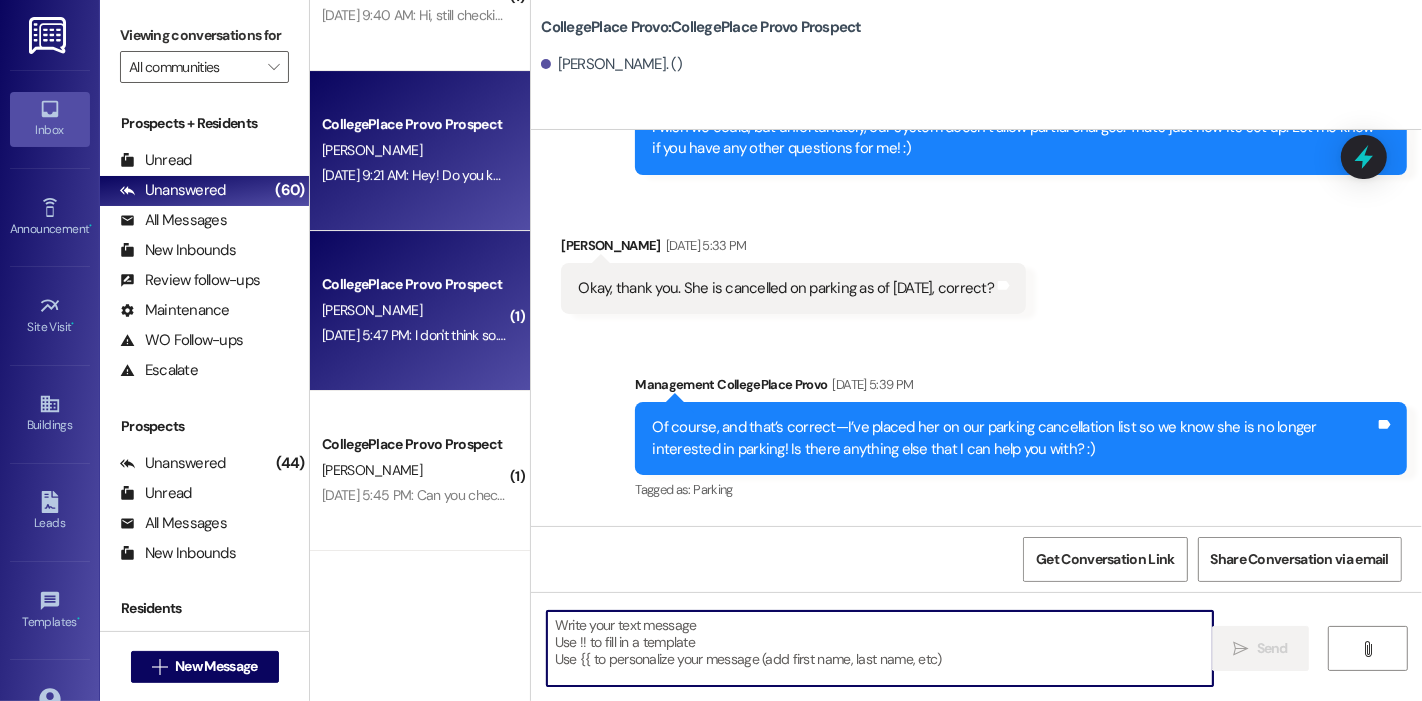 scroll, scrollTop: 23508, scrollLeft: 0, axis: vertical 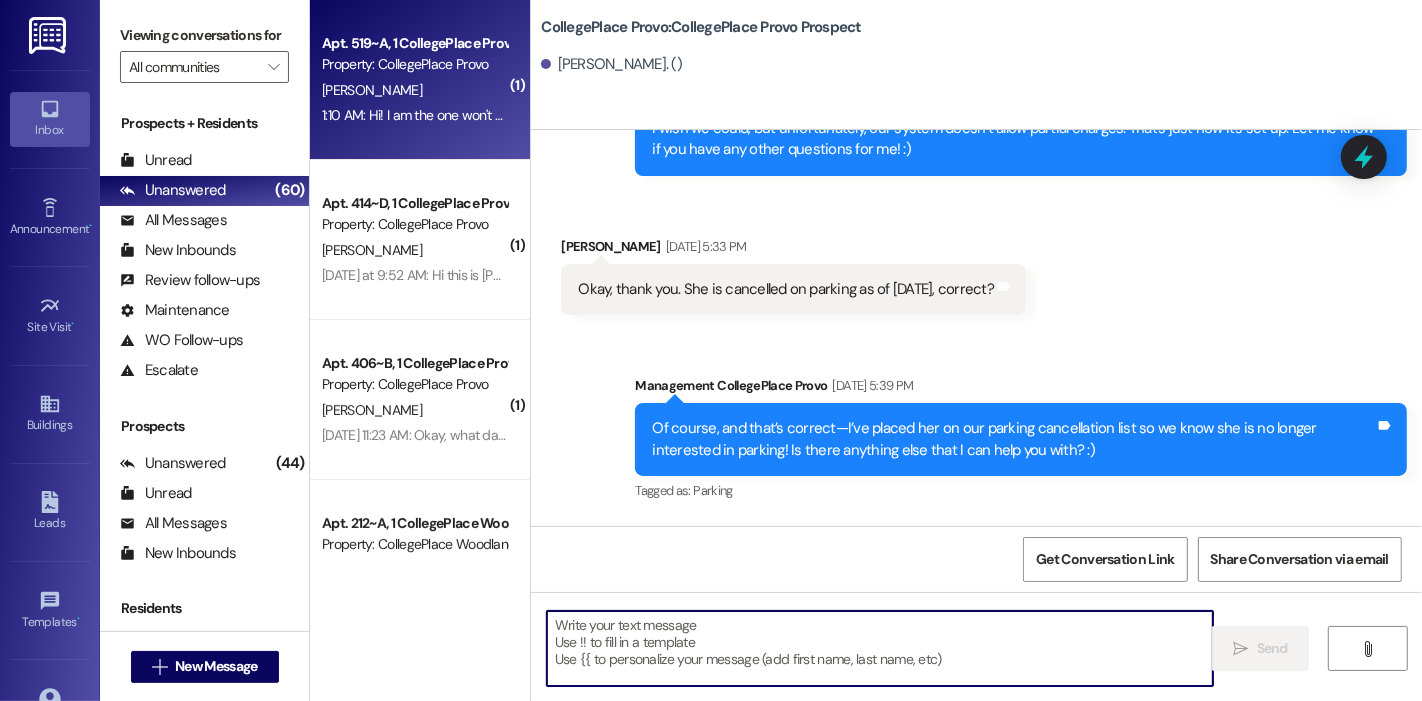 click on "1:10 AM: Hi! I am the one won't be broken AC. Please do anything you can to help me out more sufficiently [DATE]. iT is fluctuating between 78-80 degrees in the apartment making it nearly impossible to cook or get things done. like i can't even be home. the fans i was given can only be felt if you stand right next to them and make very little difference. if it's going to be a few days or til like [DATE] i need a better temporary solution so that's it's more habitable 1:10 AM: Hi! I am the one won't be broken AC. Please do anything you can to help me out more sufficiently [DATE]. iT is fluctuating between 78-80 degrees in the apartment making it nearly impossible to cook or get things done. like i can't even be home. the fans i was given can only be felt if you stand right next to them and make very little difference. if it's going to be a few days or til like [DATE] i need a better temporary solution so that's it's more habitable" at bounding box center (1636, 115) 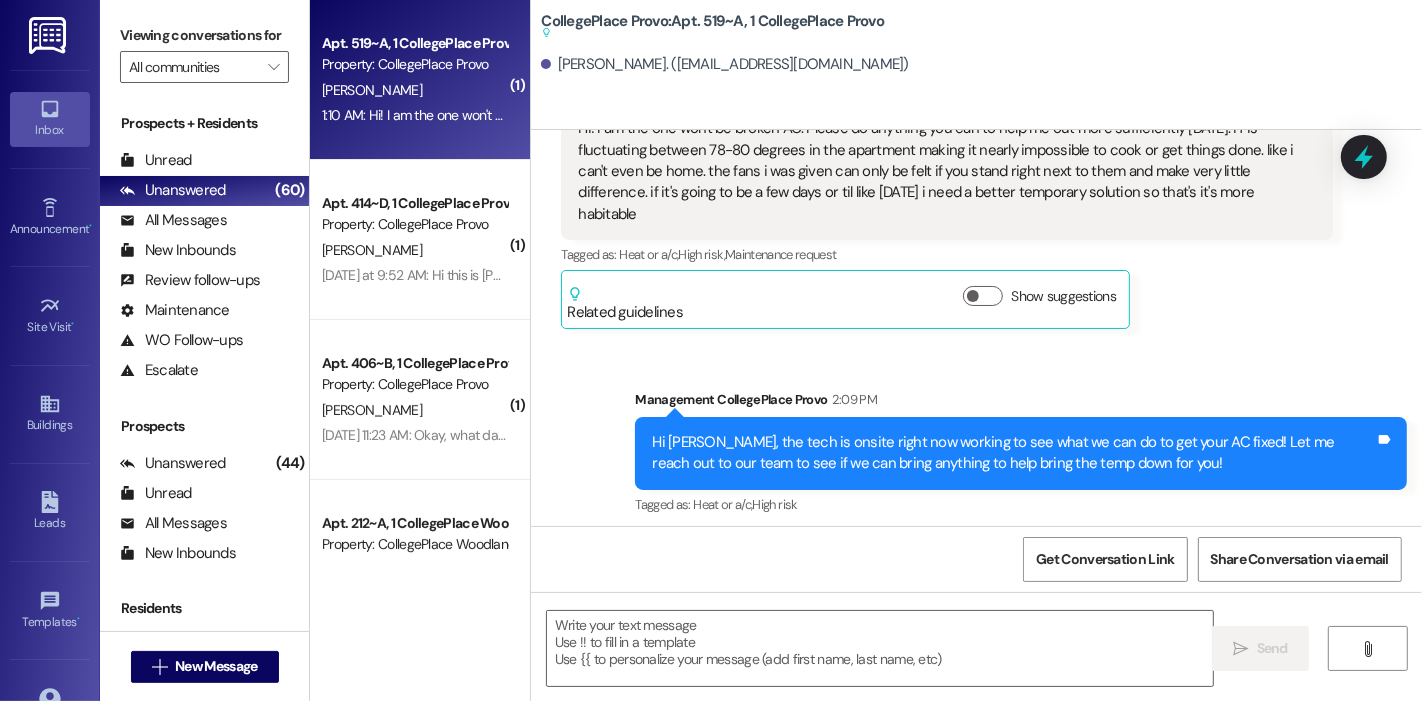 scroll, scrollTop: 33704, scrollLeft: 0, axis: vertical 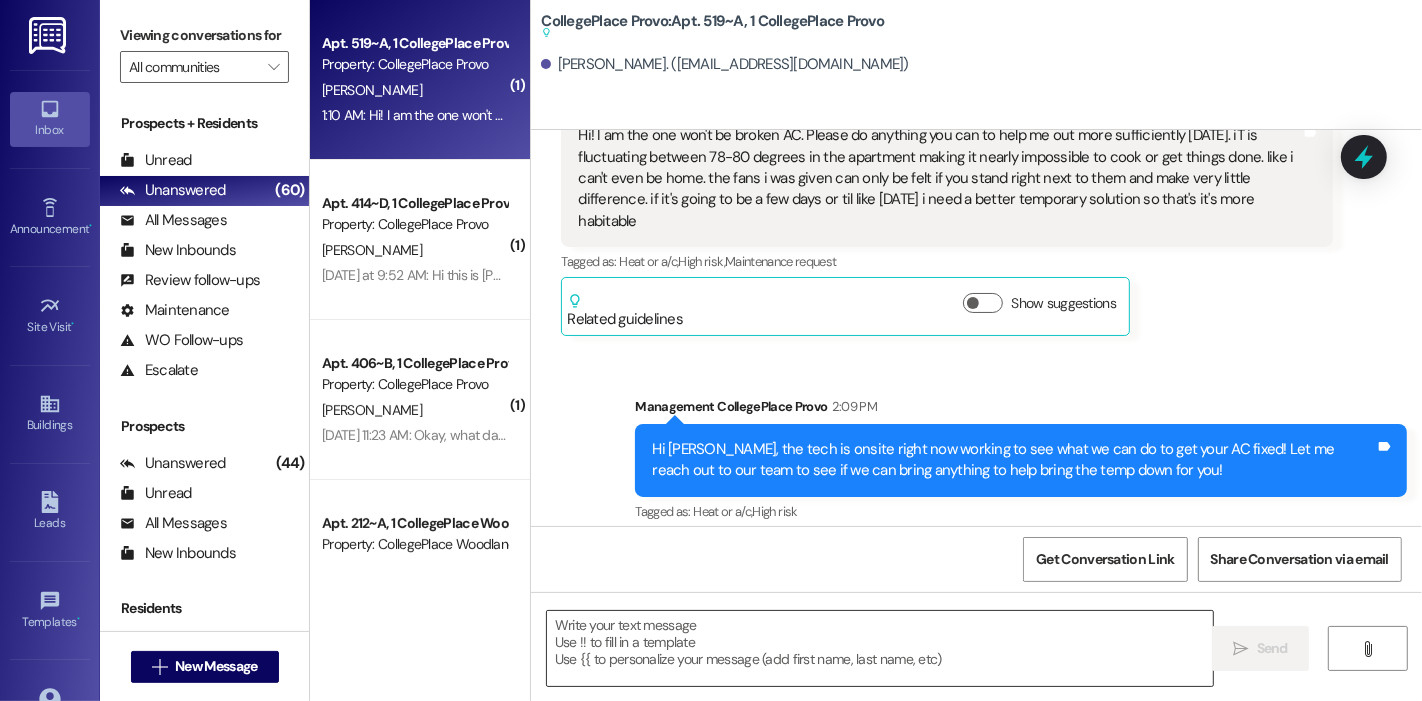 click at bounding box center [880, 648] 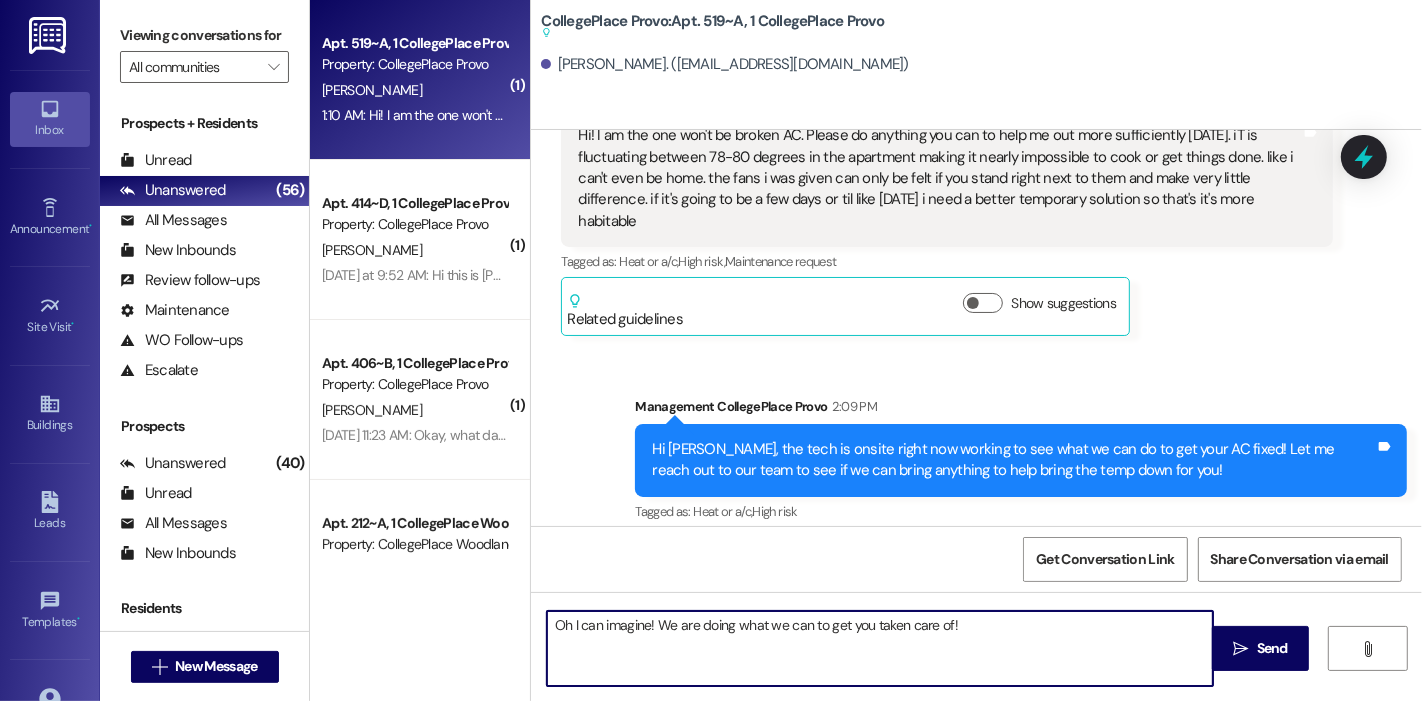 type on "Oh I can imagine! We are doing what we can to get you taken care of!" 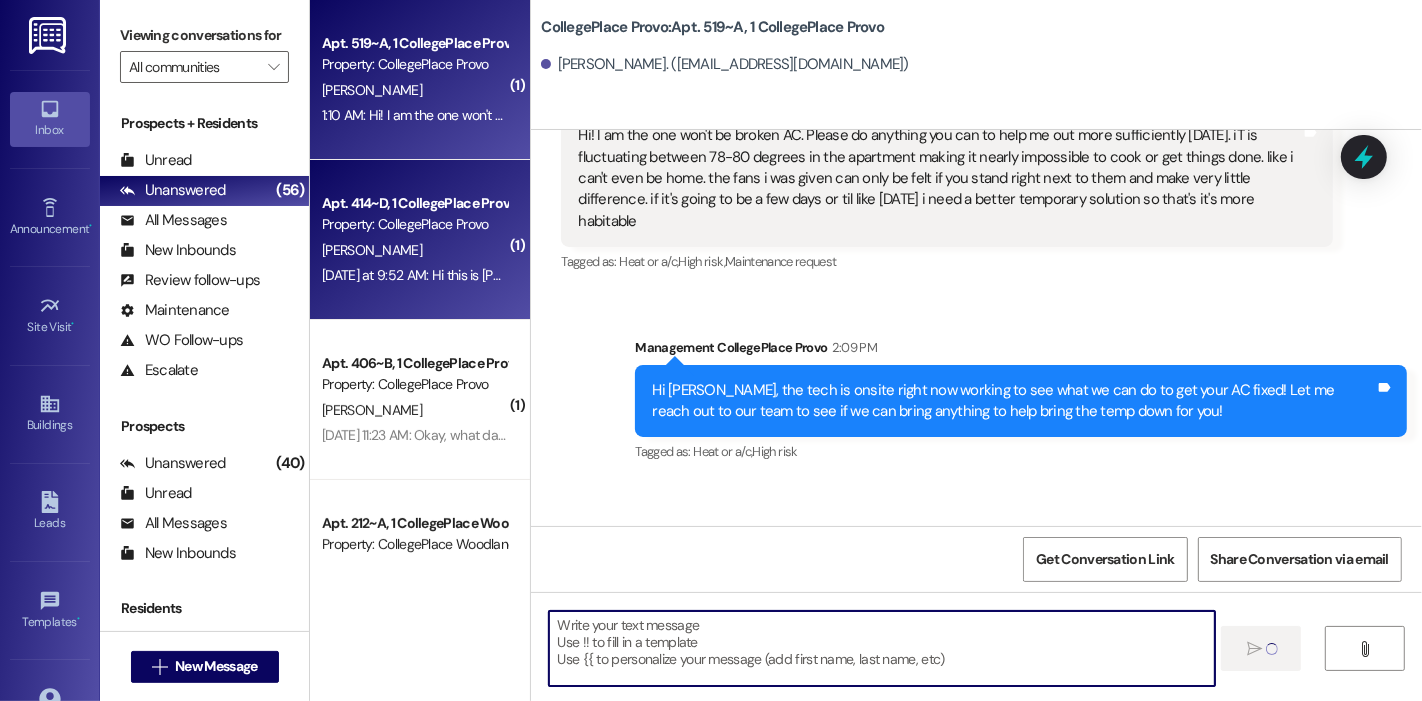 click on "[DATE] at 9:52 AM: Hi this is [PERSON_NAME]. I've been trying to call about making sure to get mine and my brothers cleaning deposit back. We've been out of the apartment and moved out for over three months now and cleaned the entire apartment. However our roommate who still lives there is messy. We do not want that affecting the deposit. If it helps we took pictures of the mess that we cleaned up from the time we moved out. We can send it to you if you'd like. Please let me know what can be done. Thanks!" at bounding box center [1817, 275] 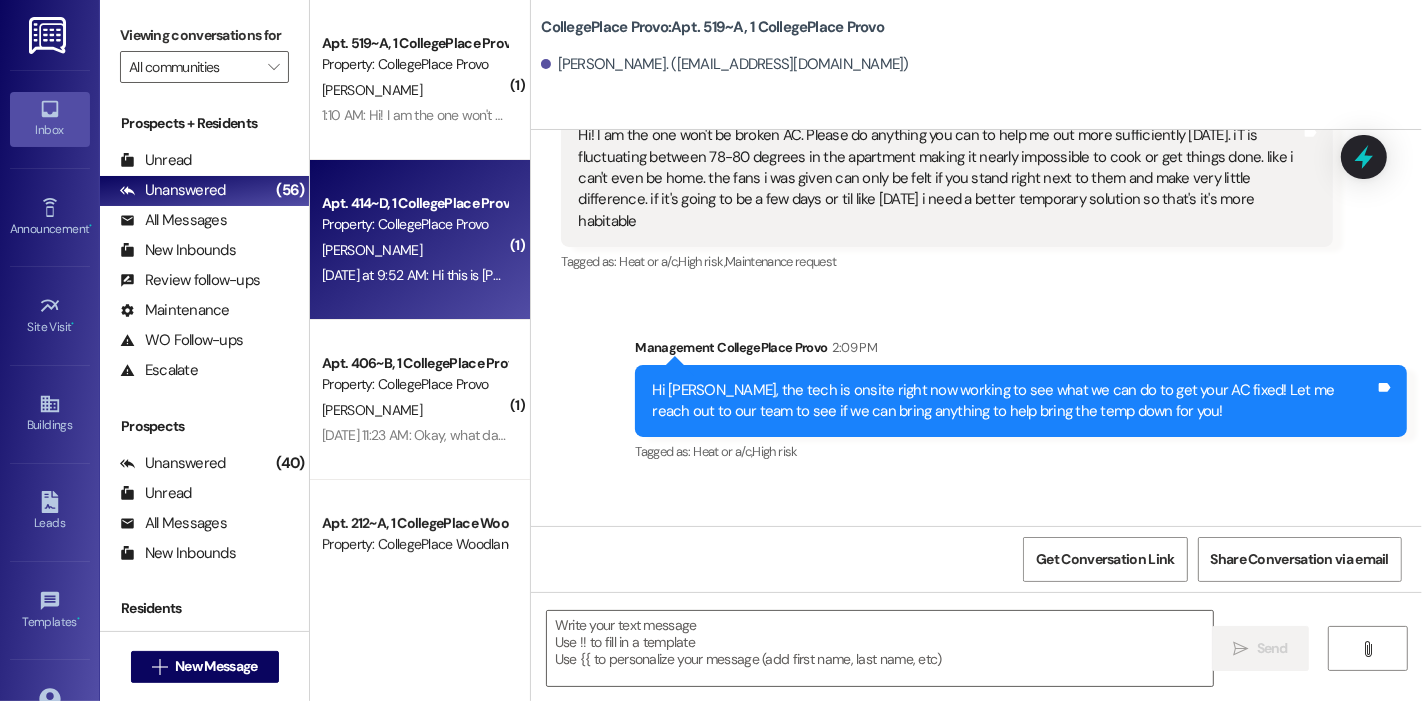 scroll, scrollTop: 33702, scrollLeft: 0, axis: vertical 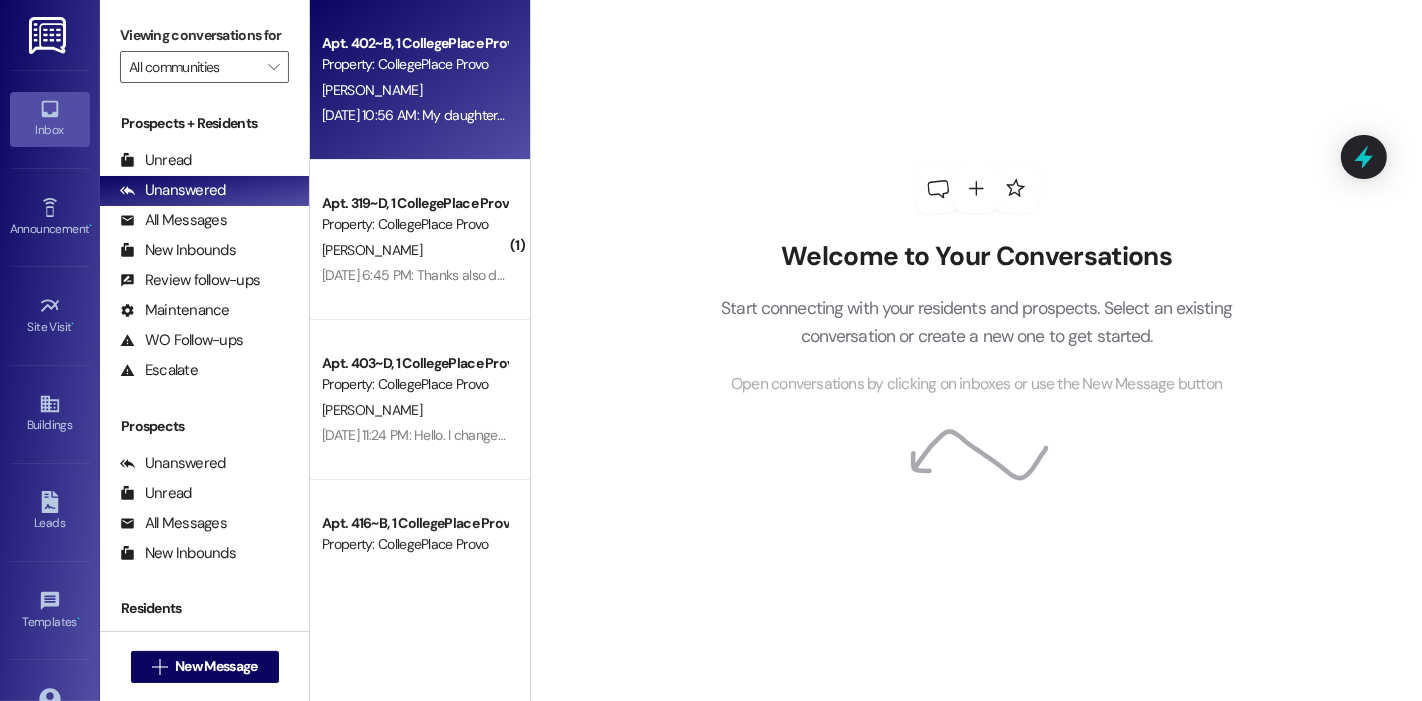 click on "[DATE] 10:56 AM: My daughter moved out in April but couldn't sell her contract. I just saw that she's being charged for a parking pass. She never had one while she was living there. I think it just posted. Can we take that off? [DATE] 10:56 AM: My daughter moved out in April but couldn't sell her contract. I just saw that she's being charged for a parking pass. She never had one while she was living there. I think it just posted. Can we take that off?" at bounding box center [958, 115] 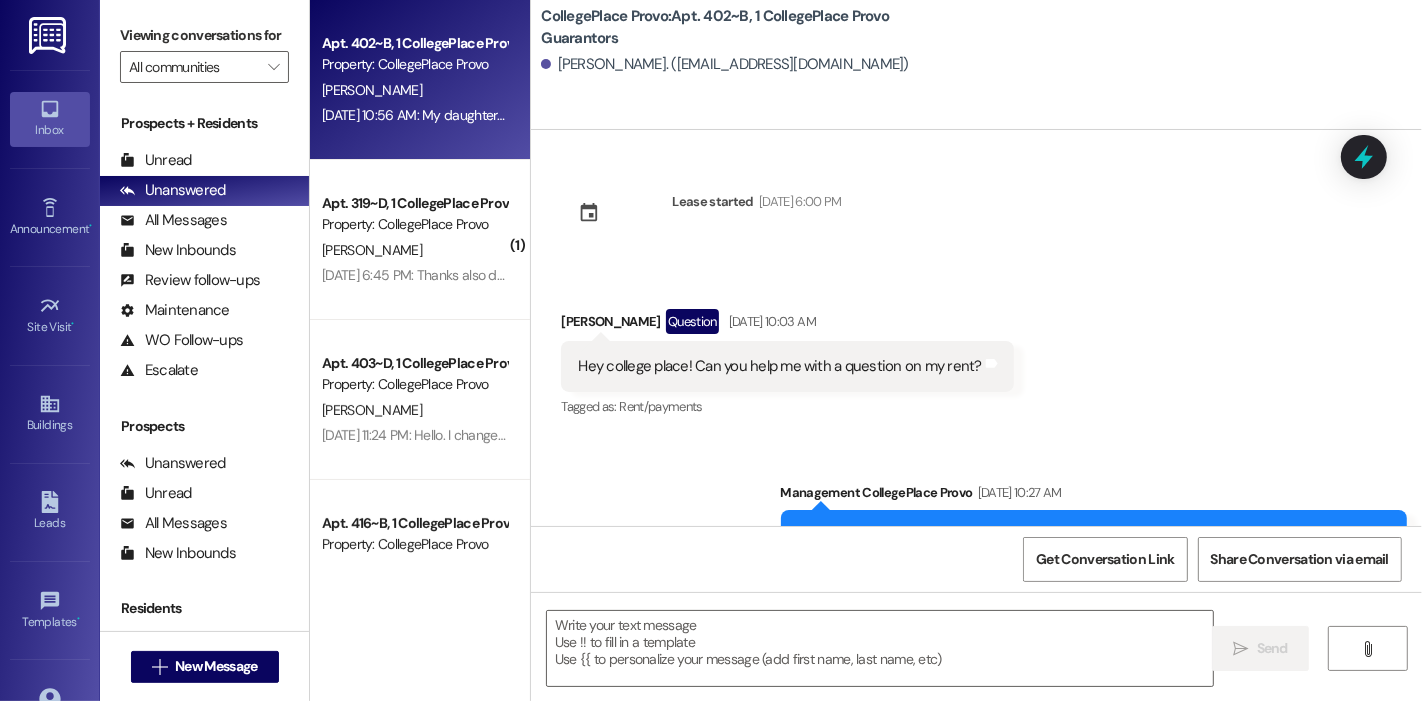 scroll, scrollTop: 243, scrollLeft: 0, axis: vertical 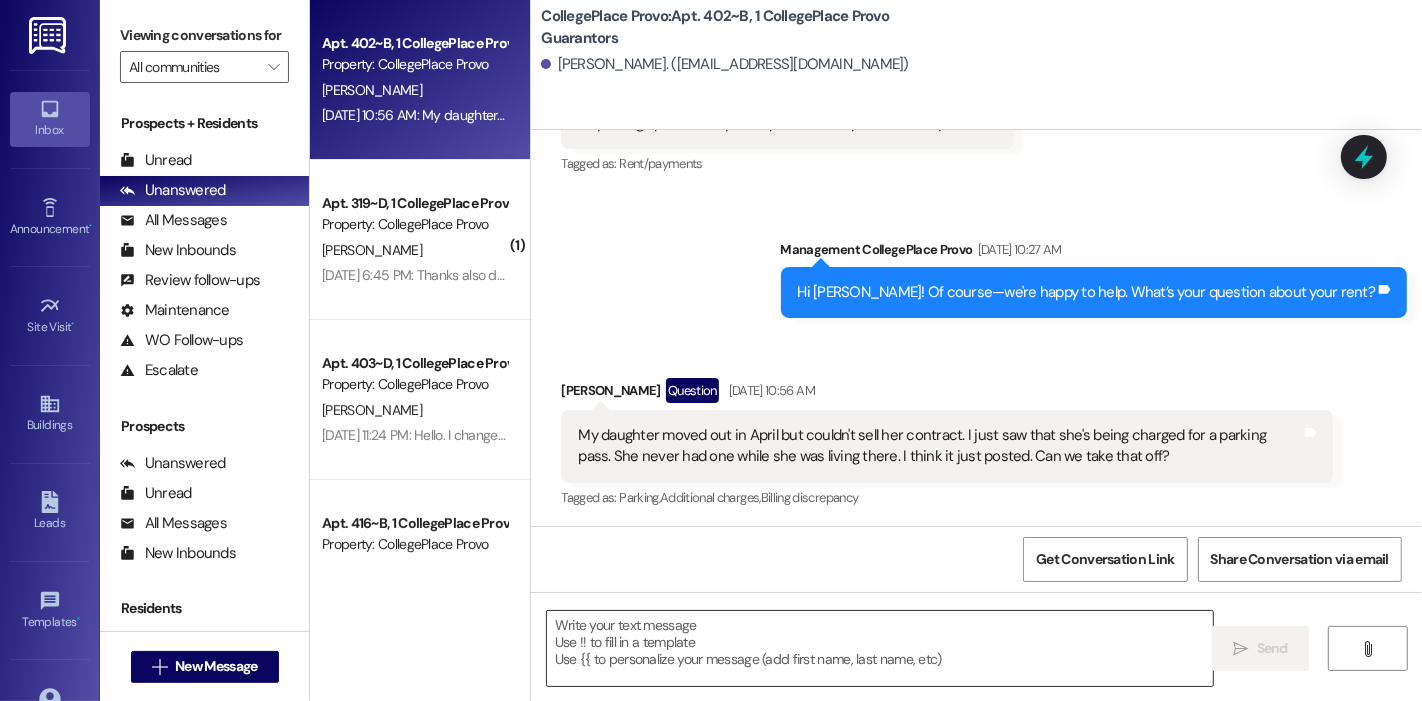 click at bounding box center (880, 648) 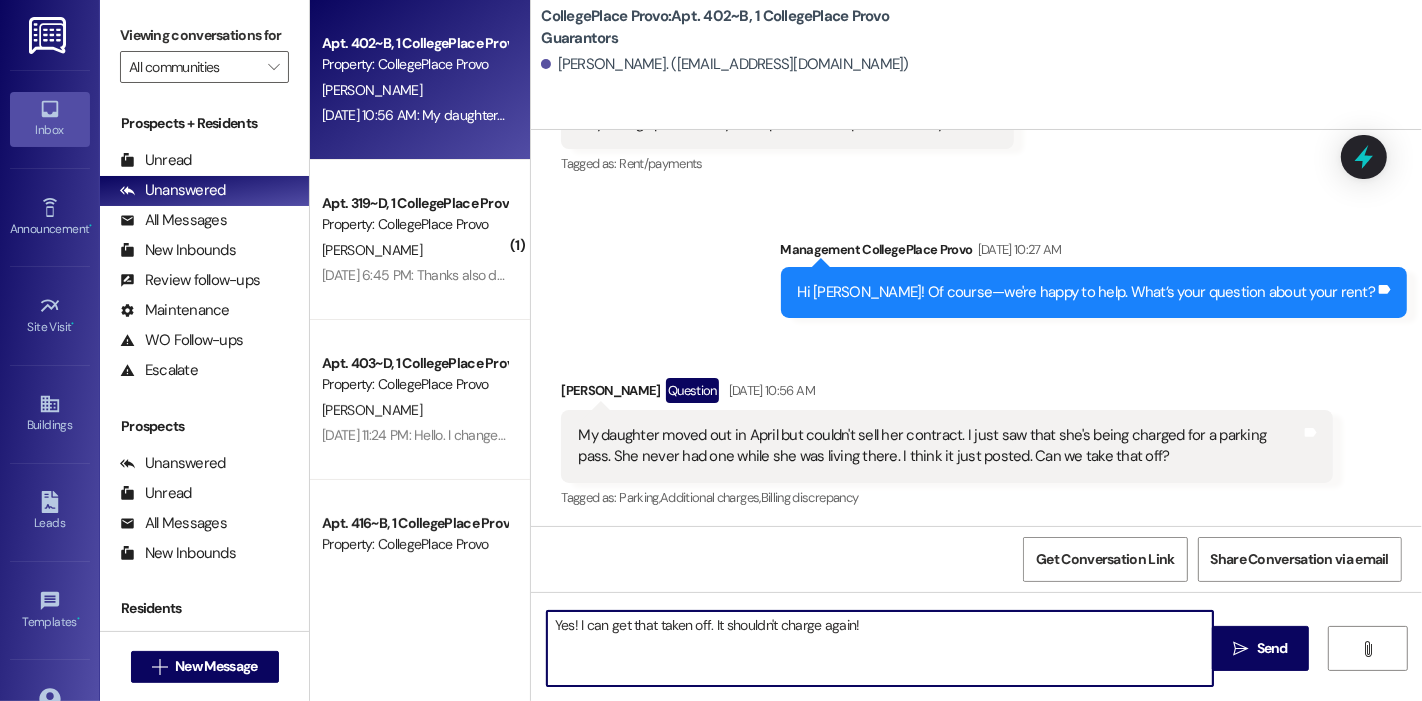 type on "Yes! I can get that taken off. It shouldn't charge again!" 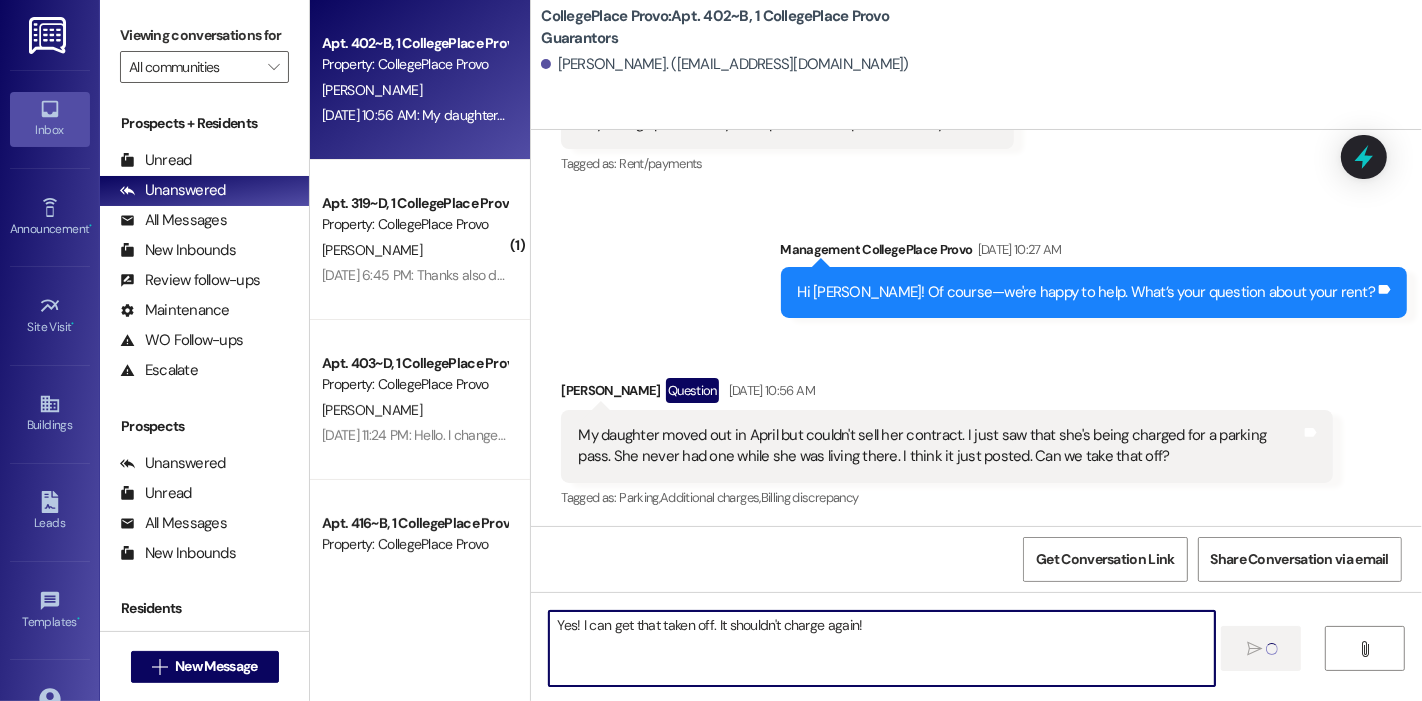 type 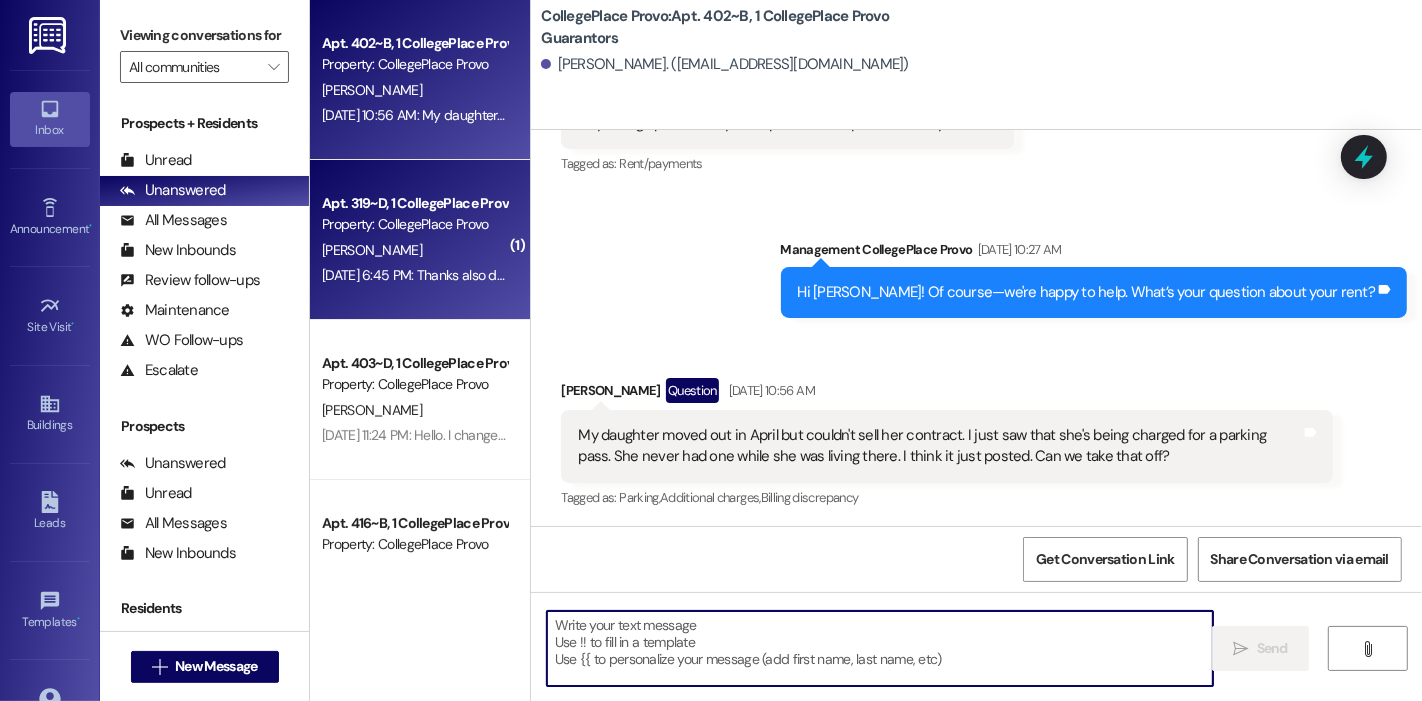 click on "Property: CollegePlace Provo" at bounding box center [414, 224] 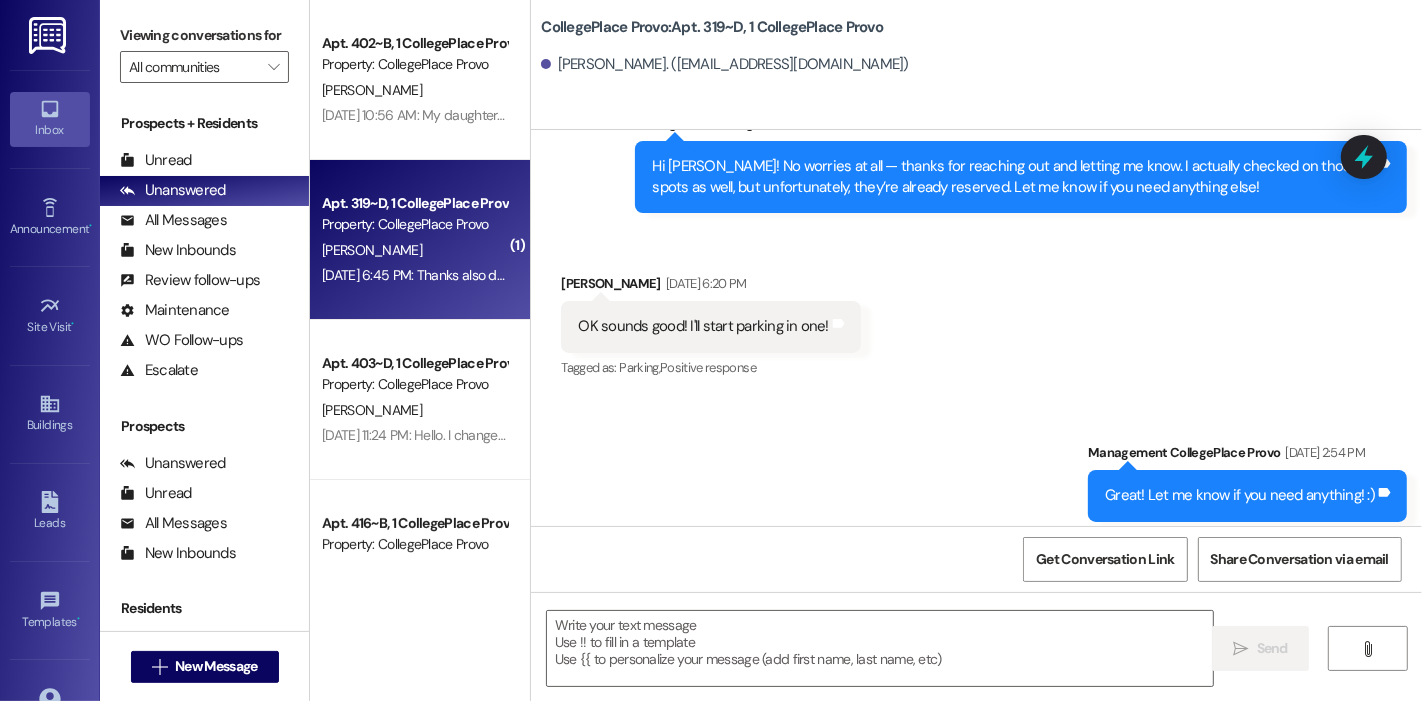scroll, scrollTop: 19065, scrollLeft: 0, axis: vertical 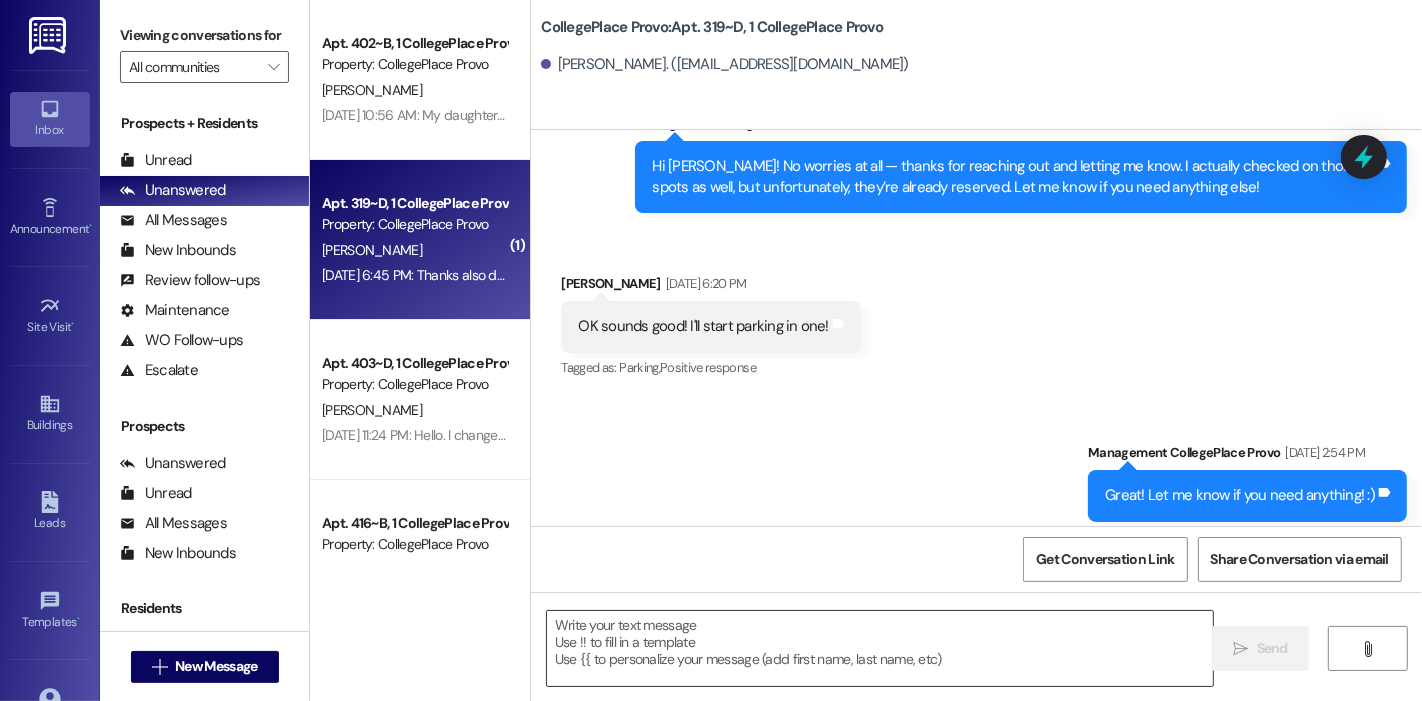 click at bounding box center (880, 648) 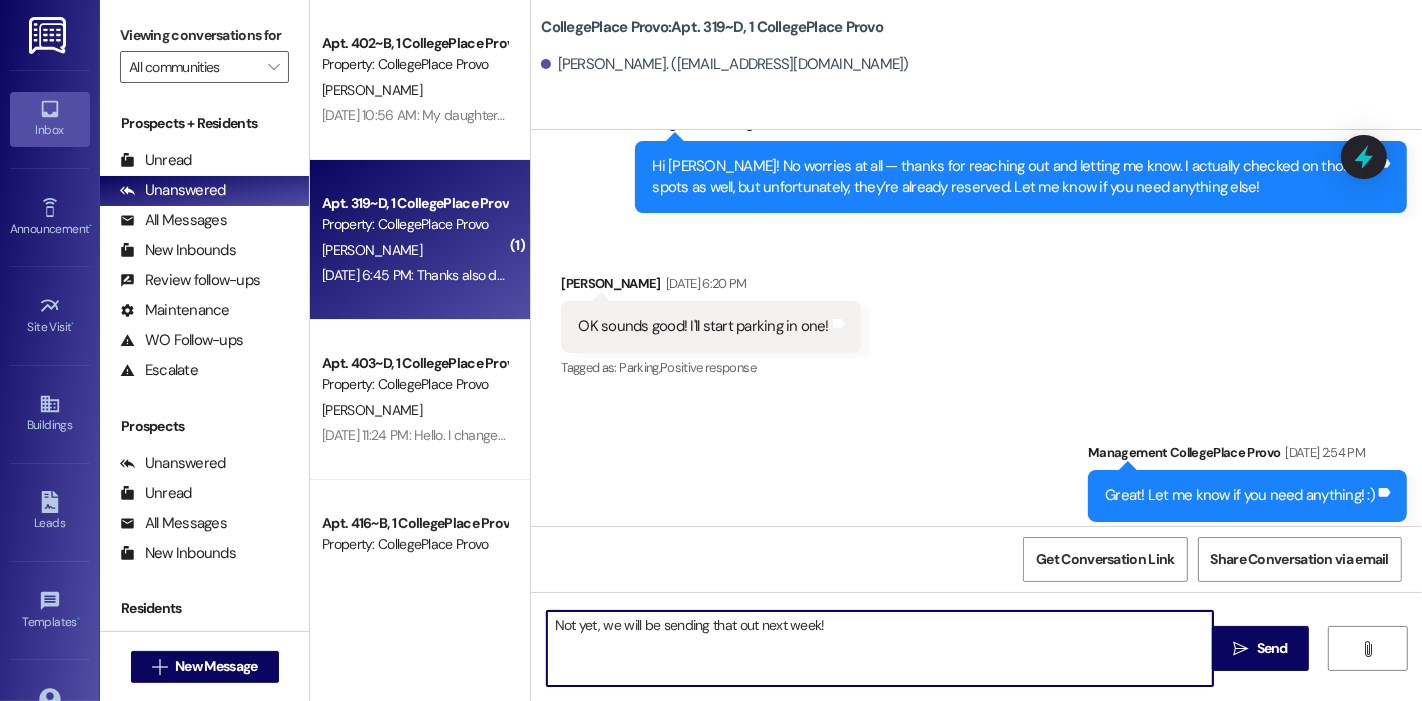 type on "Not yet, we will be sending that out next week!" 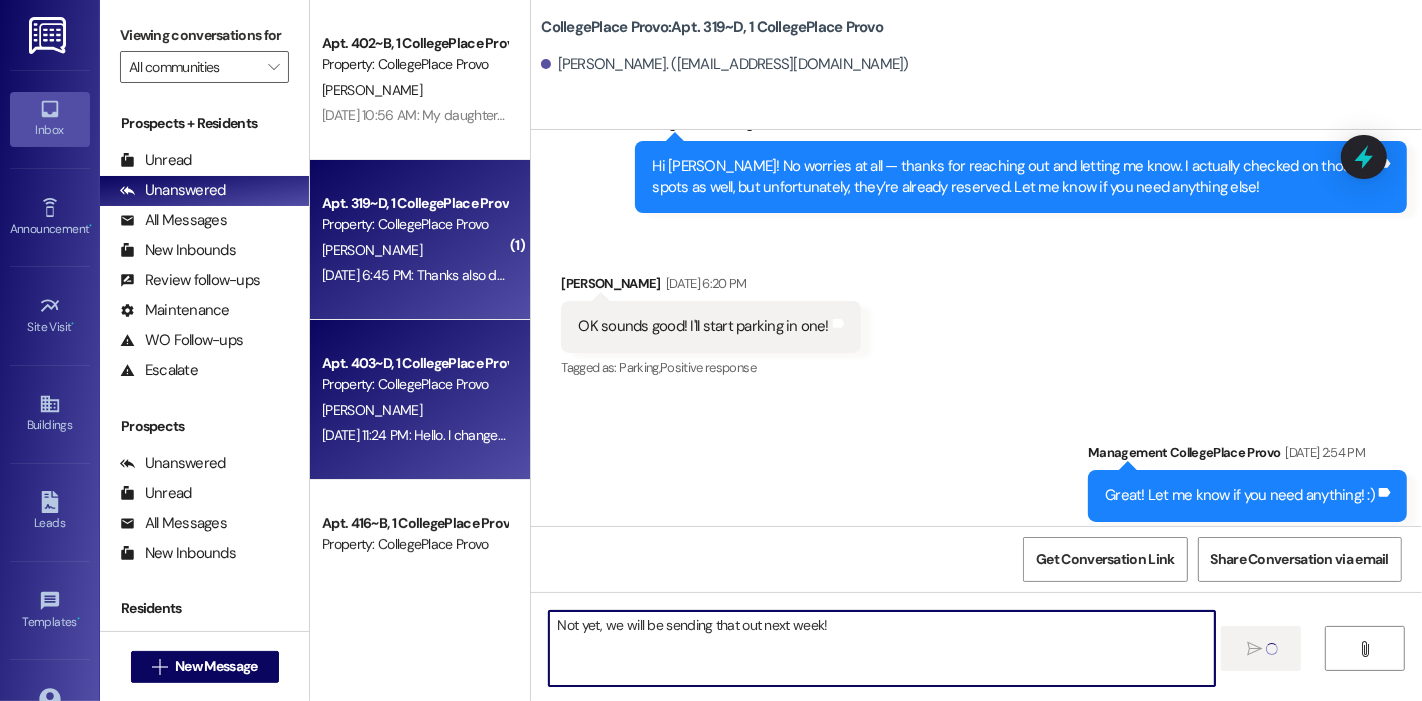 type 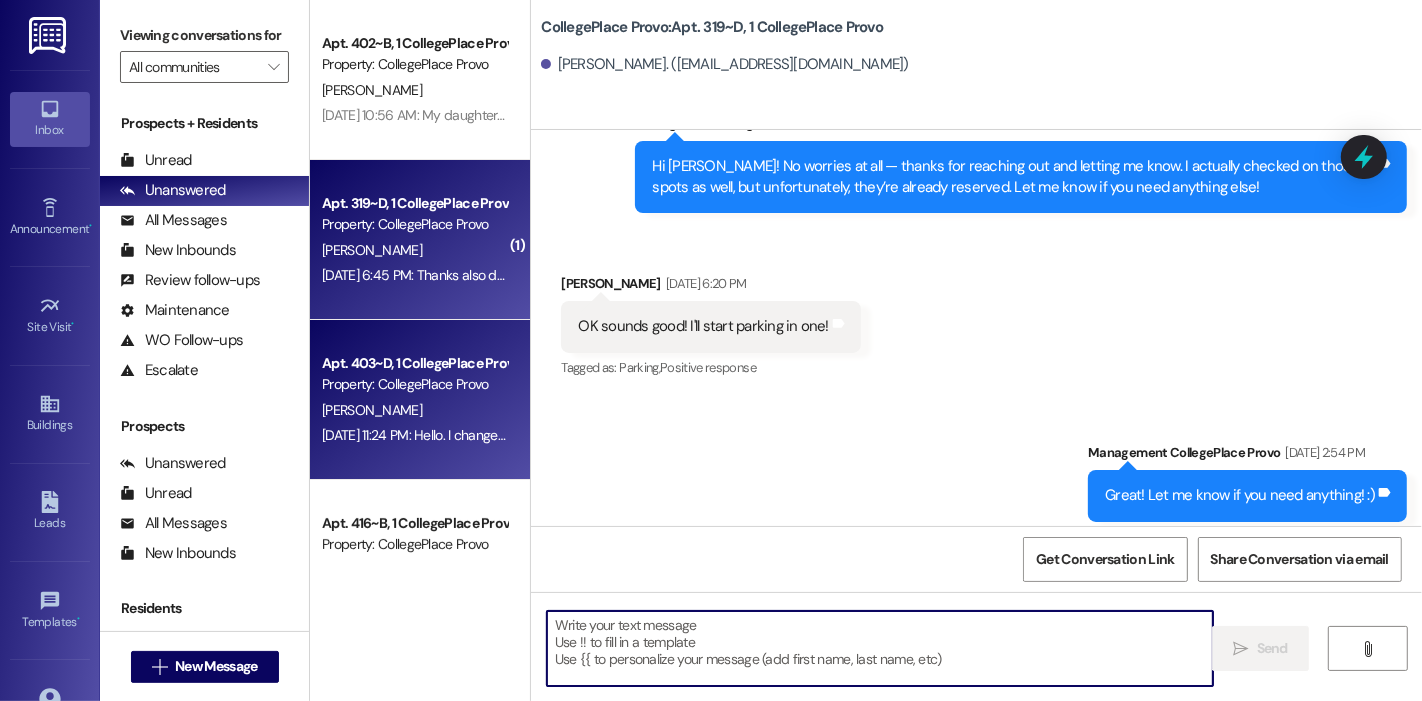 scroll, scrollTop: 19064, scrollLeft: 0, axis: vertical 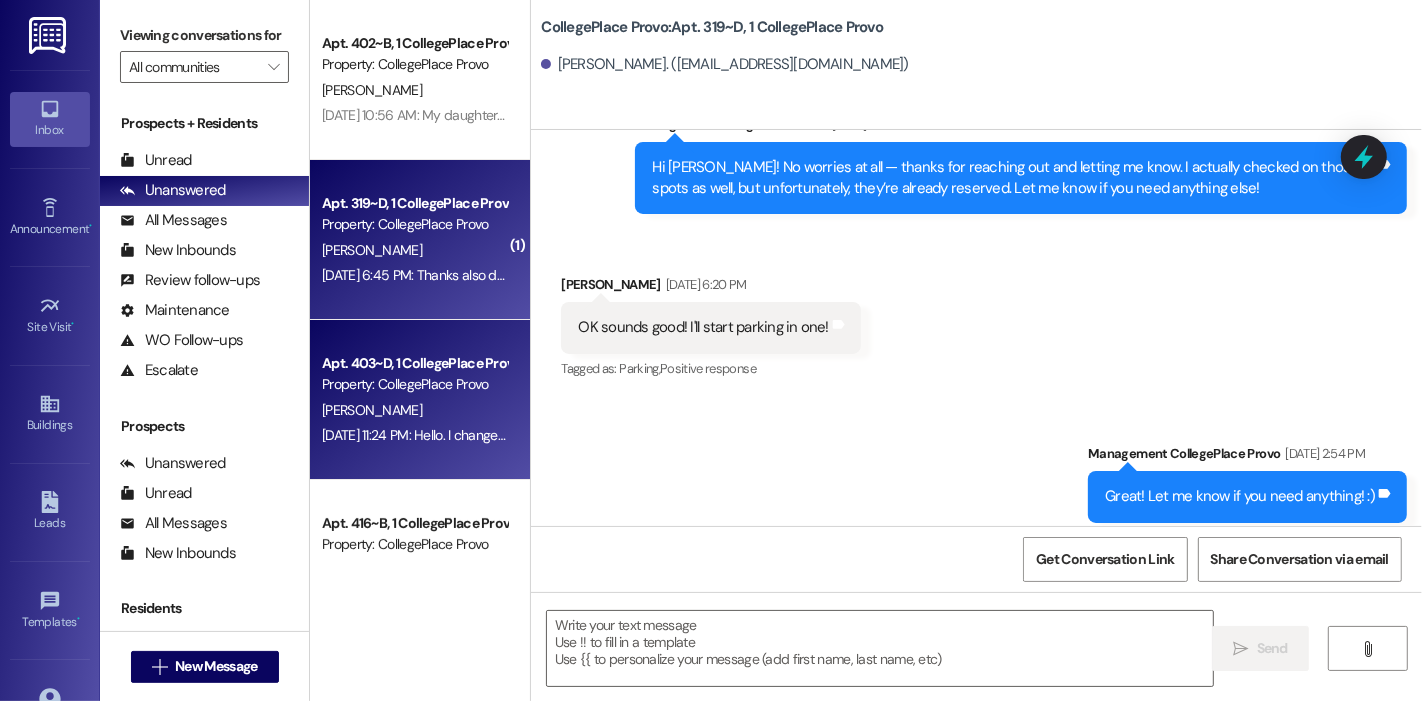 click on "Property: CollegePlace Provo" at bounding box center (414, 384) 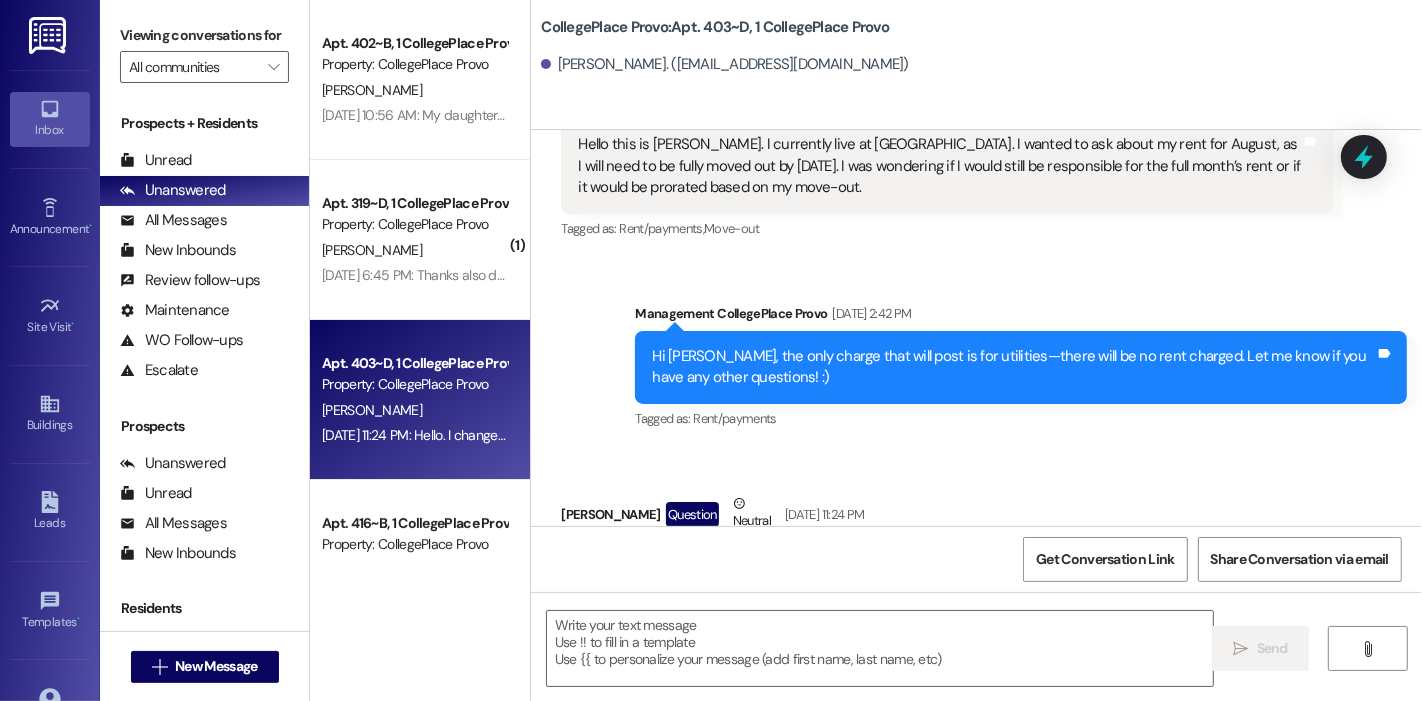 scroll, scrollTop: 12382, scrollLeft: 0, axis: vertical 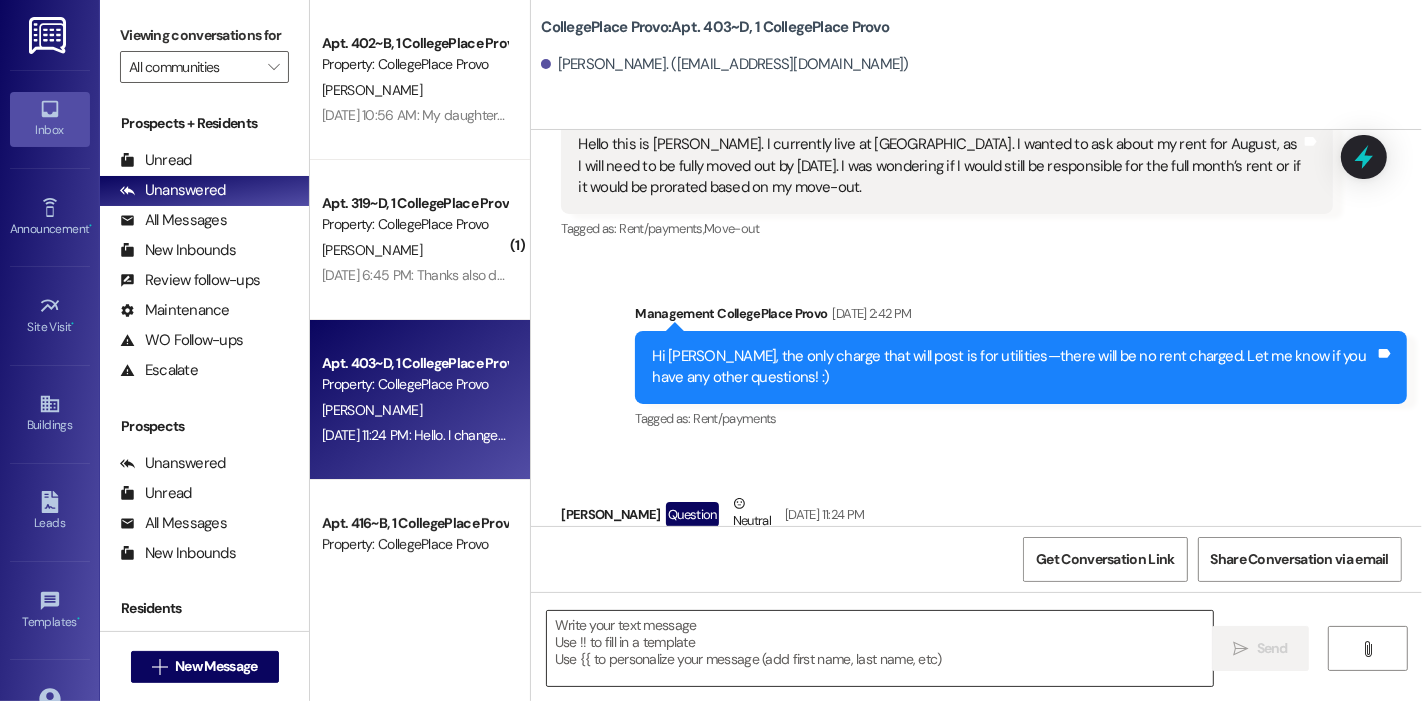click at bounding box center [880, 648] 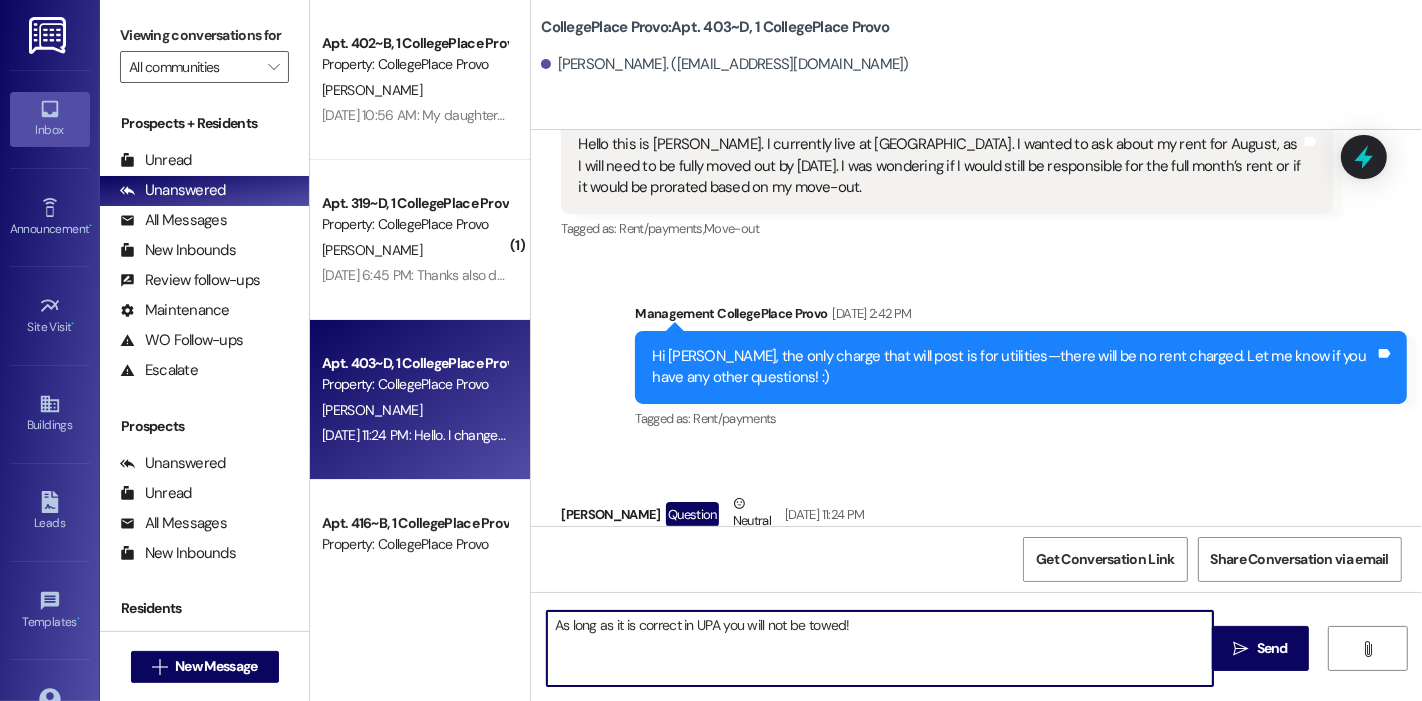type on "As long as it is correct in UPA you will not be towed!" 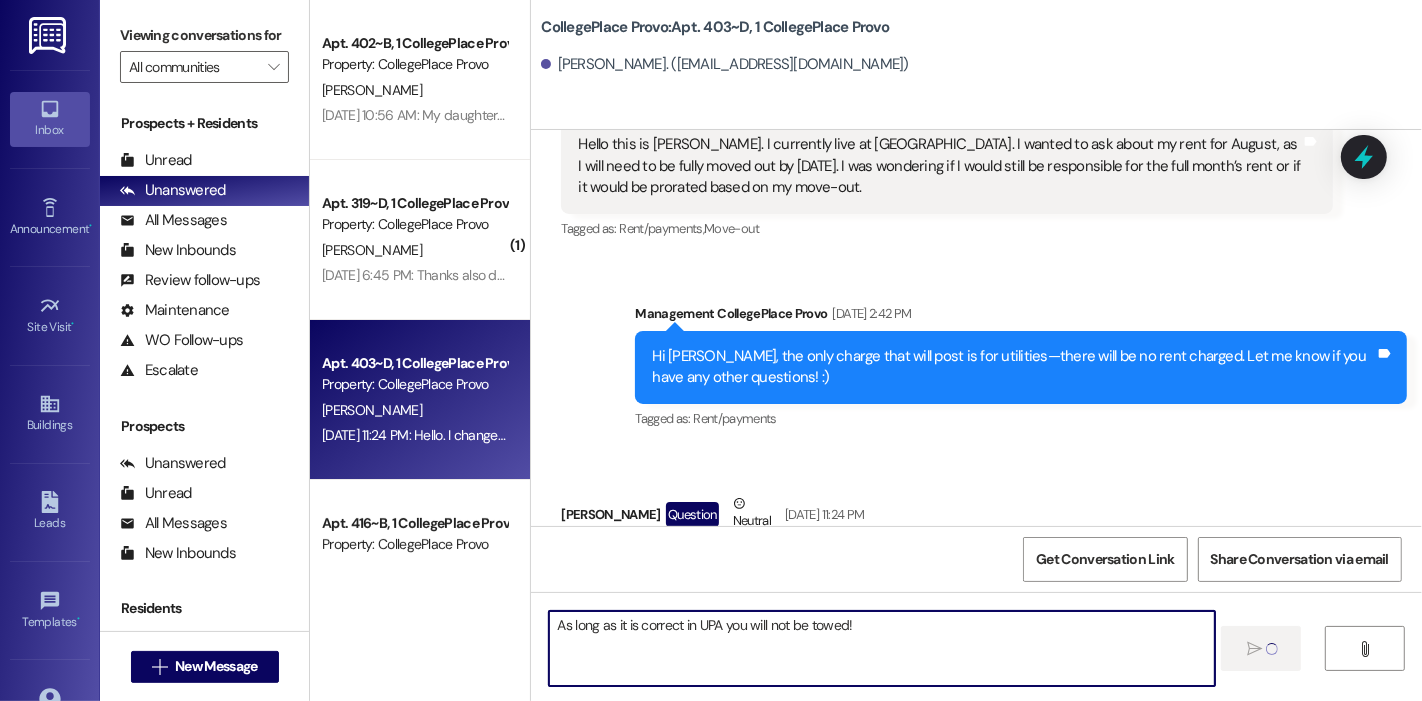type 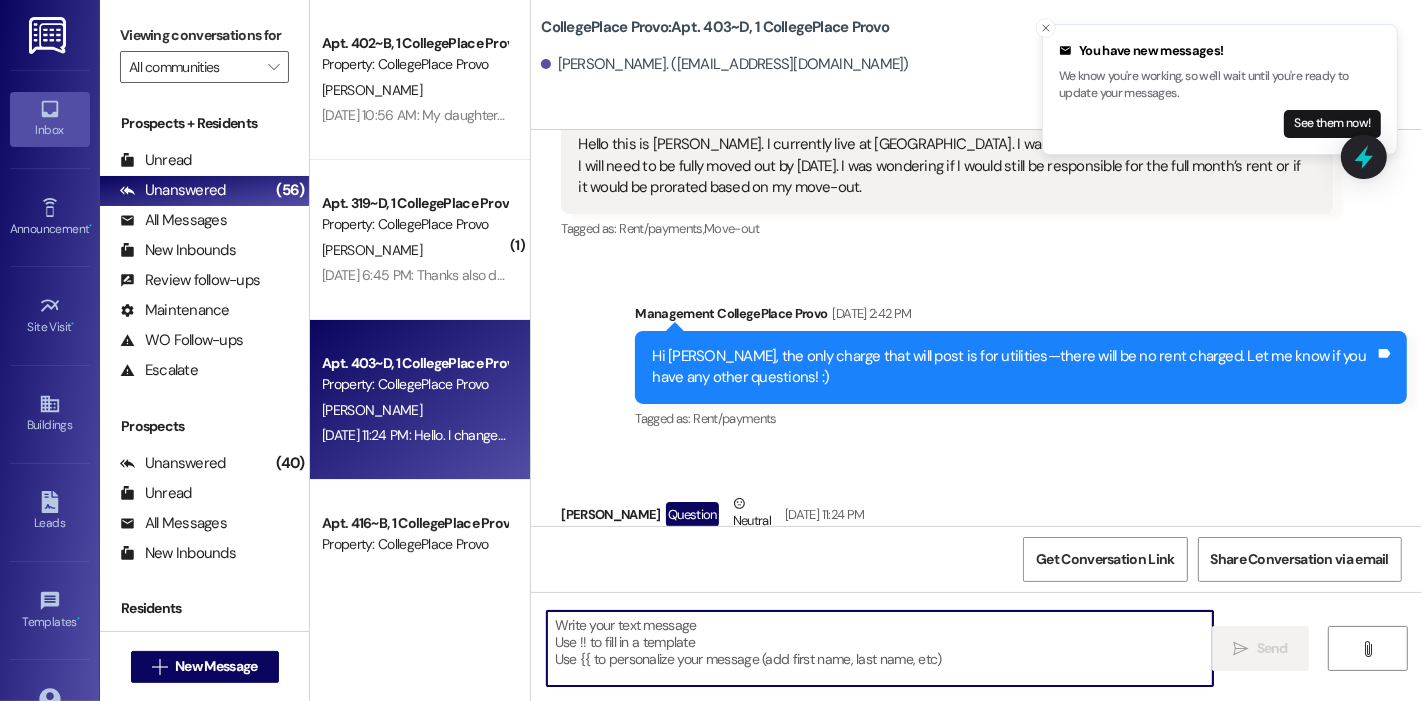scroll, scrollTop: 12522, scrollLeft: 0, axis: vertical 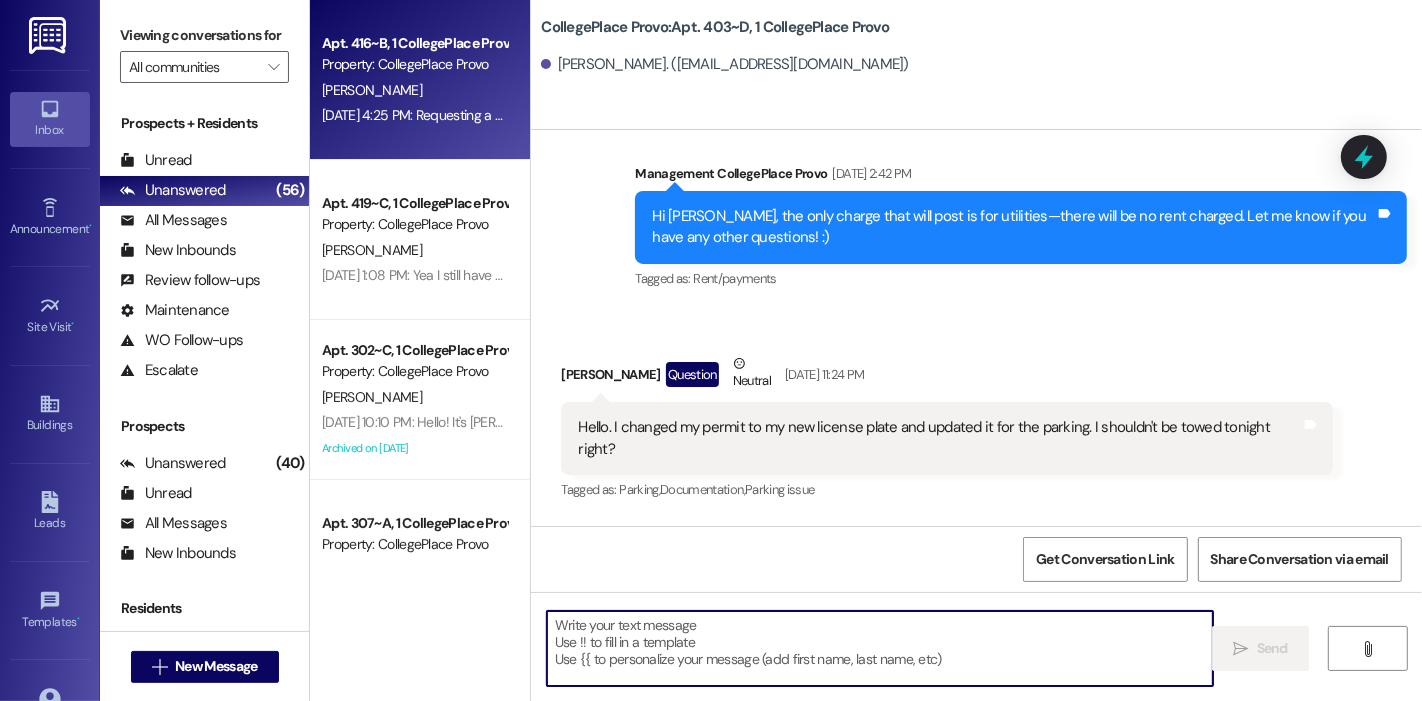 click on "Apt. 416~B, 1 CollegePlace Provo Guarantors Property: CollegePlace Provo A. Ewell Jul 18, 2025 at 4:25 PM: Requesting a copy of my rental agreement  Jul 18, 2025 at 4:25 PM: Requesting a copy of my rental agreement" at bounding box center (420, 80) 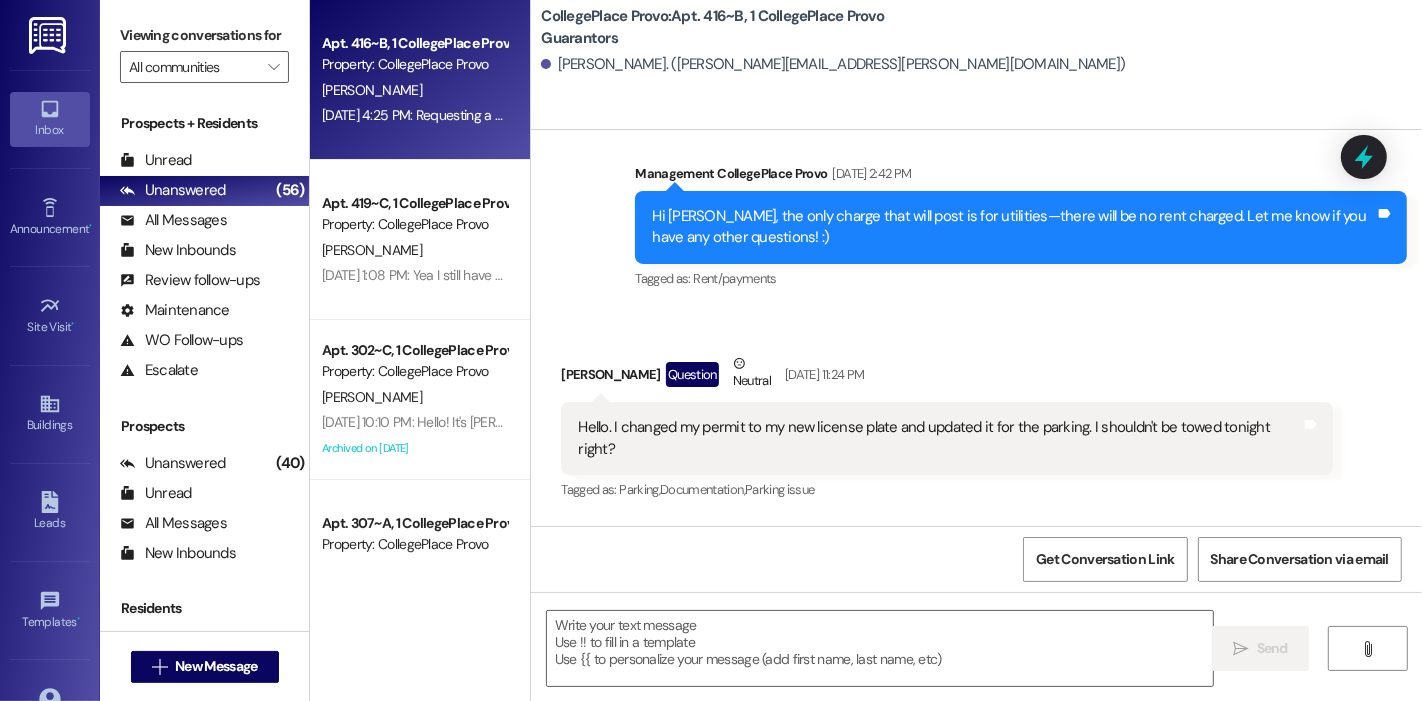 scroll, scrollTop: 308, scrollLeft: 0, axis: vertical 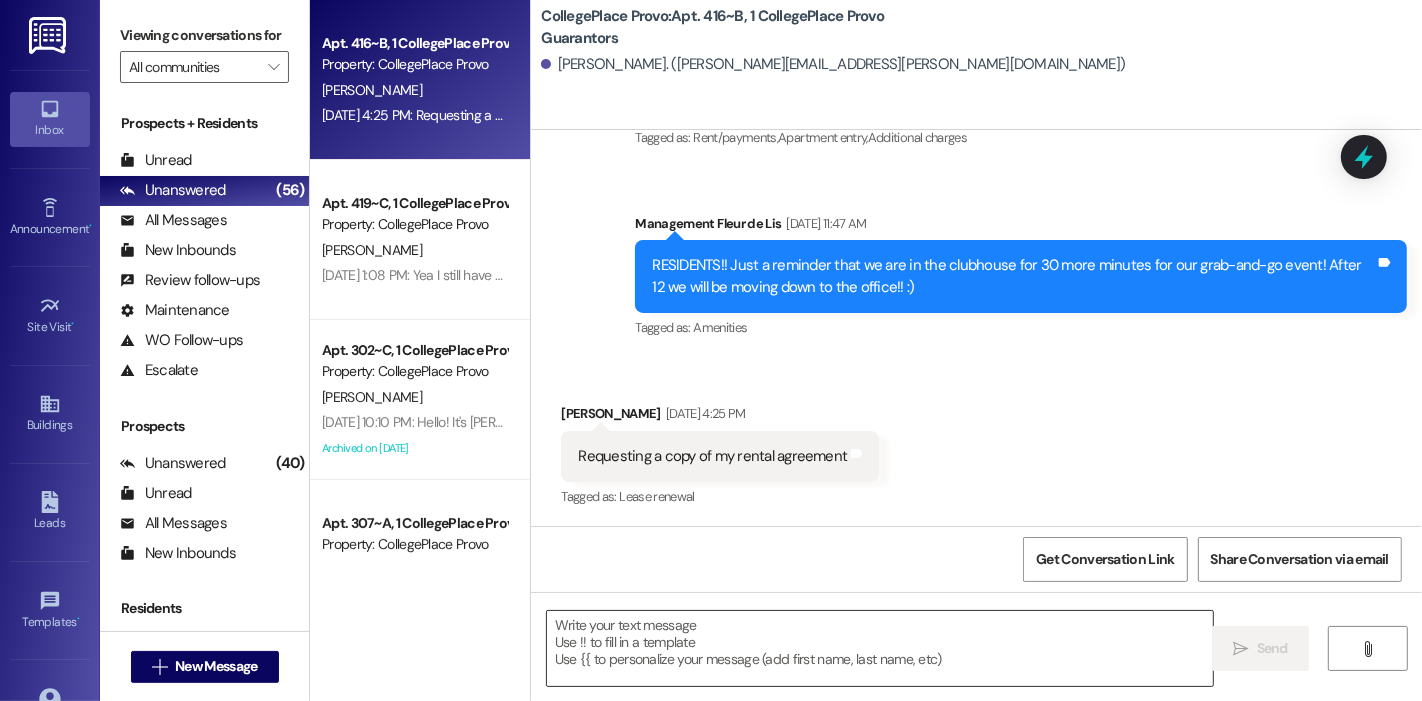 click at bounding box center [880, 648] 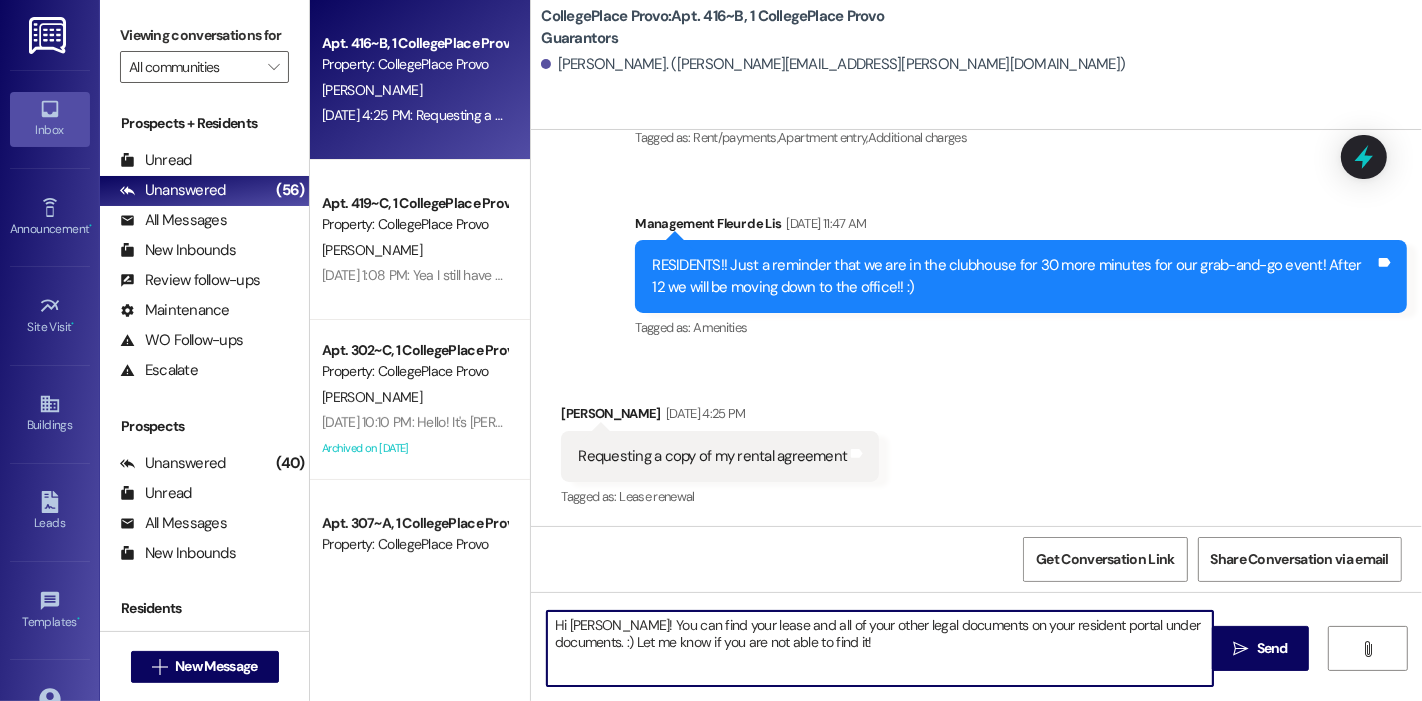 type on "Hi Andrea! You can find your lease and all of your other legal documents on your resident portal under documents. :) Let me know if you are not able to find it!" 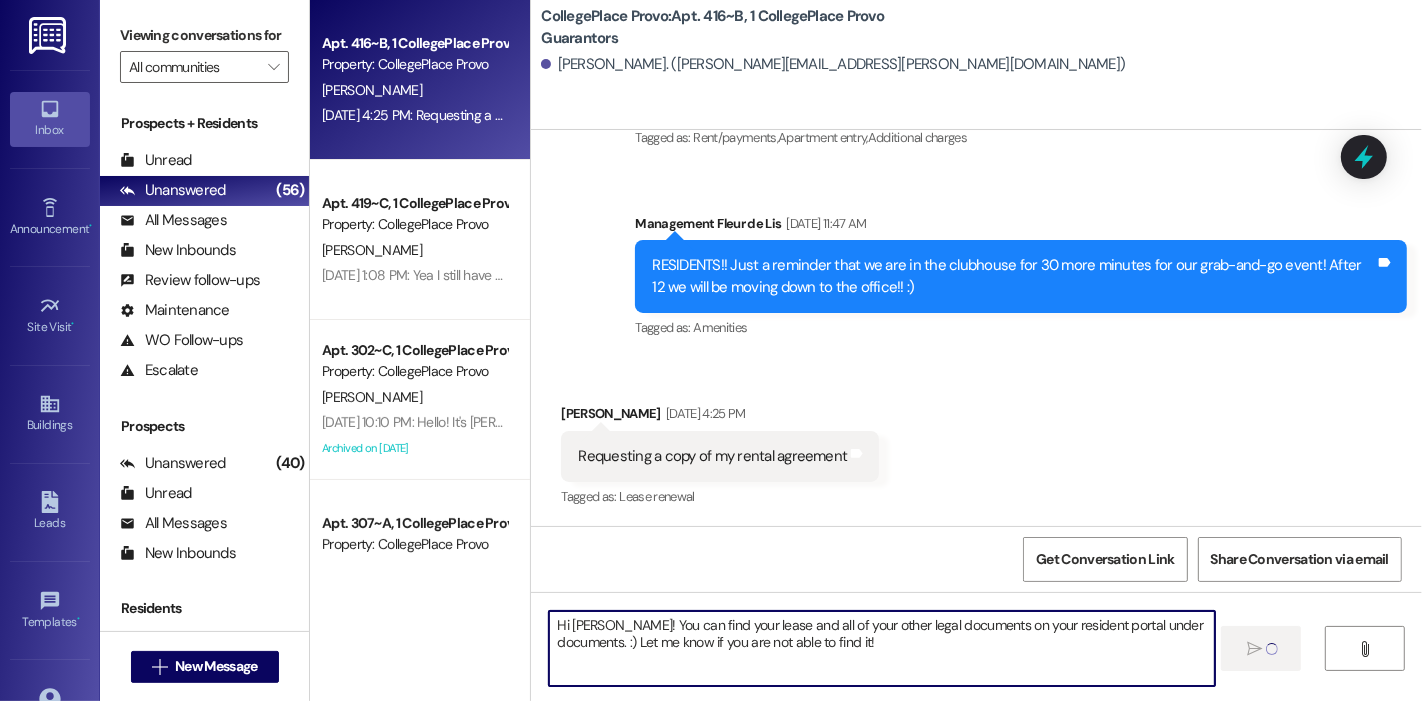type 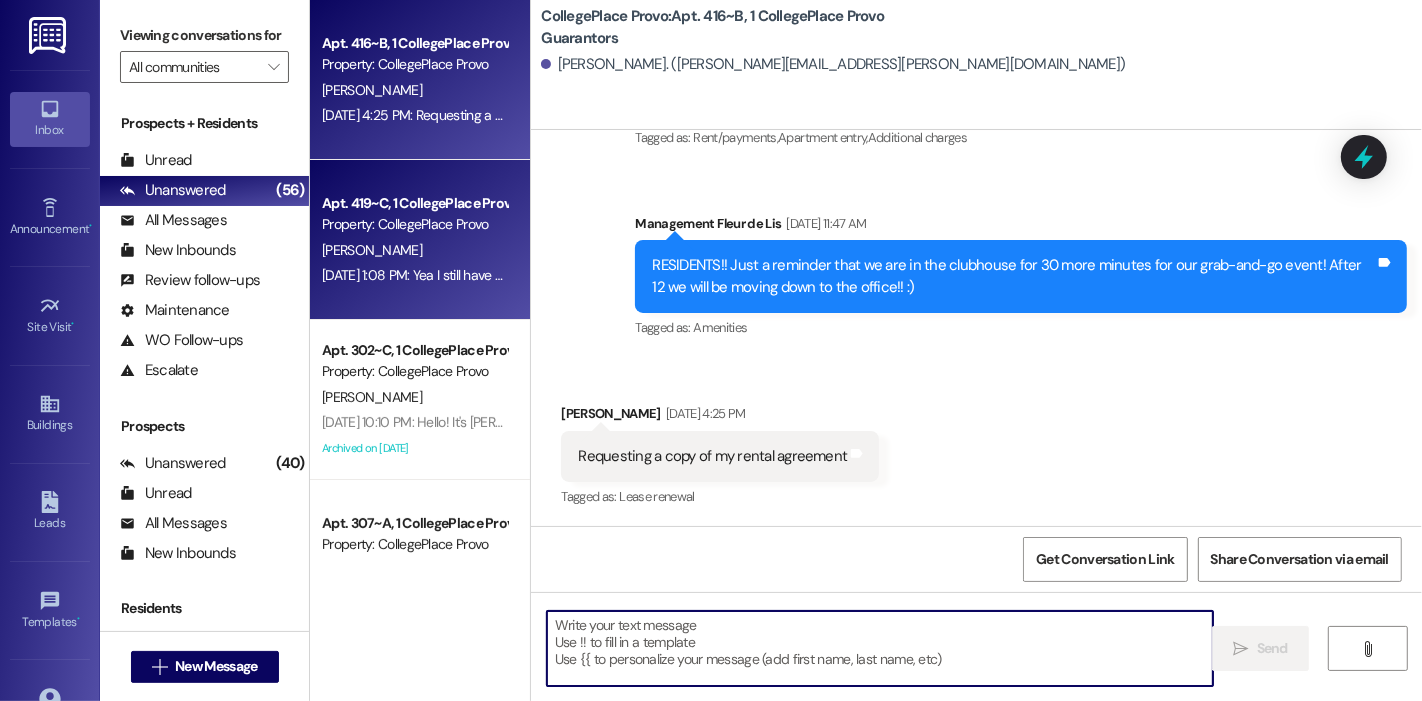 click on "[PERSON_NAME]" at bounding box center (414, 250) 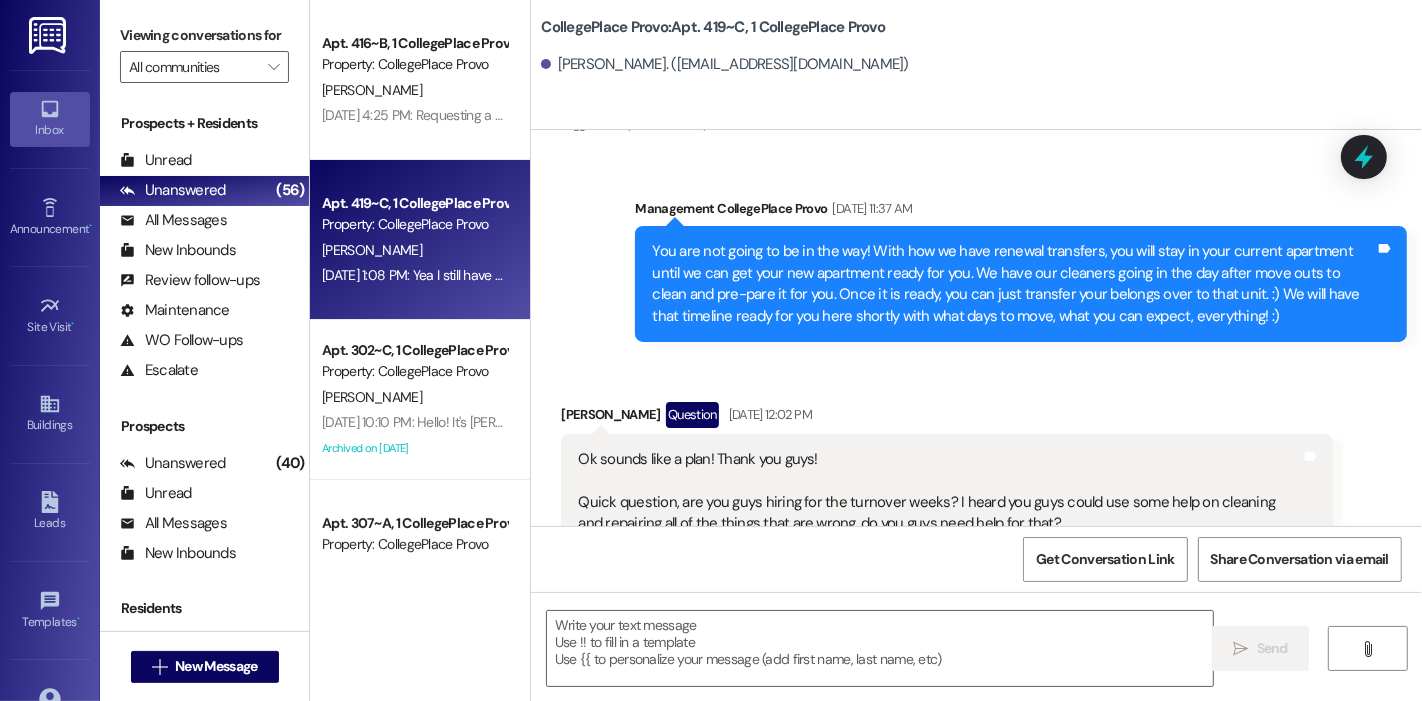 scroll, scrollTop: 24434, scrollLeft: 0, axis: vertical 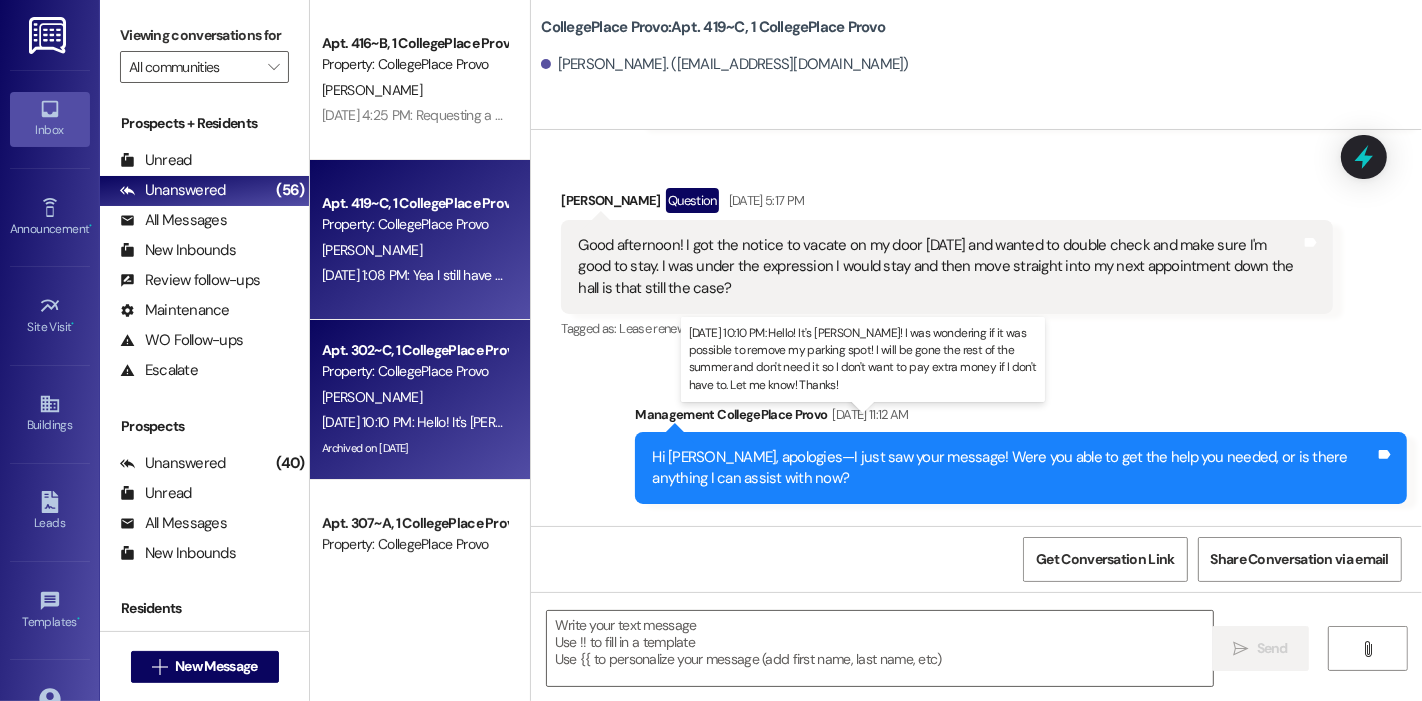 click on "Jul 05, 2025 at 10:10 PM: Hello! It's Elizabeth Munns! I was wondering if it was possible to remove my parking spot! I will be gone the rest of the summer and don't need it so I don't want to pay extra money if I don't have to. Let me know! Thanks! Jul 05, 2025 at 10:10 PM: Hello! It's Elizabeth Munns! I was wondering if it was possible to remove my parking spot! I will be gone the rest of the summer and don't need it so I don't want to pay extra money if I don't have to. Let me know! Thanks!" at bounding box center (998, 422) 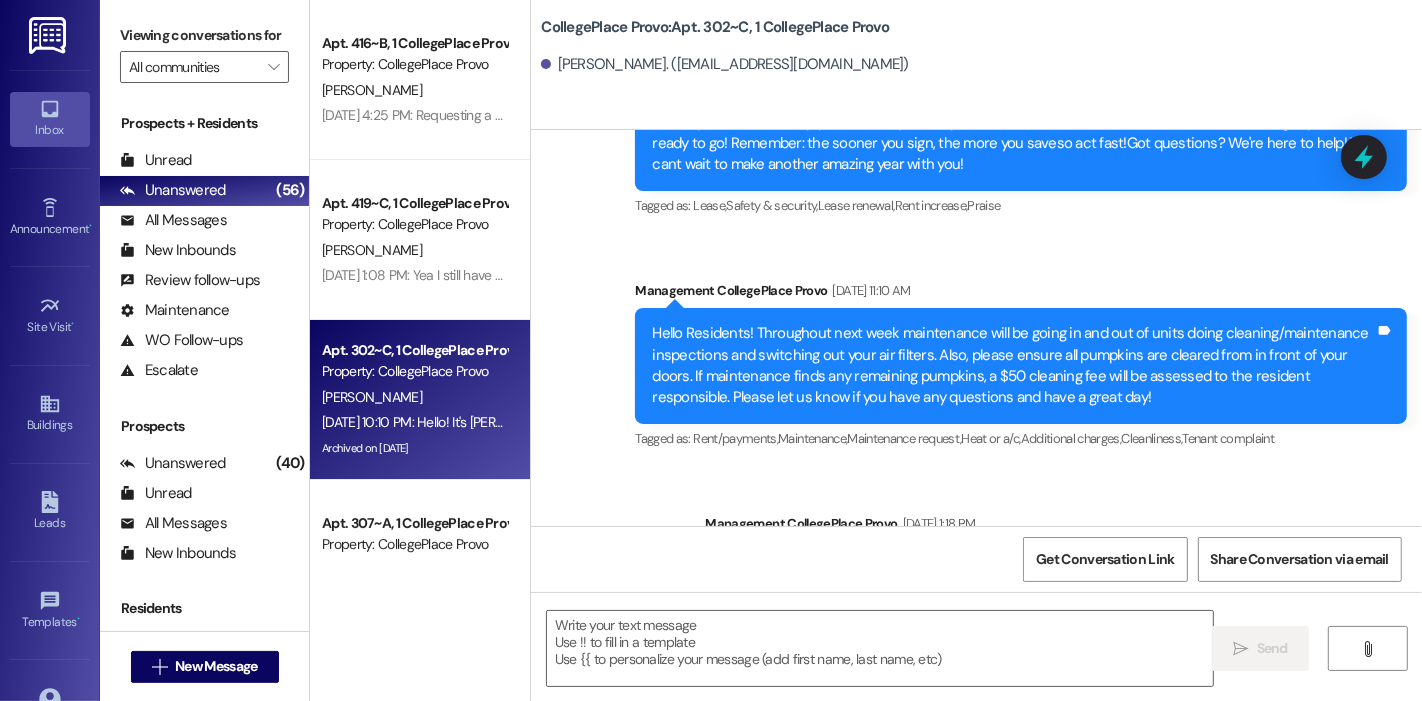 scroll, scrollTop: 36563, scrollLeft: 0, axis: vertical 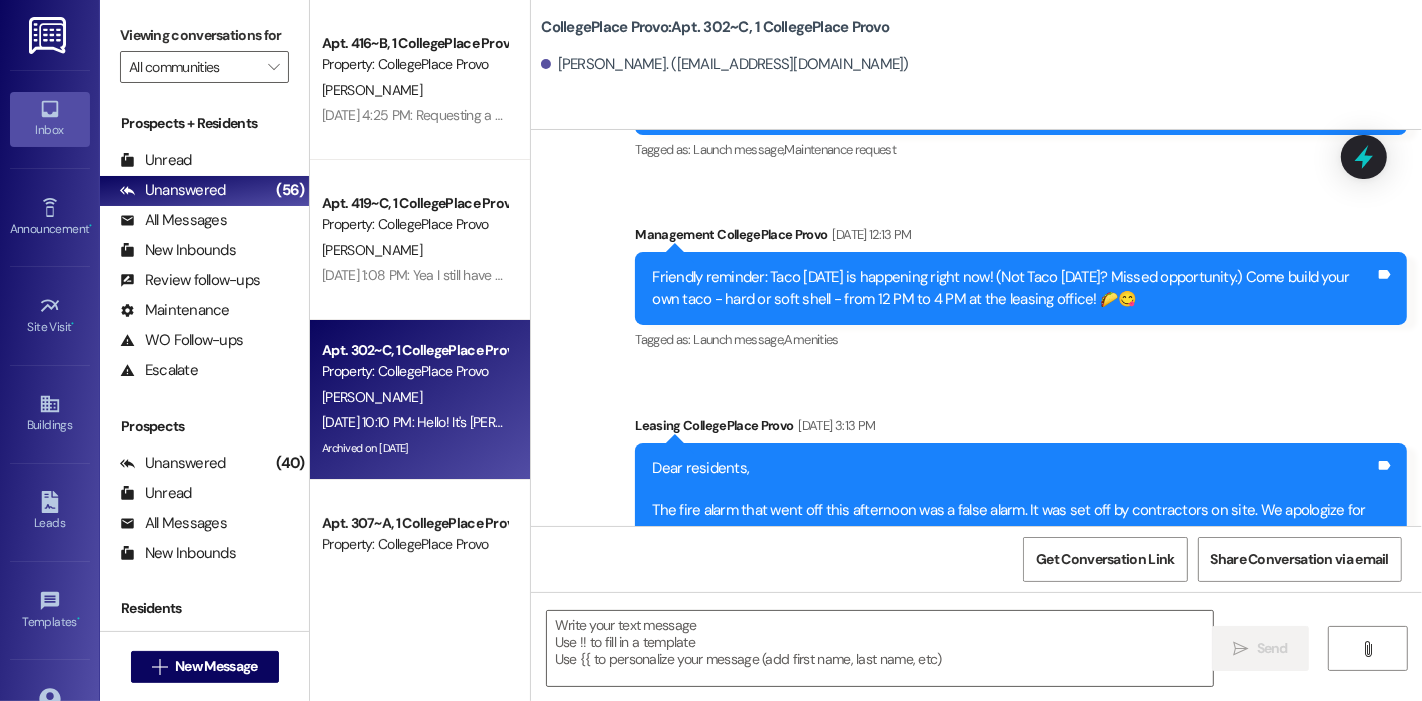 drag, startPoint x: 551, startPoint y: 381, endPoint x: 648, endPoint y: 392, distance: 97.62172 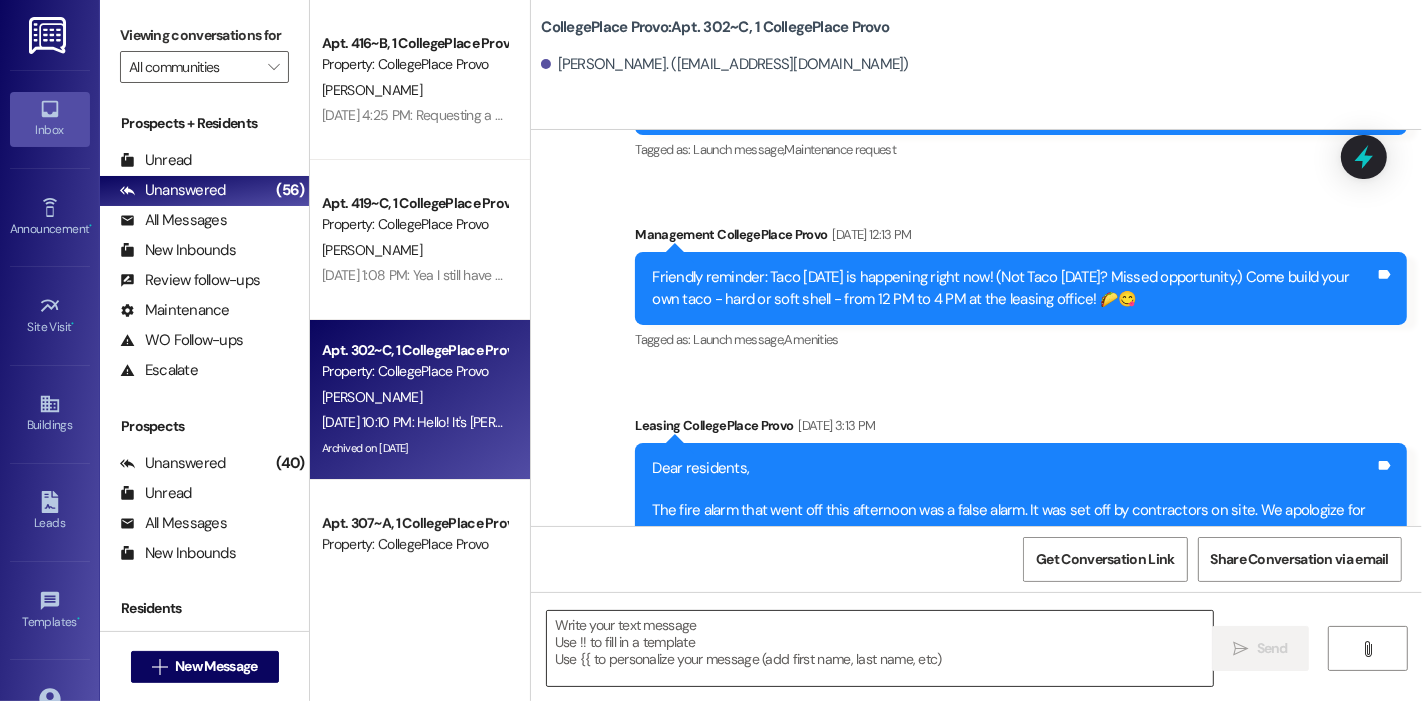 click at bounding box center (880, 648) 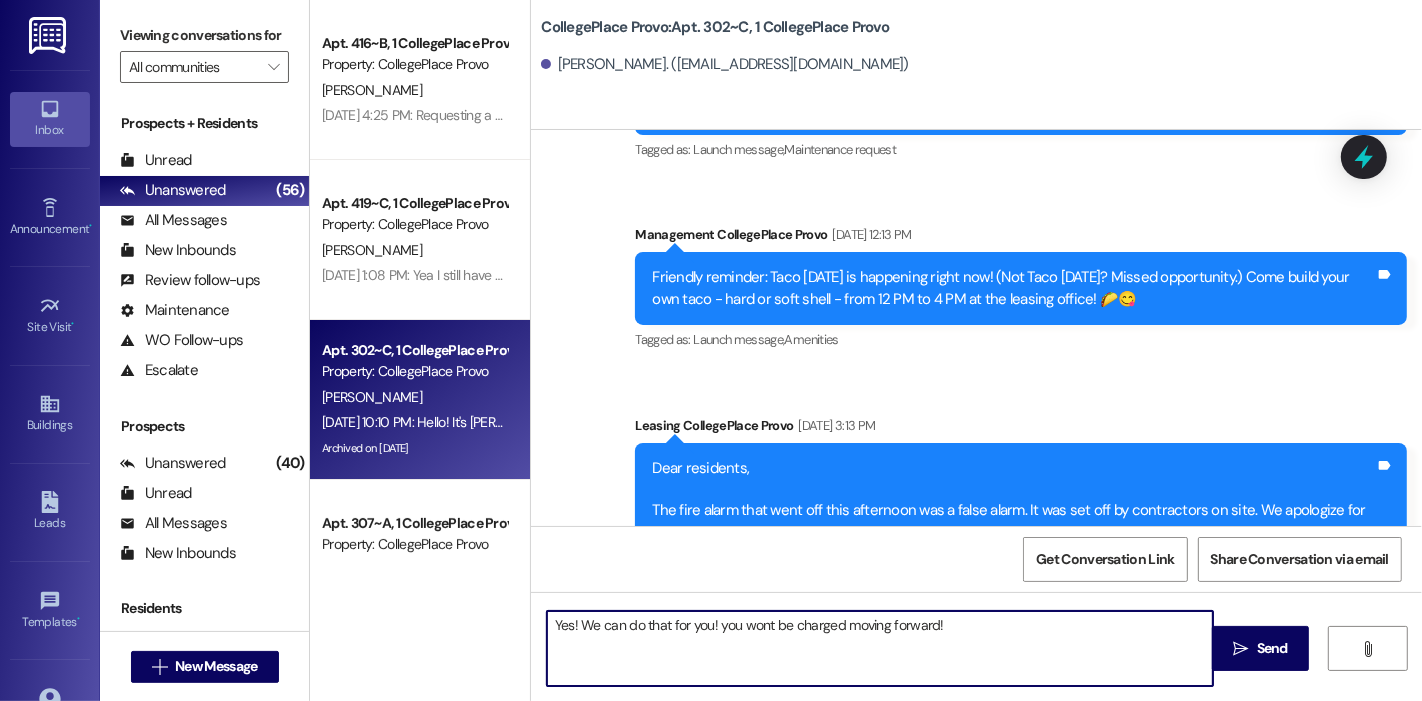 type on "Yes! We can do that for you! you wont be charged moving forward!" 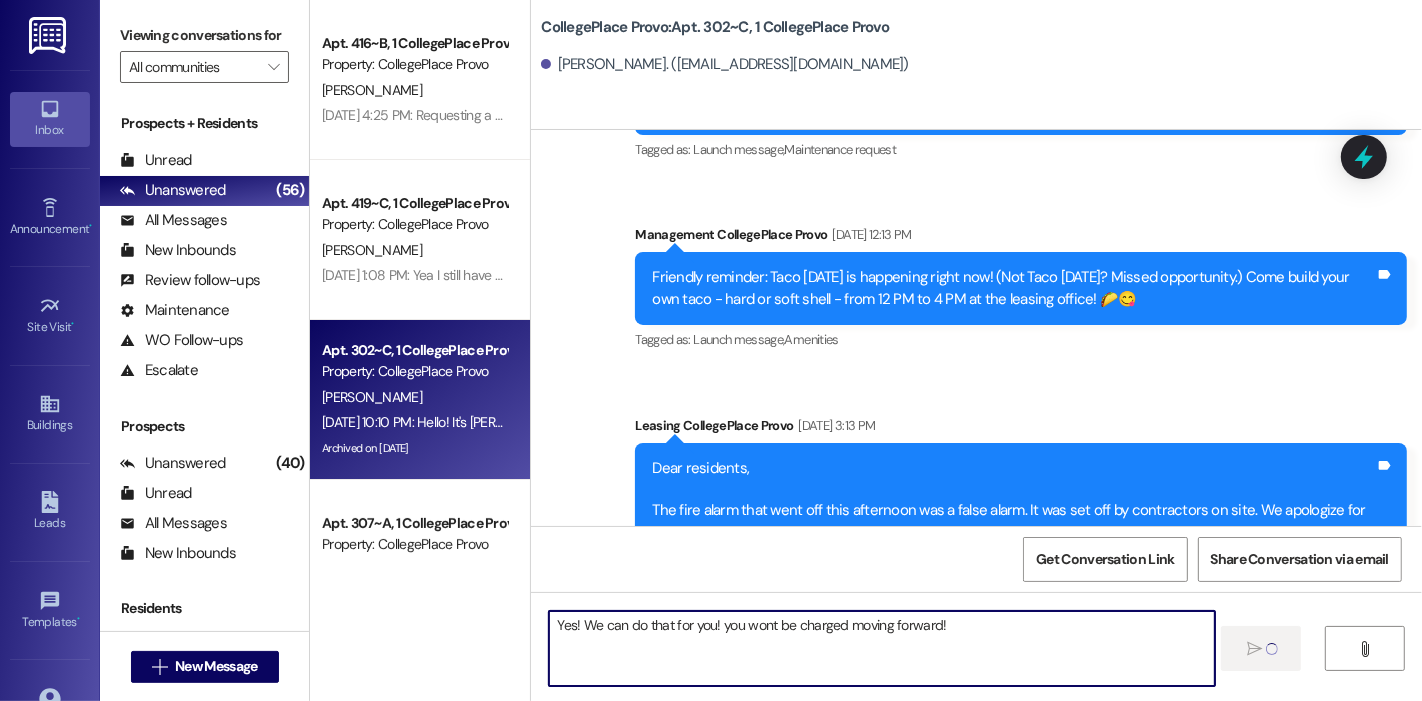 type 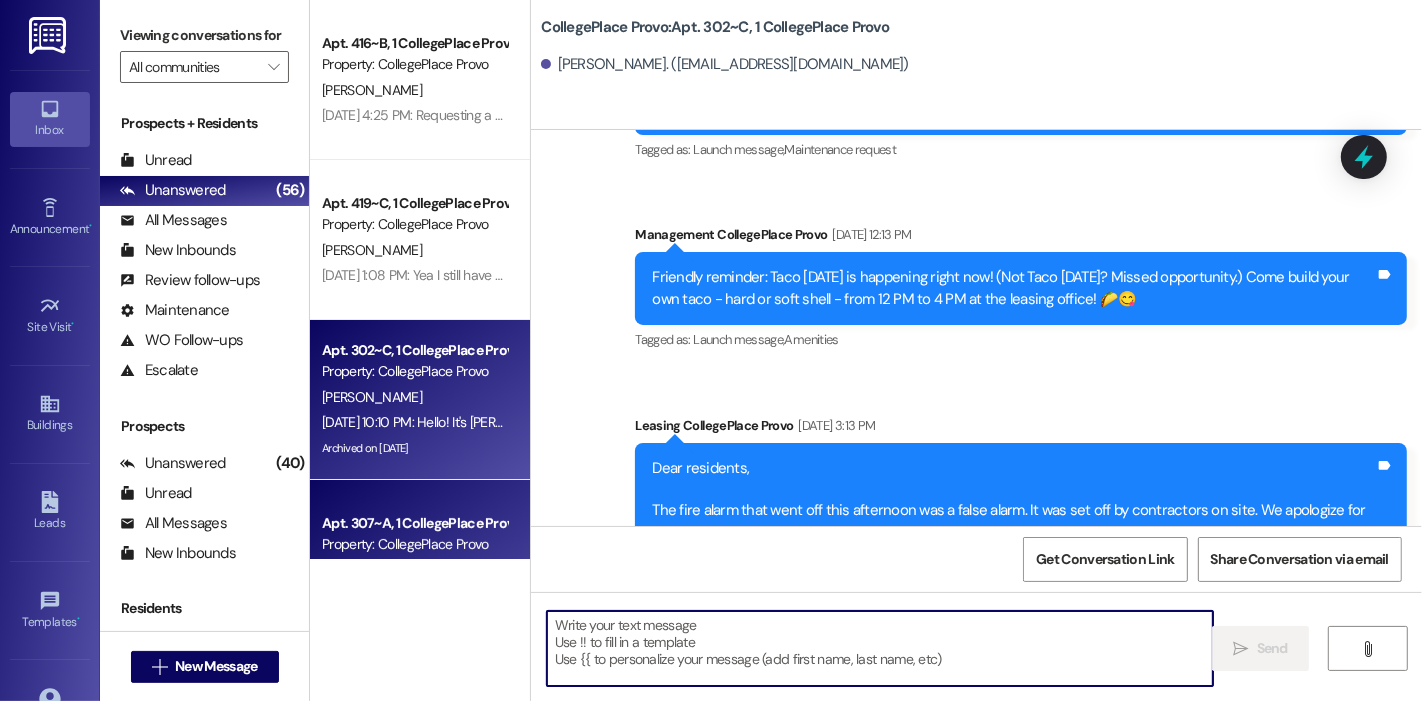 scroll, scrollTop: 36562, scrollLeft: 0, axis: vertical 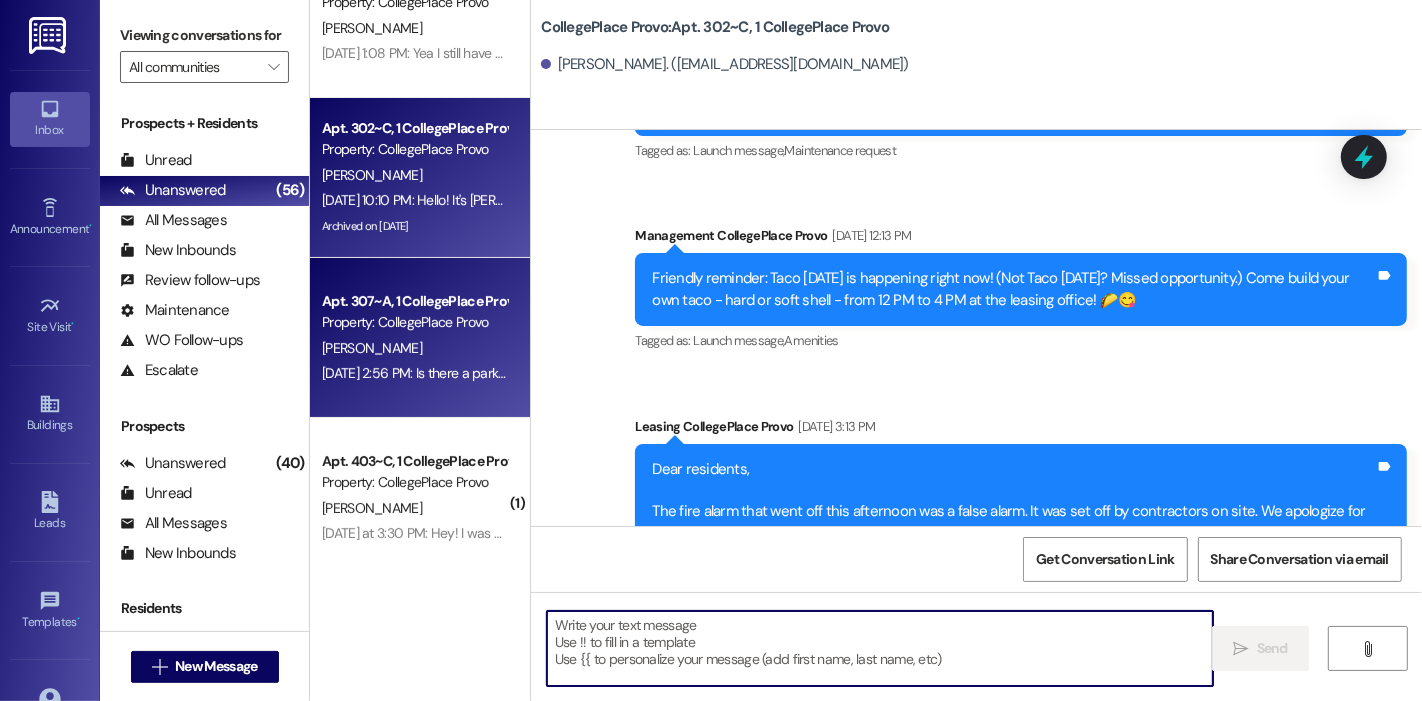 click on "H. Richey" at bounding box center (414, 348) 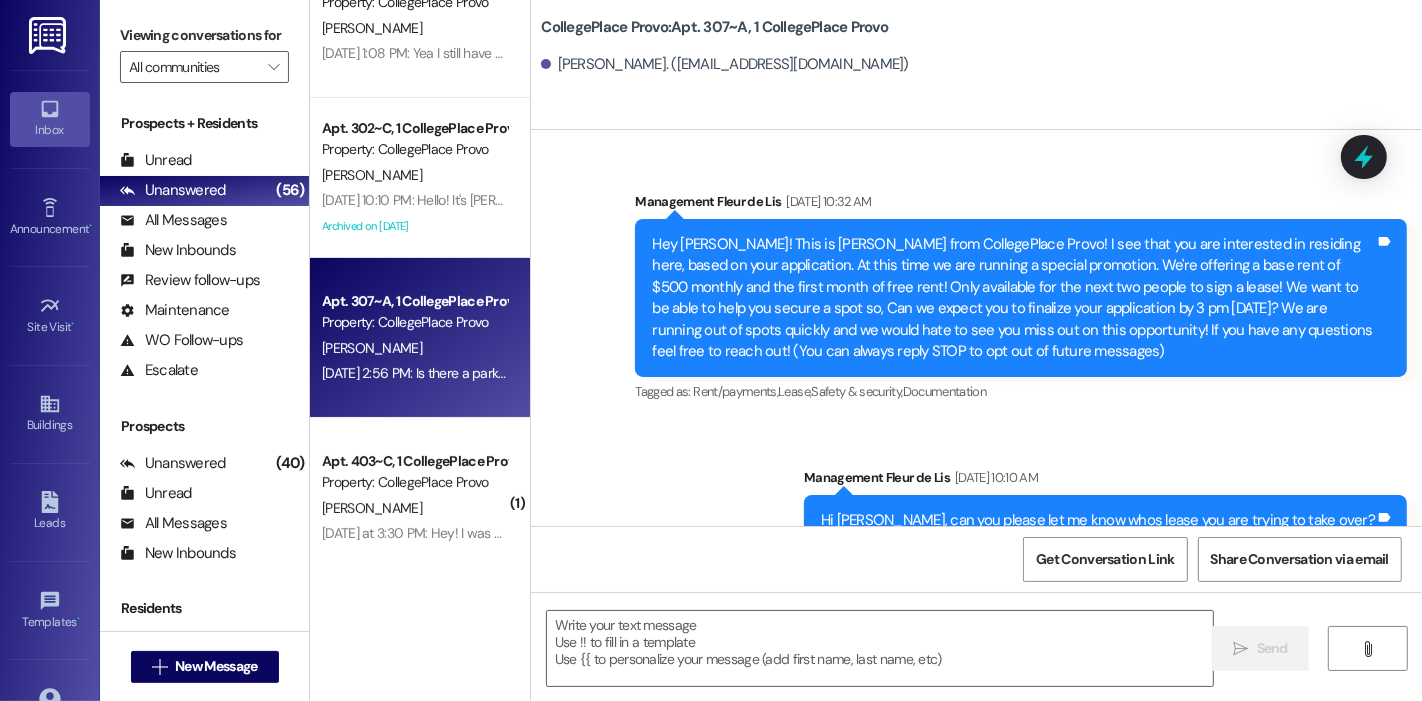 scroll, scrollTop: 22896, scrollLeft: 0, axis: vertical 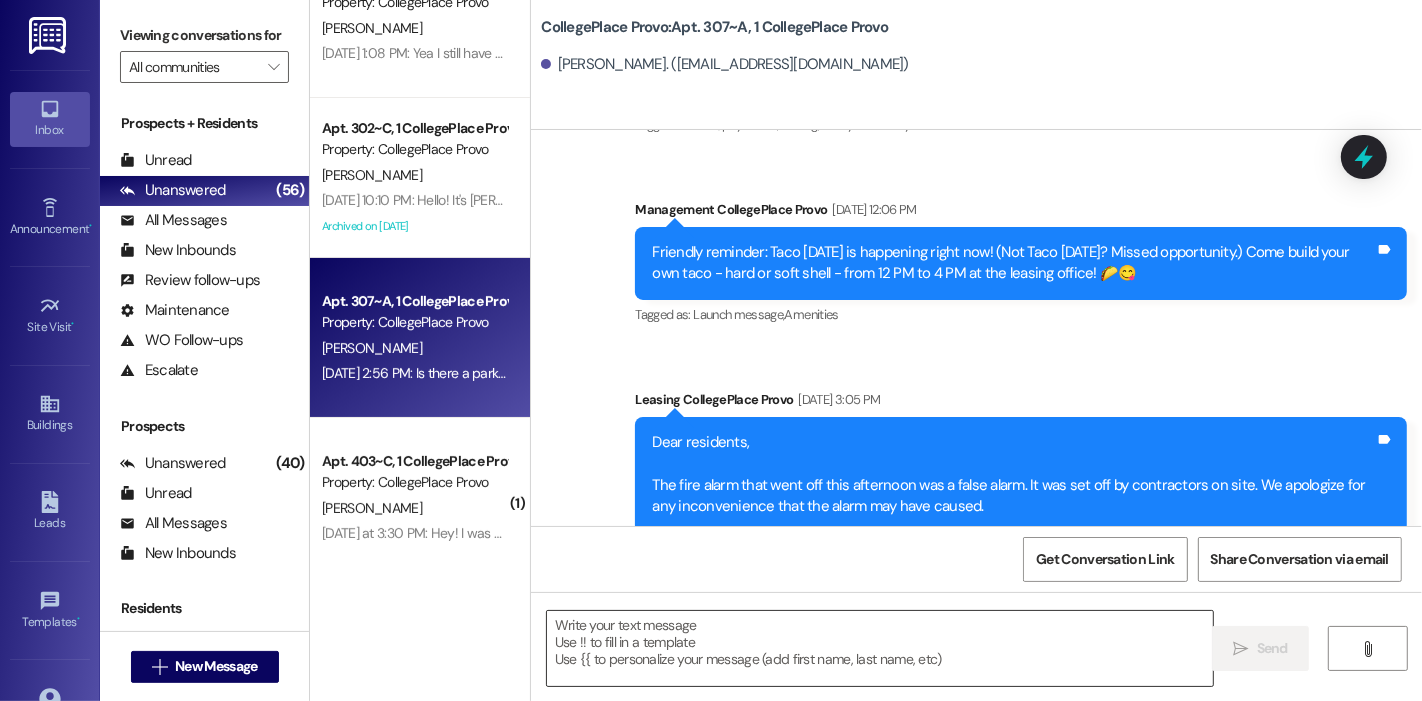 drag, startPoint x: 742, startPoint y: 684, endPoint x: 739, endPoint y: 670, distance: 14.3178215 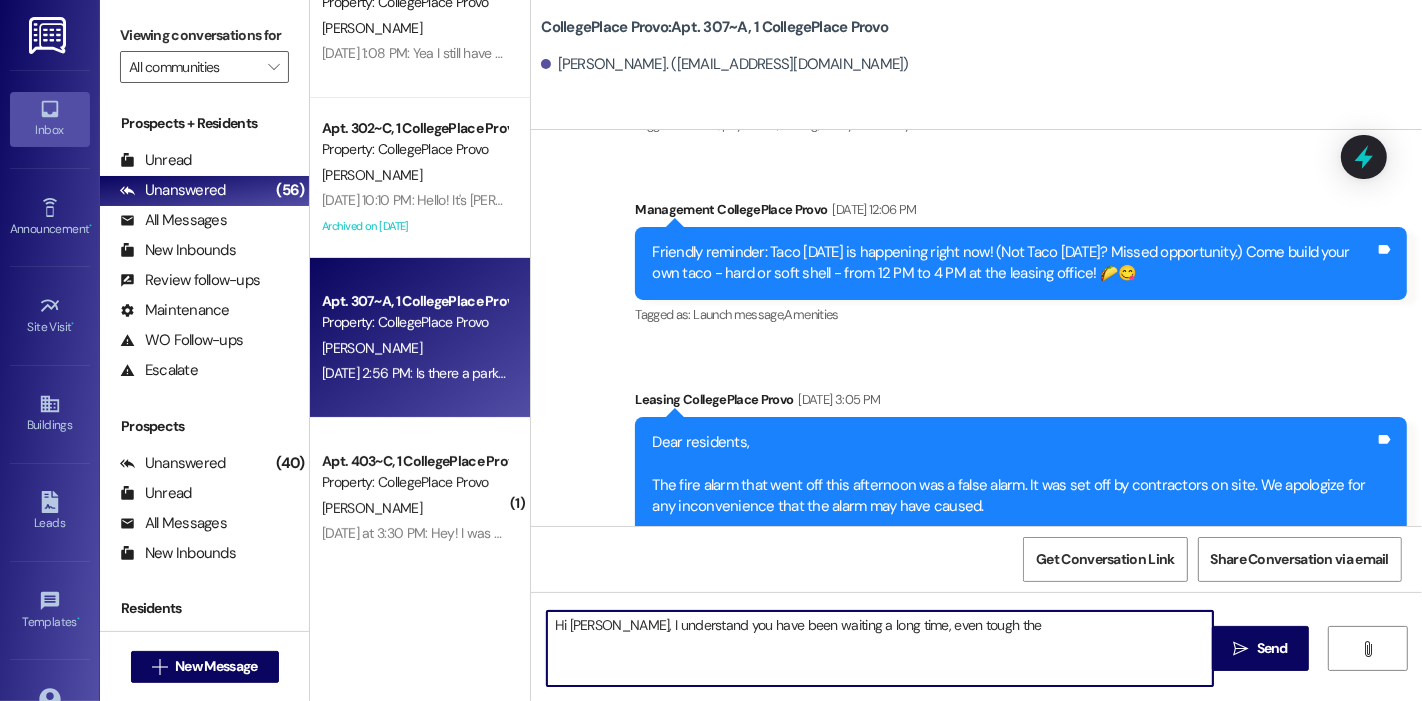 click on "Hi Hannah, I understand you have been waiting a long time, even tough the" at bounding box center (880, 648) 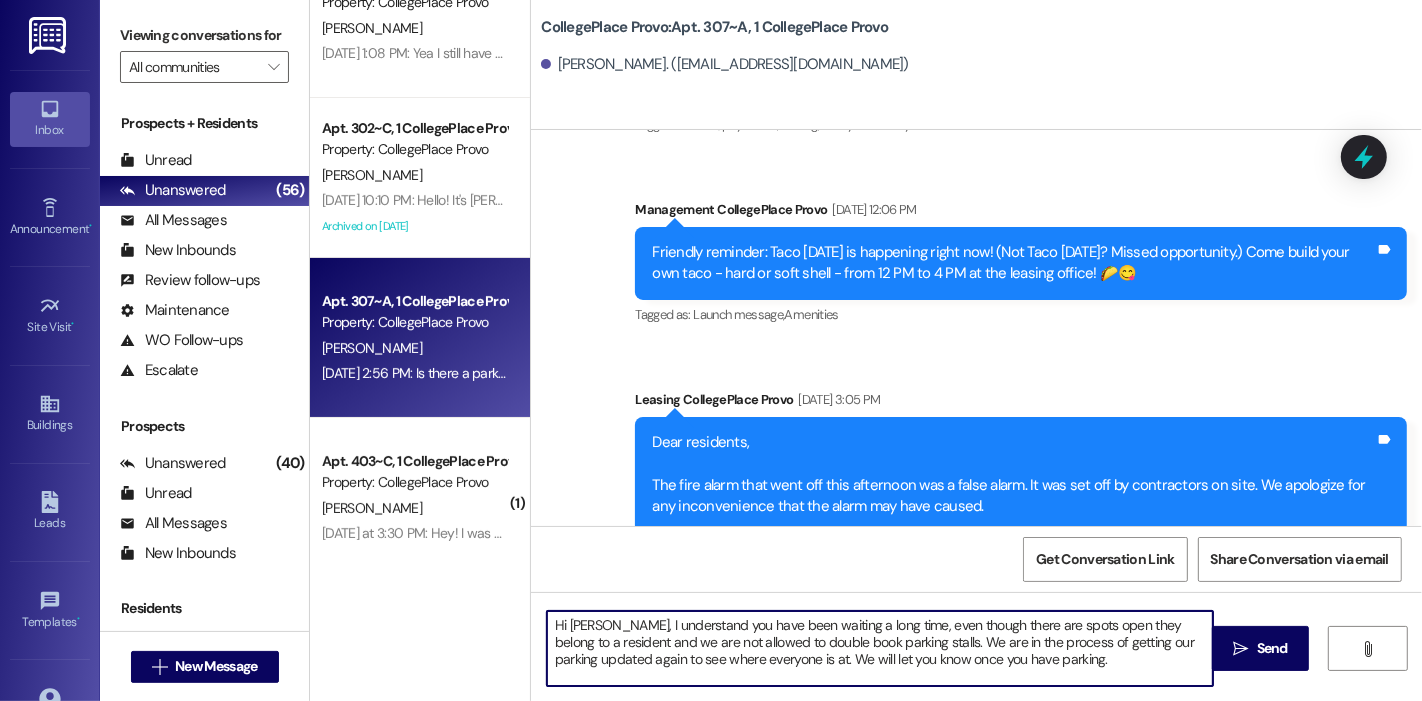 type on "Hi Hannah, I understand you have been waiting a long time, even though there are spots open they belong to a resident and we are not allowed to double book parking stalls. We are in the process of getting our parking updated again to see where everyone is at. We will let you know once you have parking." 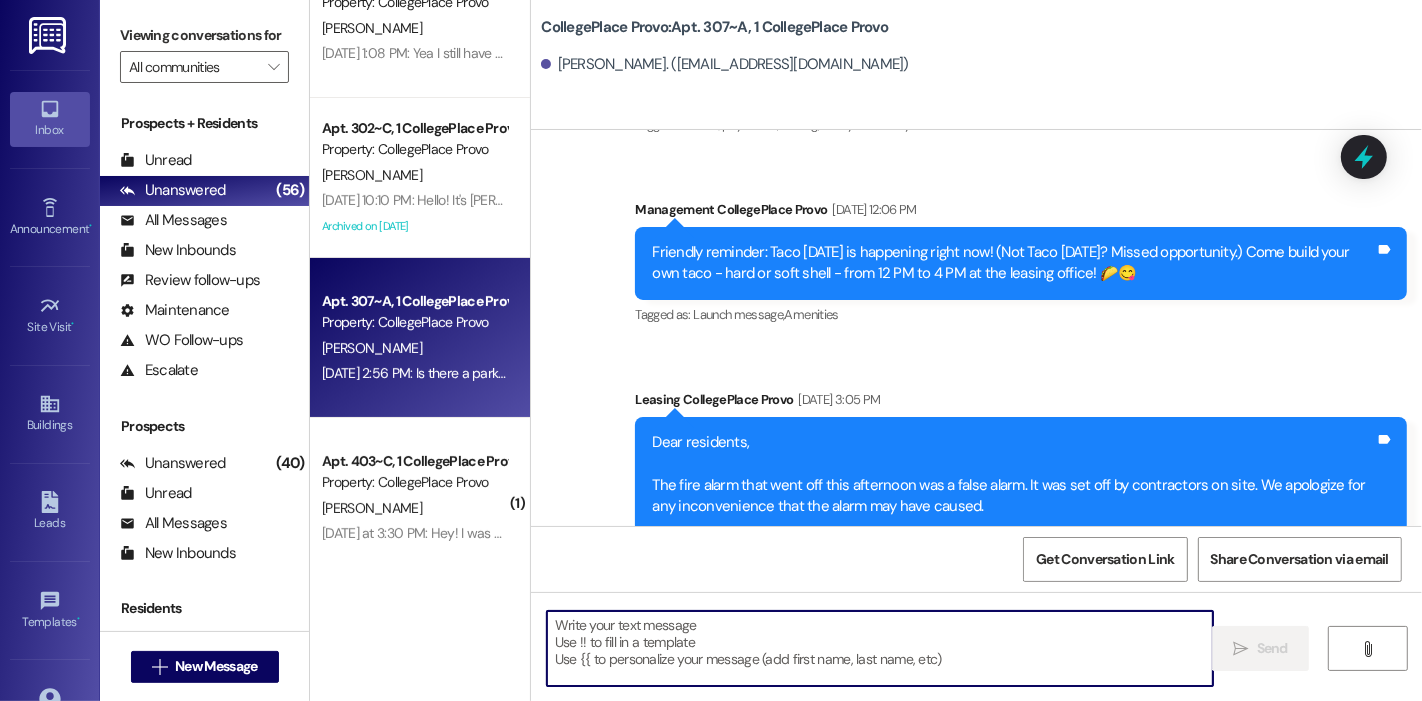 scroll, scrollTop: 22894, scrollLeft: 0, axis: vertical 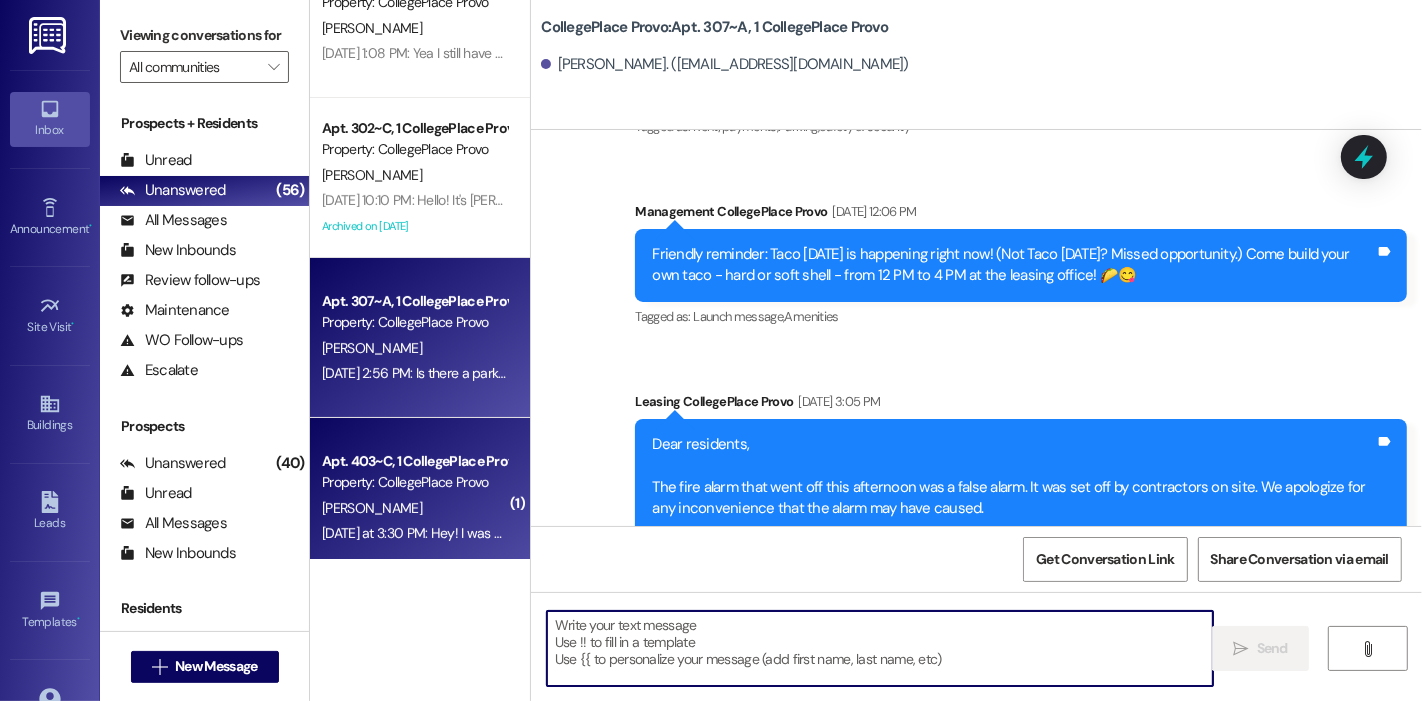 type 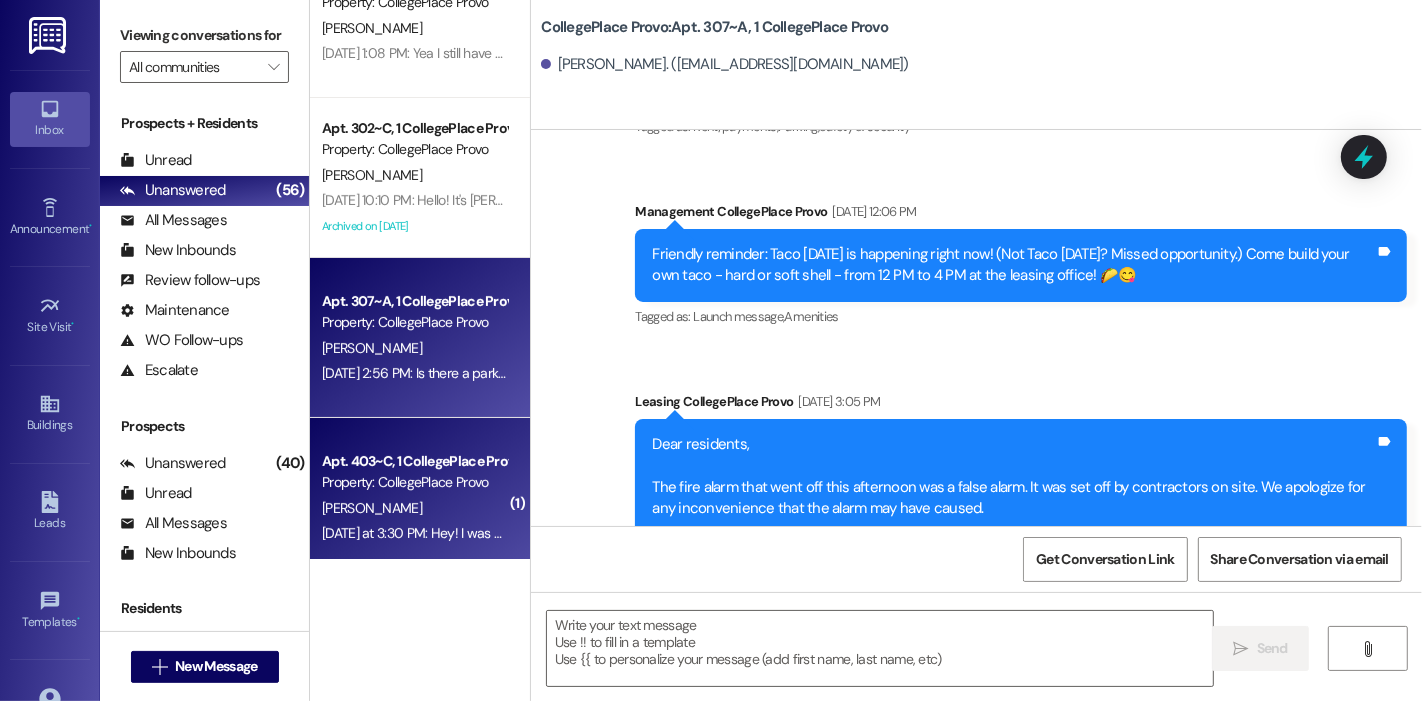 click on "Yesterday at 3:30 PM: Hey! I was wondering if the office will be open tomorrow for me to come drop off my key and fob? Yesterday at 3:30 PM: Hey! I was wondering if the office will be open tomorrow for me to come drop off my key and fob?" at bounding box center [651, 533] 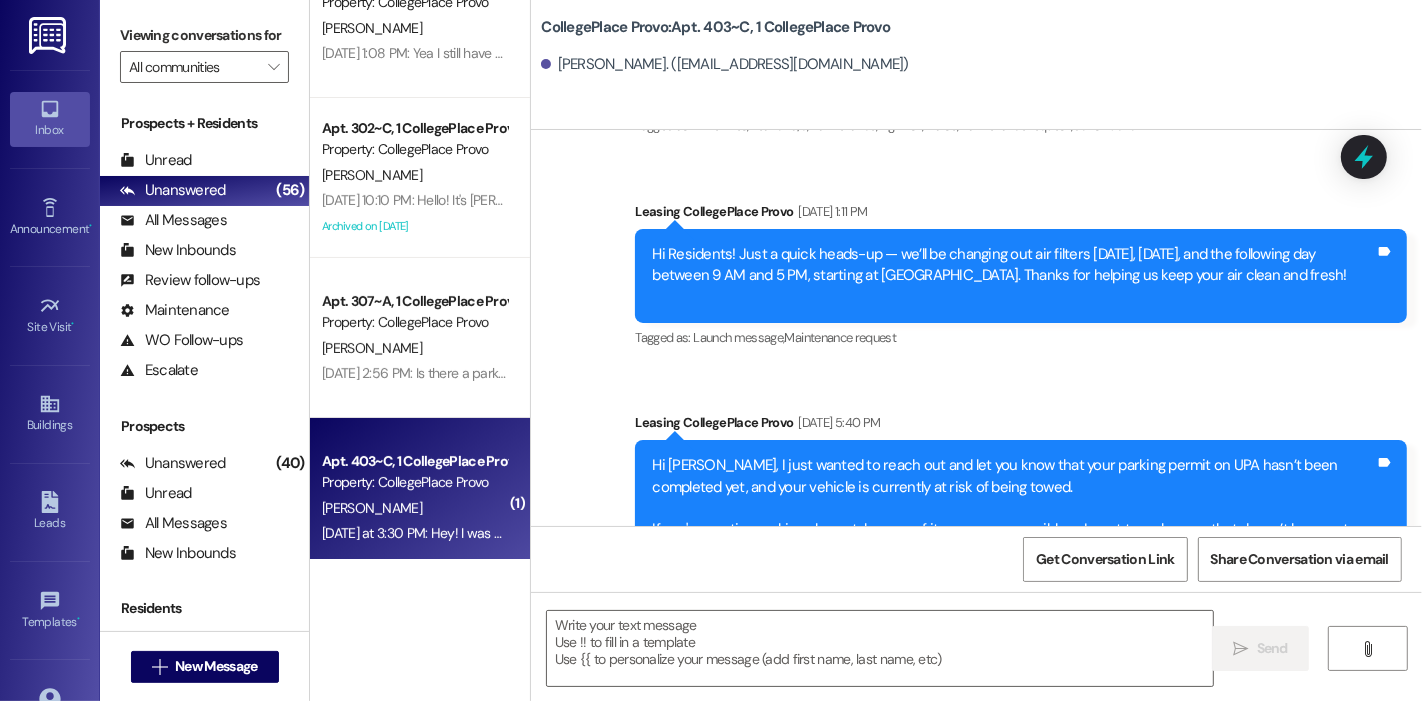 scroll, scrollTop: 16648, scrollLeft: 0, axis: vertical 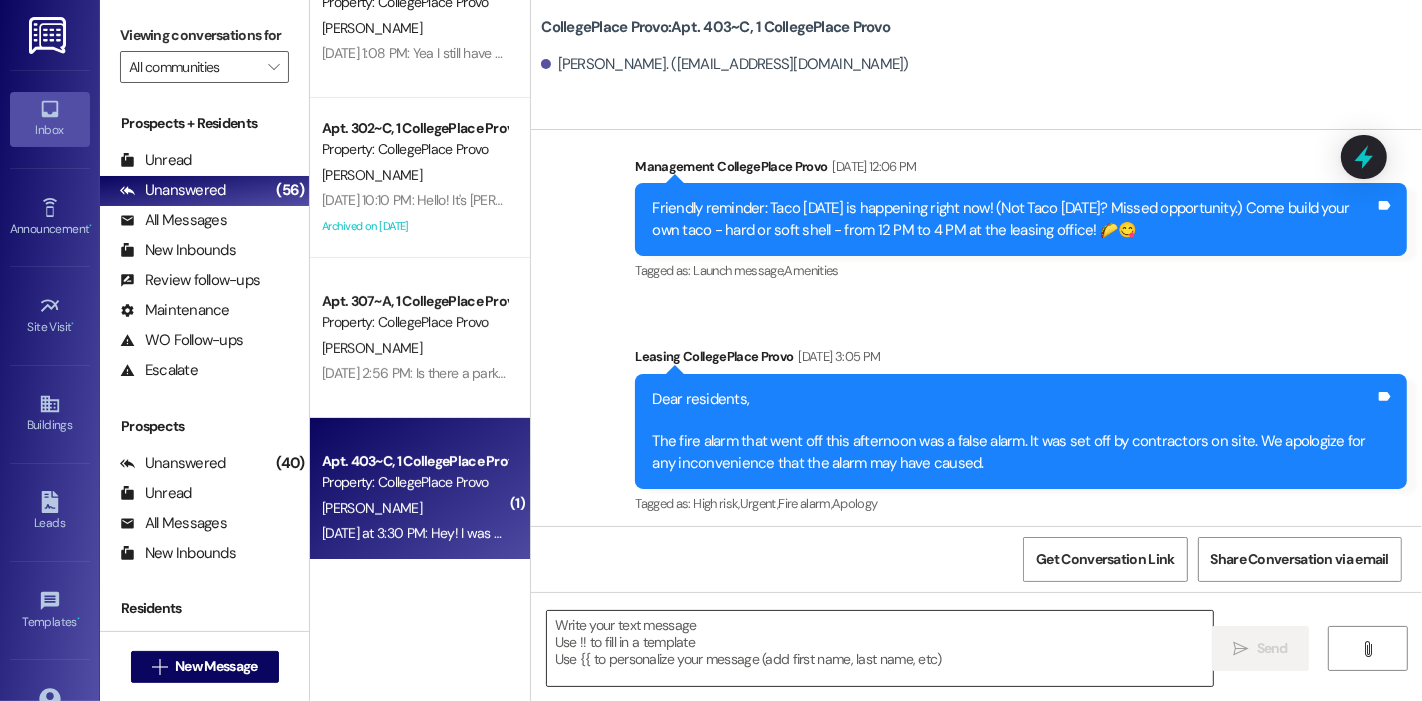 click at bounding box center [880, 648] 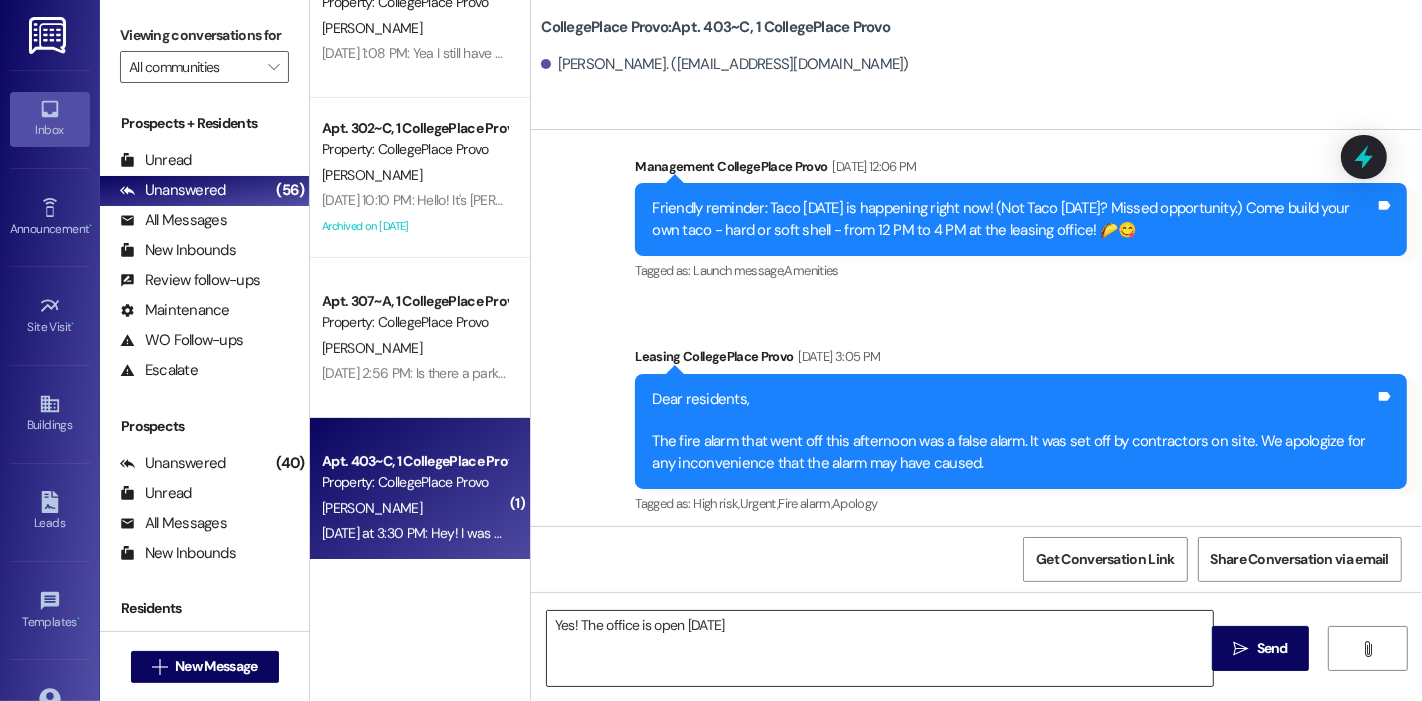 click on "Yes! The office is open today" at bounding box center (880, 648) 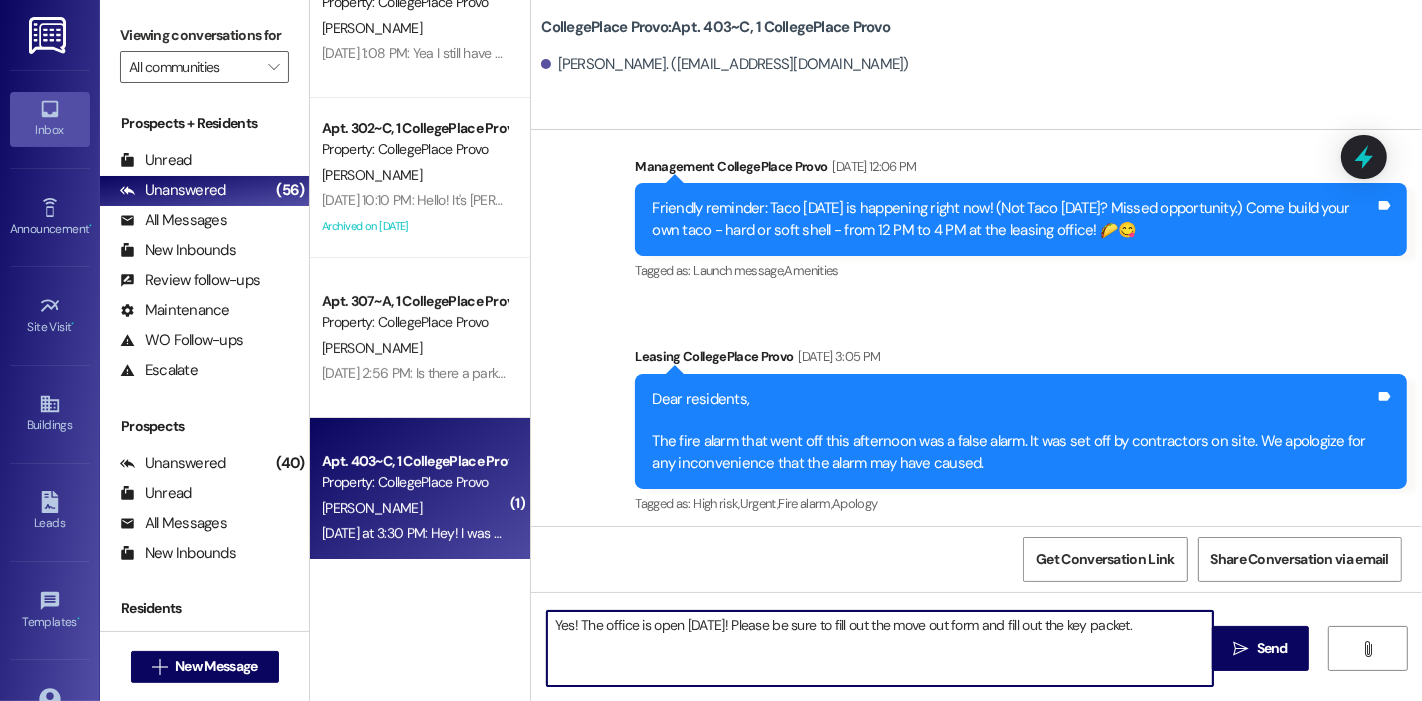 type on "Yes! The office is open today! Please be sure to fill out the move out form and fill out the key packet." 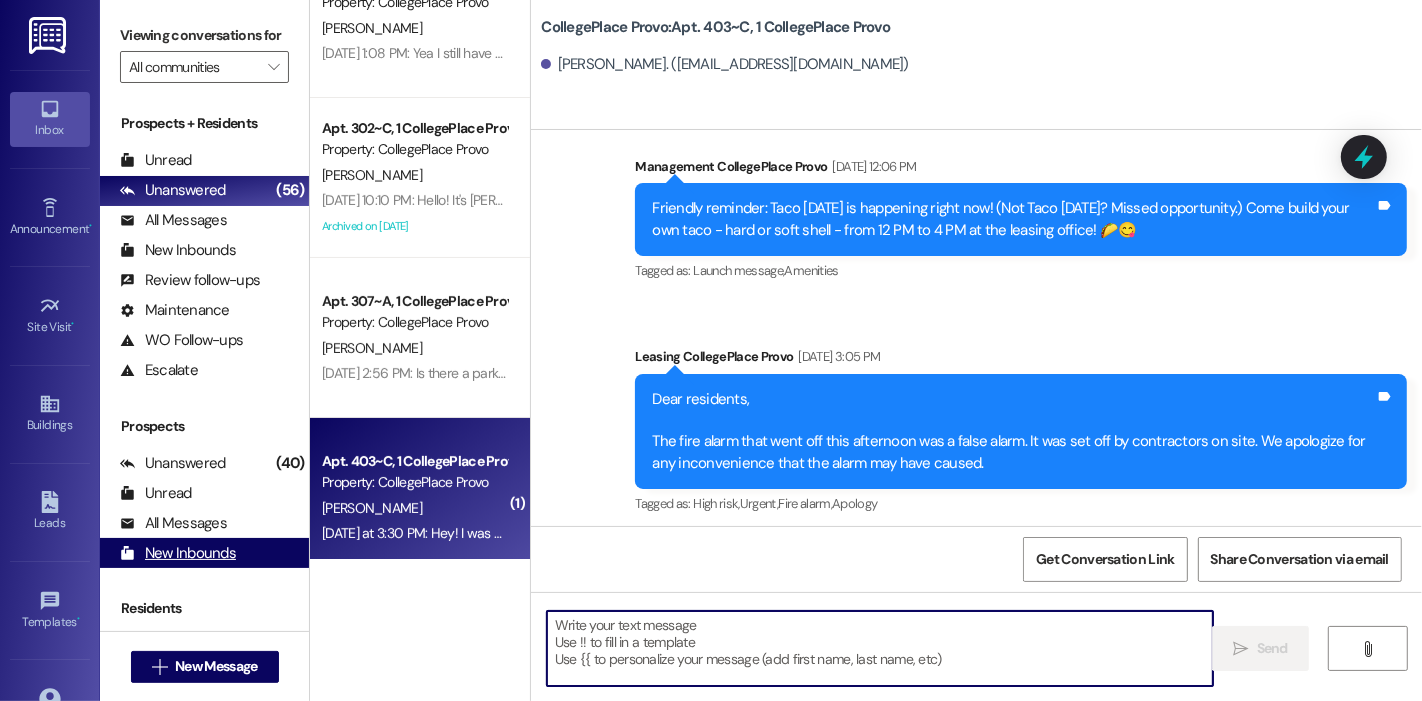 scroll, scrollTop: 16647, scrollLeft: 0, axis: vertical 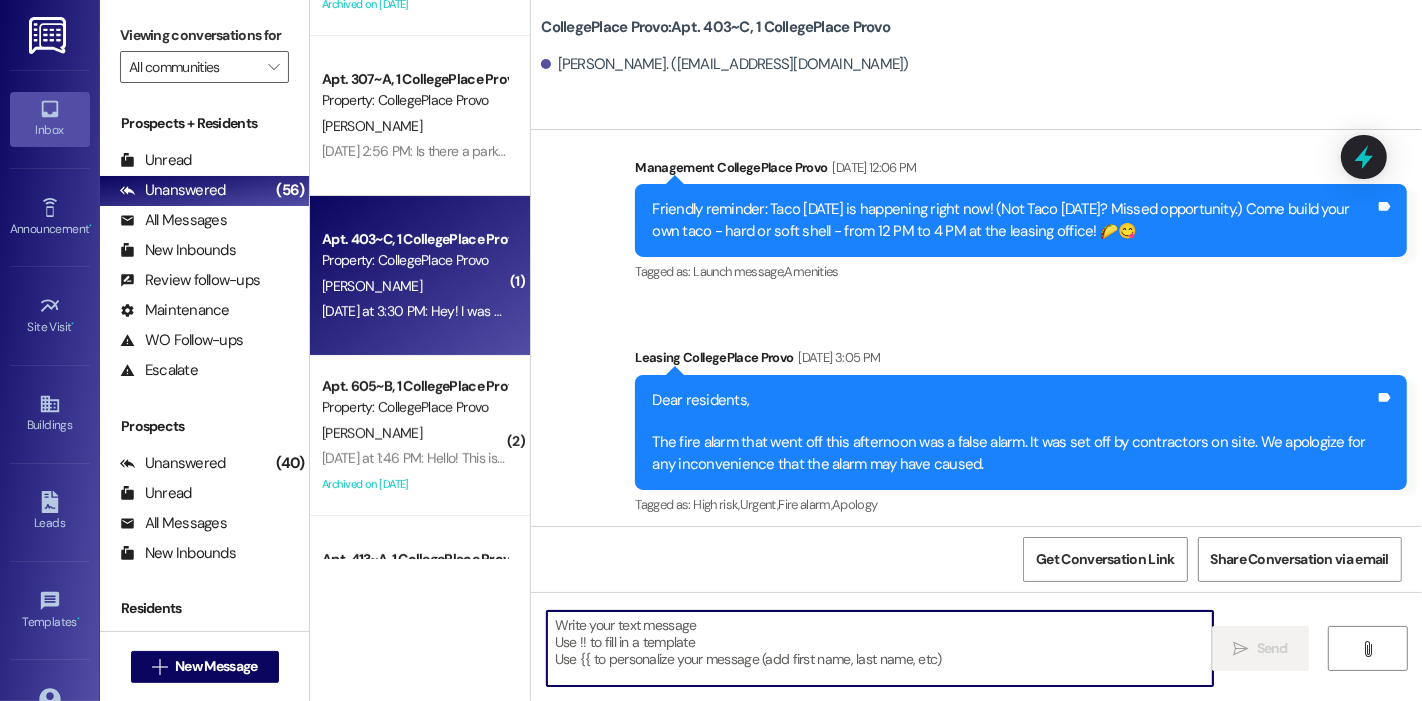 type 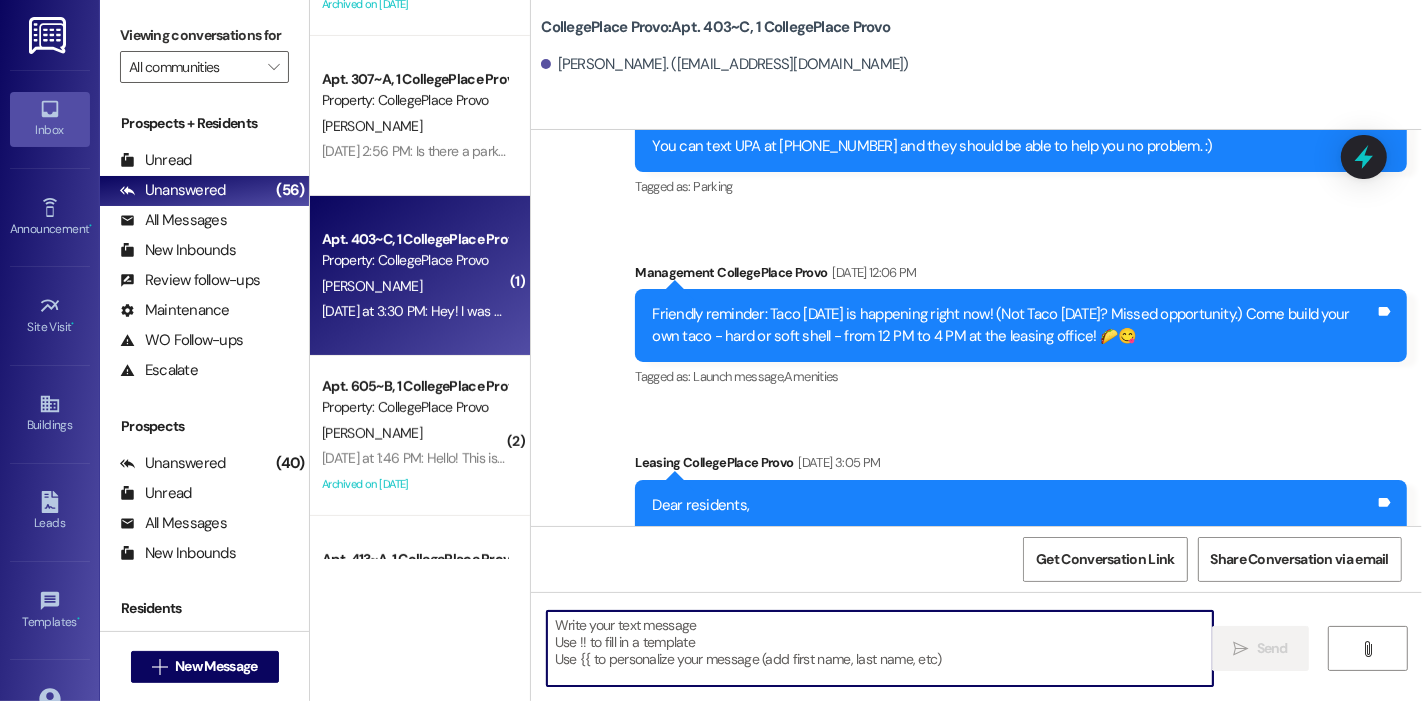 scroll, scrollTop: 16342, scrollLeft: 0, axis: vertical 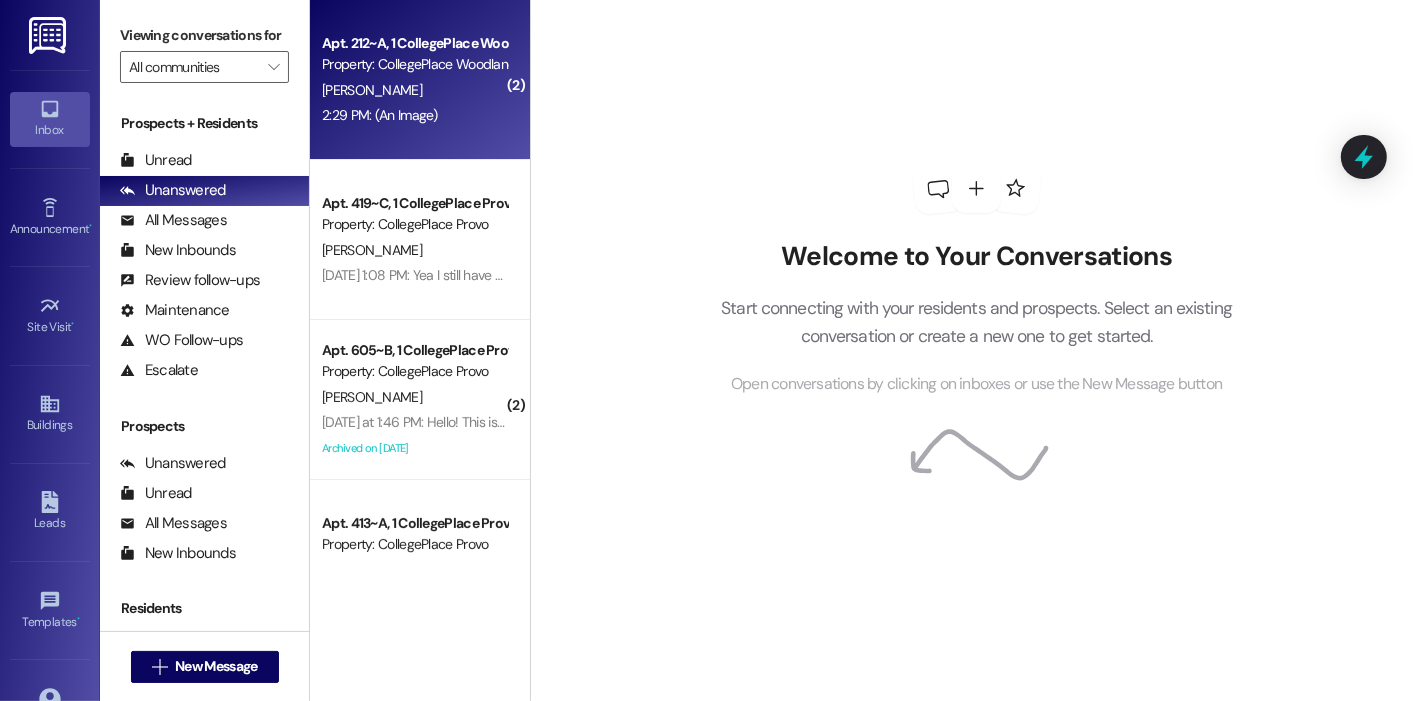 click on "Property: CollegePlace Woodland" at bounding box center (414, 64) 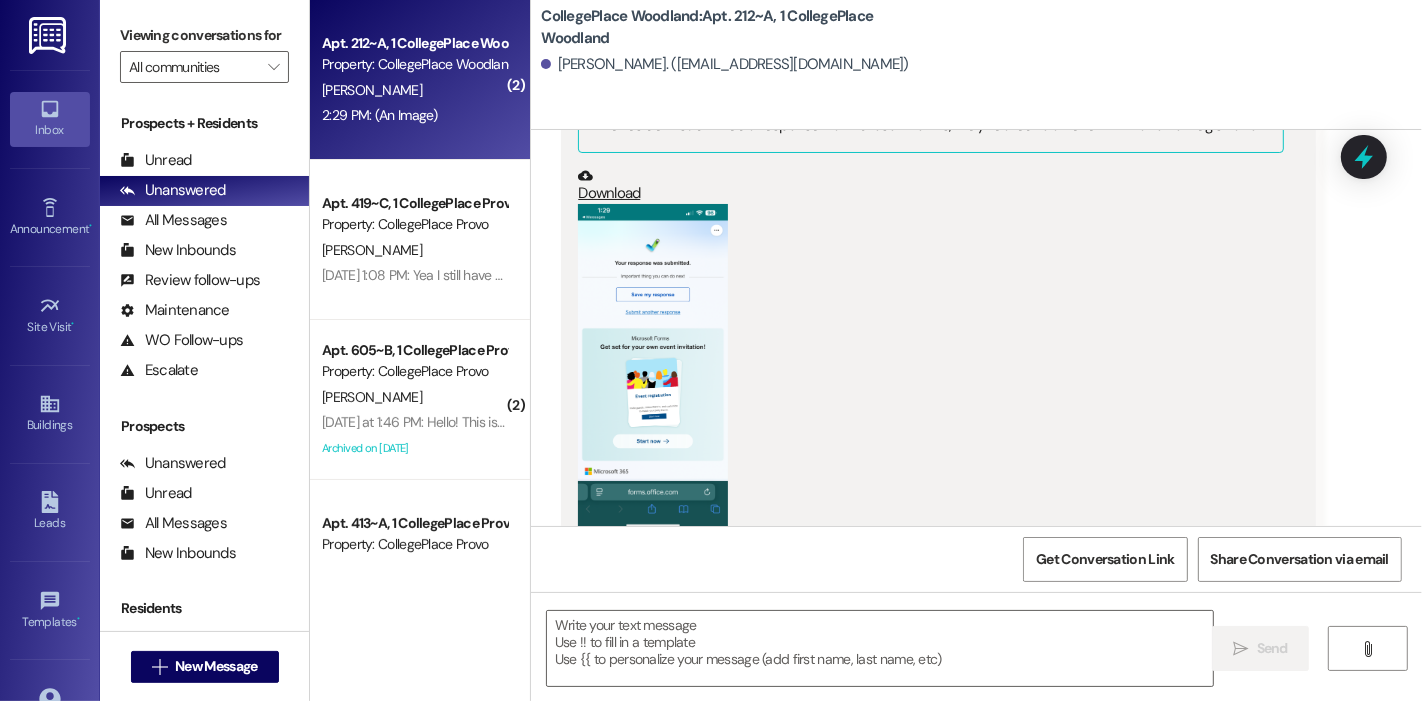 scroll, scrollTop: 12707, scrollLeft: 0, axis: vertical 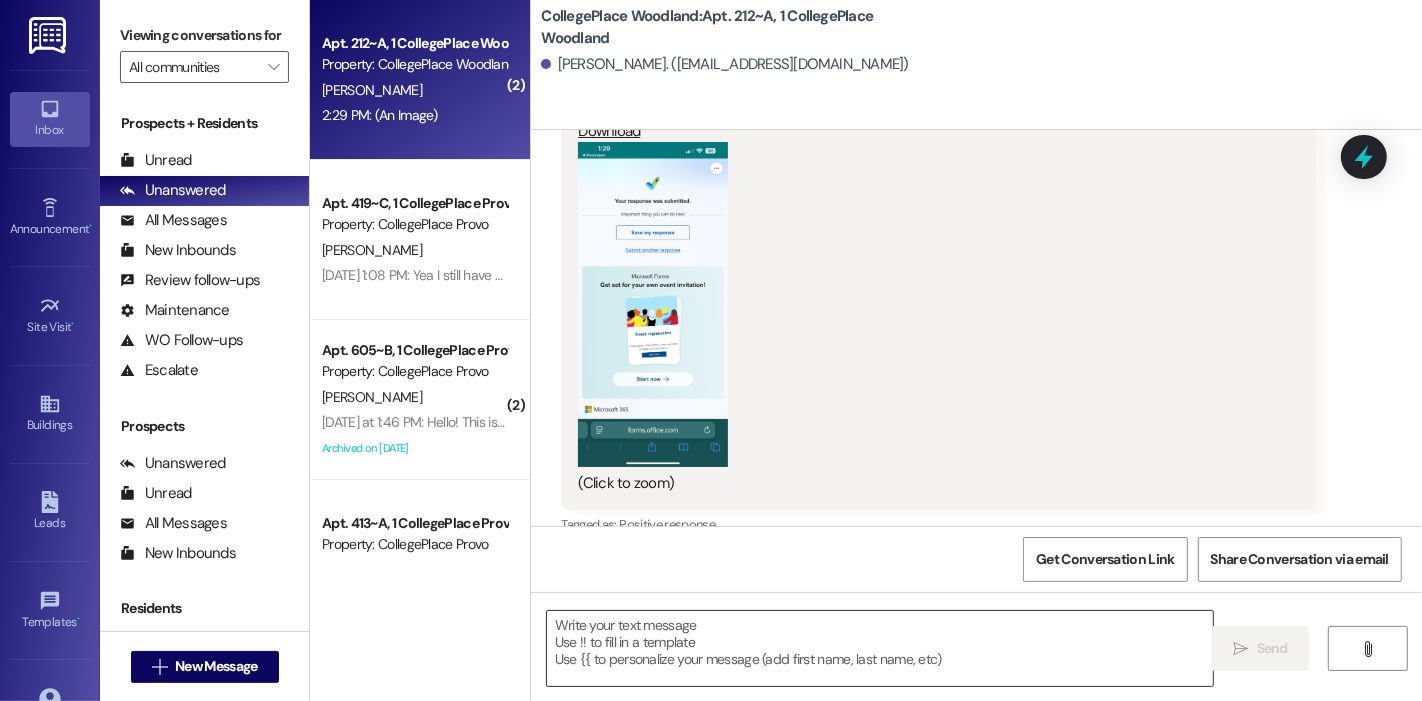 click at bounding box center [880, 648] 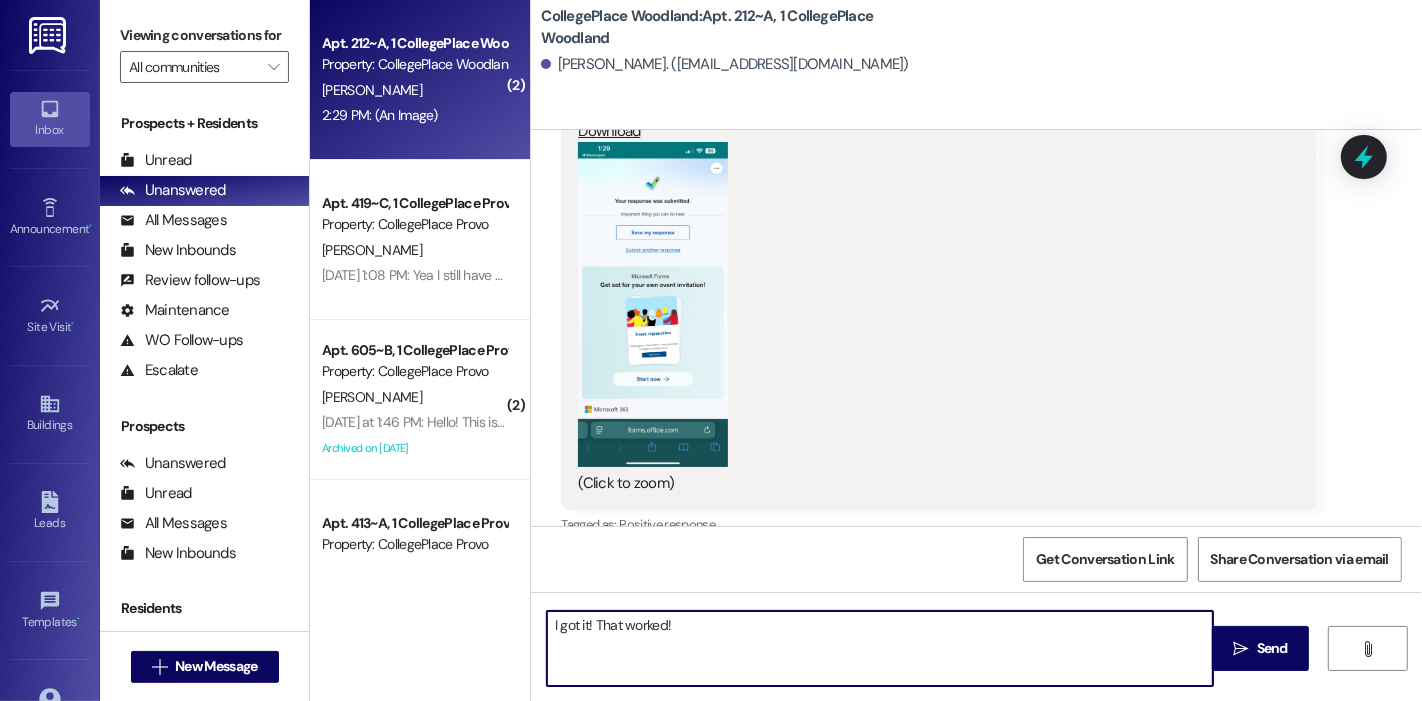 type on "I got it! That worked!" 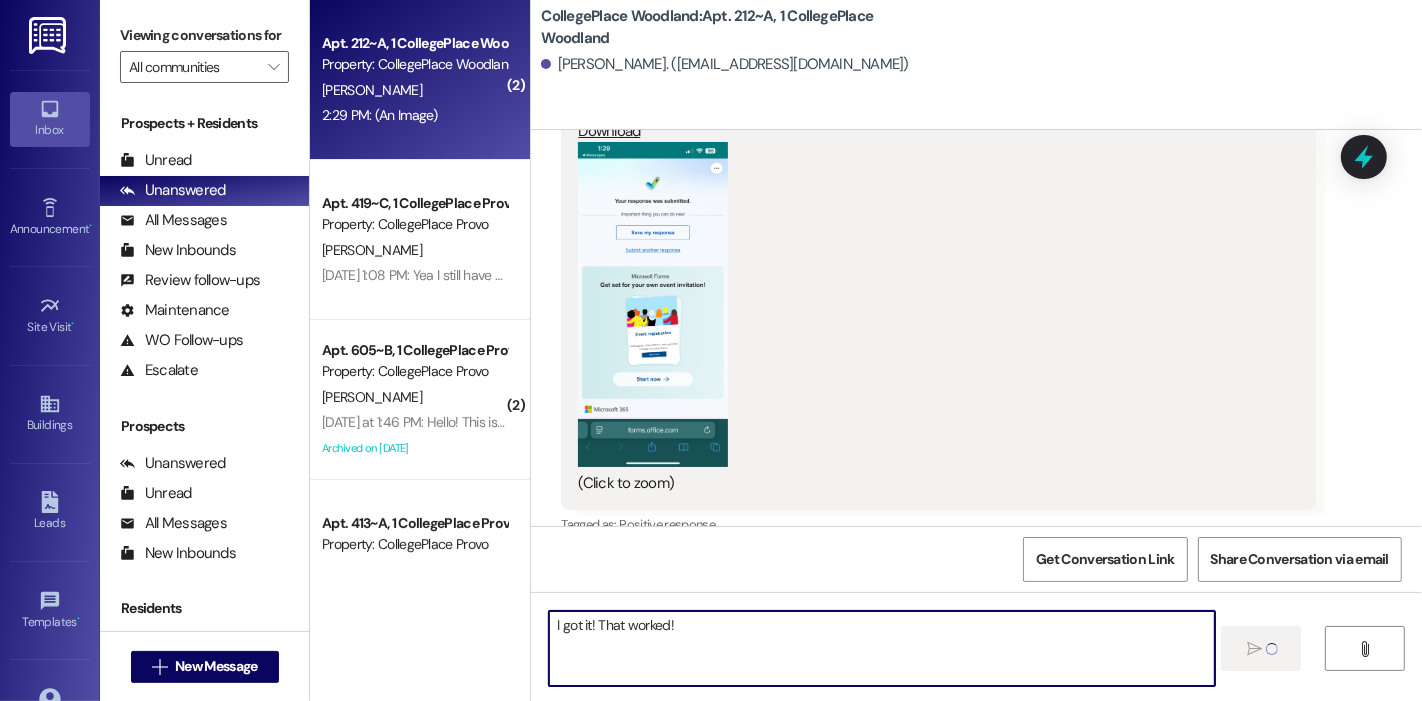 type 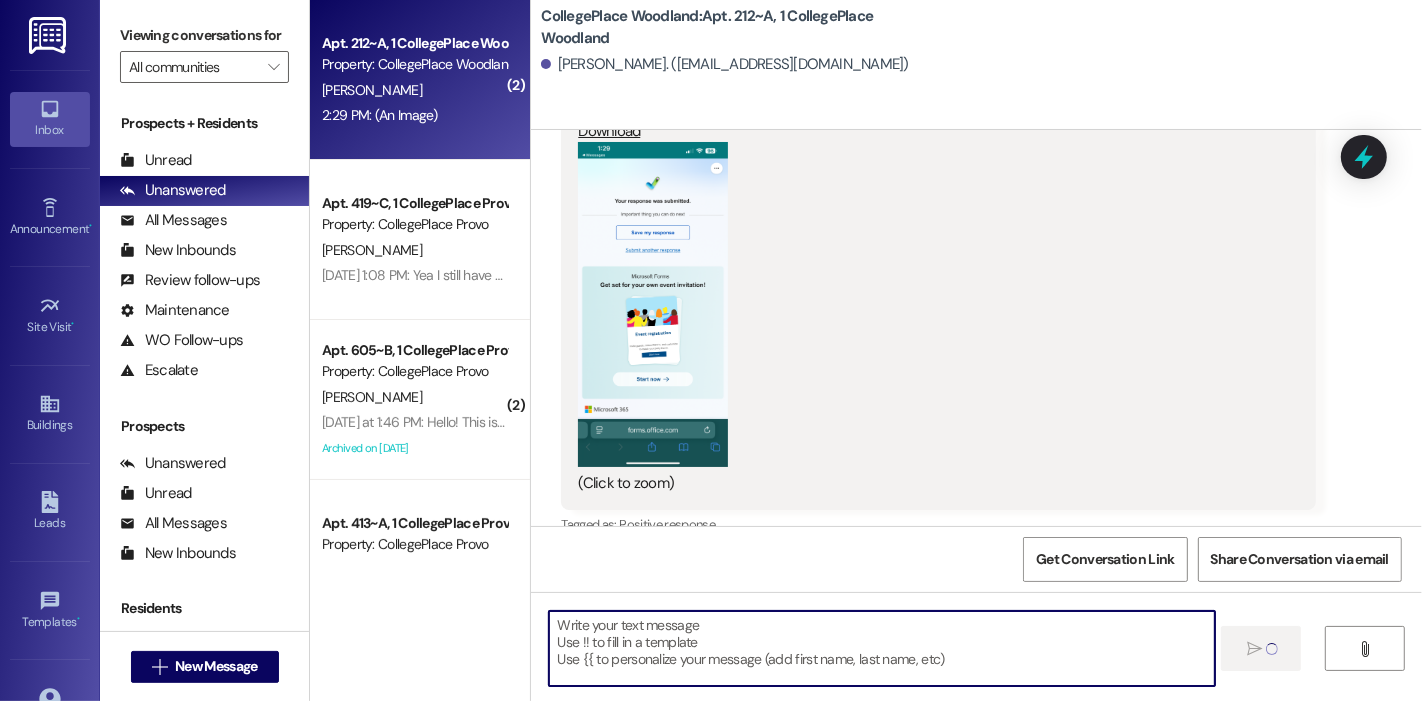 scroll, scrollTop: 12706, scrollLeft: 0, axis: vertical 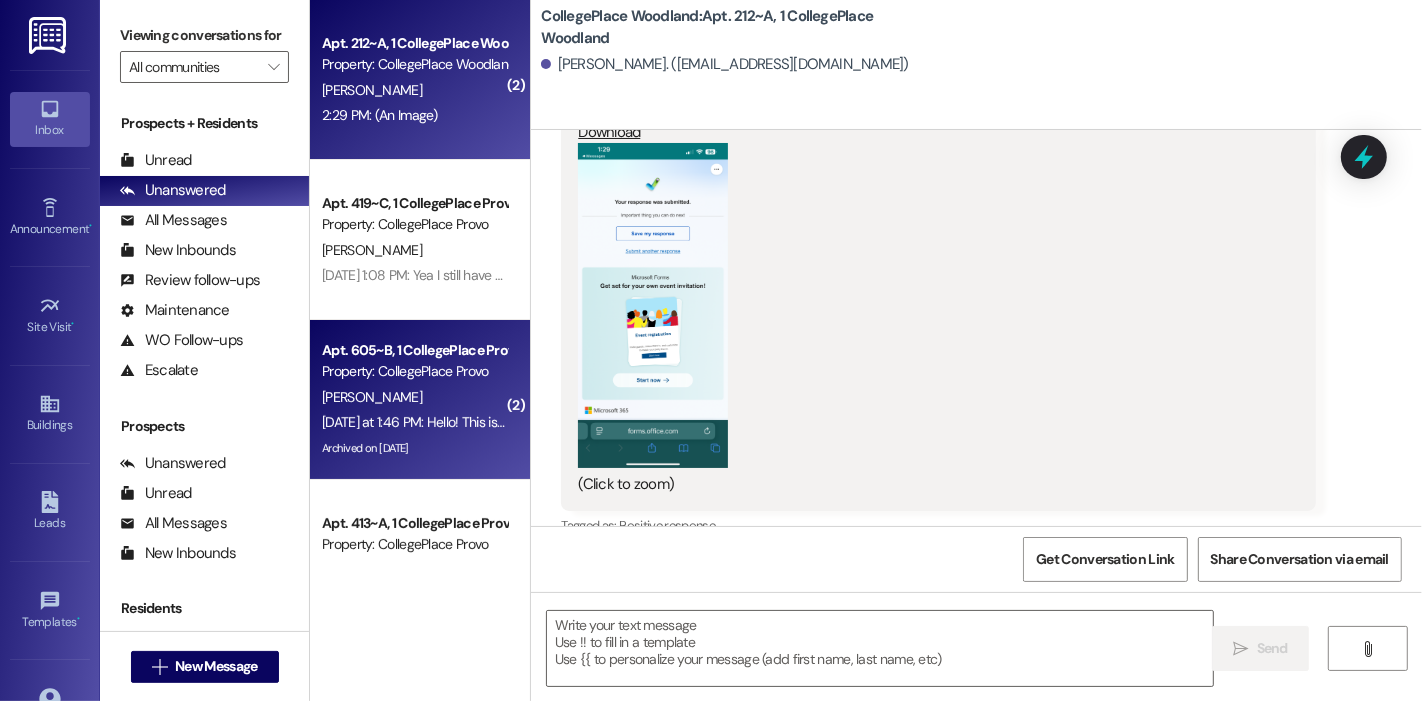 click on "[PERSON_NAME]" at bounding box center (414, 397) 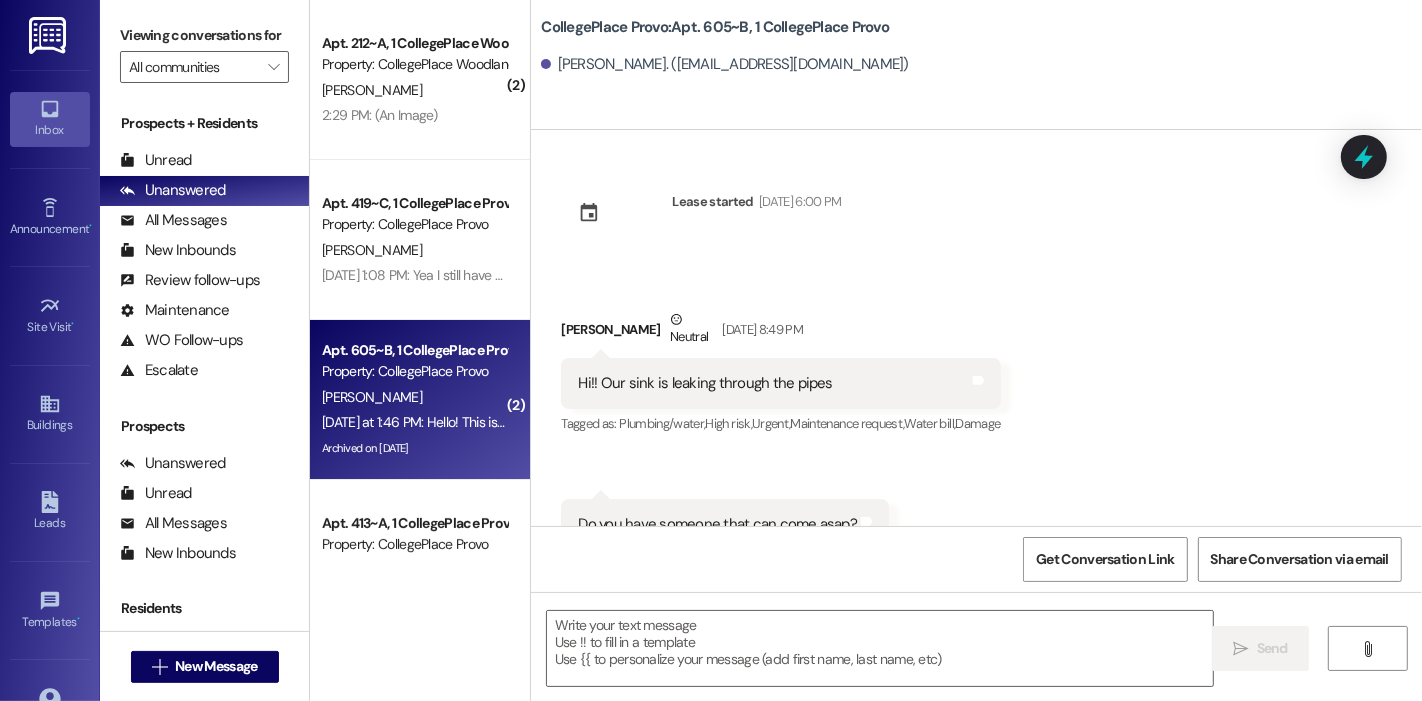 scroll, scrollTop: 26520, scrollLeft: 0, axis: vertical 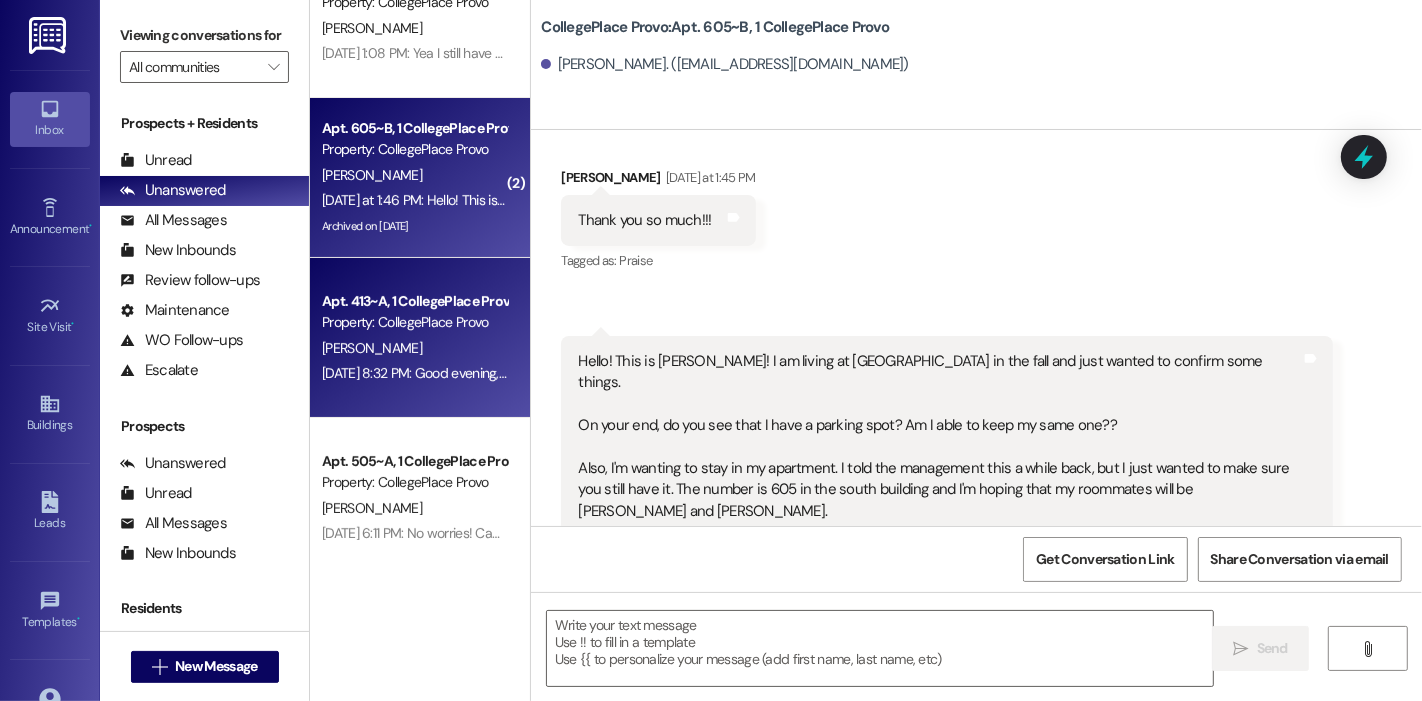 click on "[PERSON_NAME]" at bounding box center (414, 348) 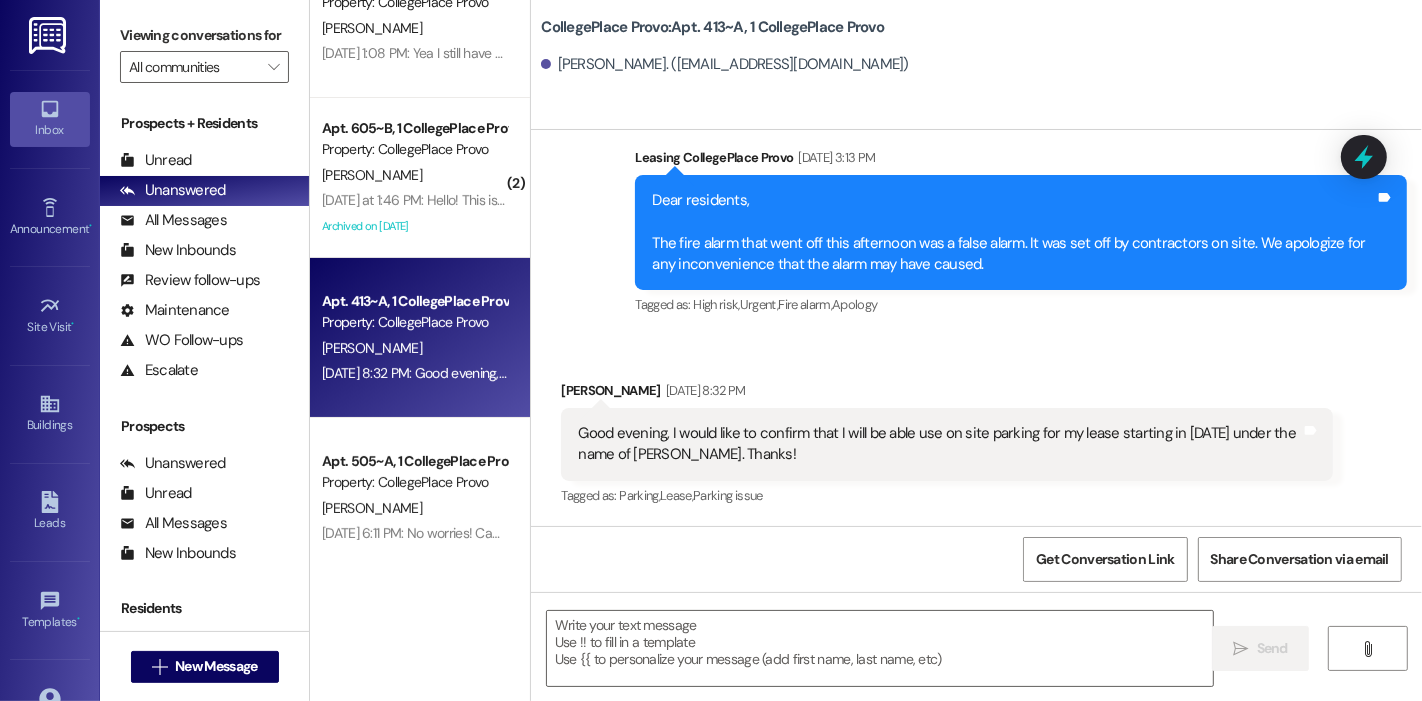 scroll, scrollTop: 3026, scrollLeft: 0, axis: vertical 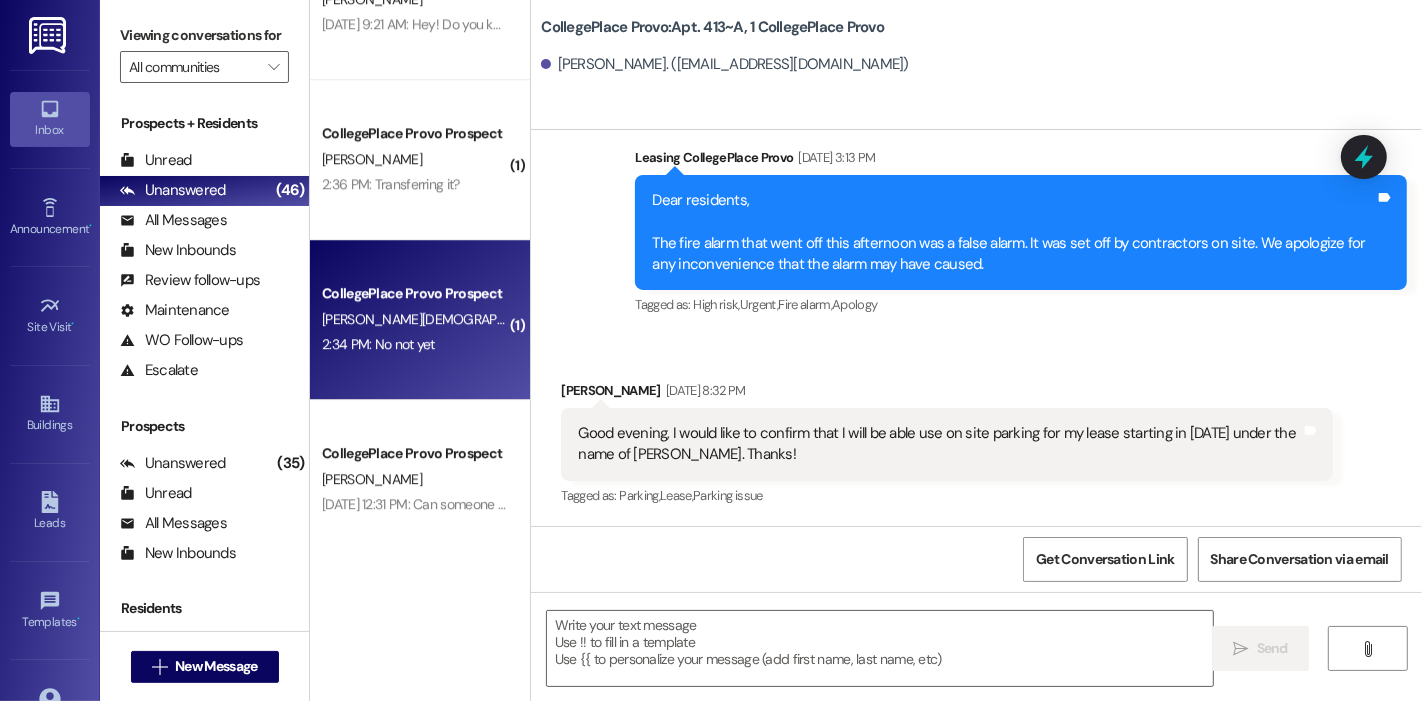 click on "[PERSON_NAME][DEMOGRAPHIC_DATA]" at bounding box center [414, 319] 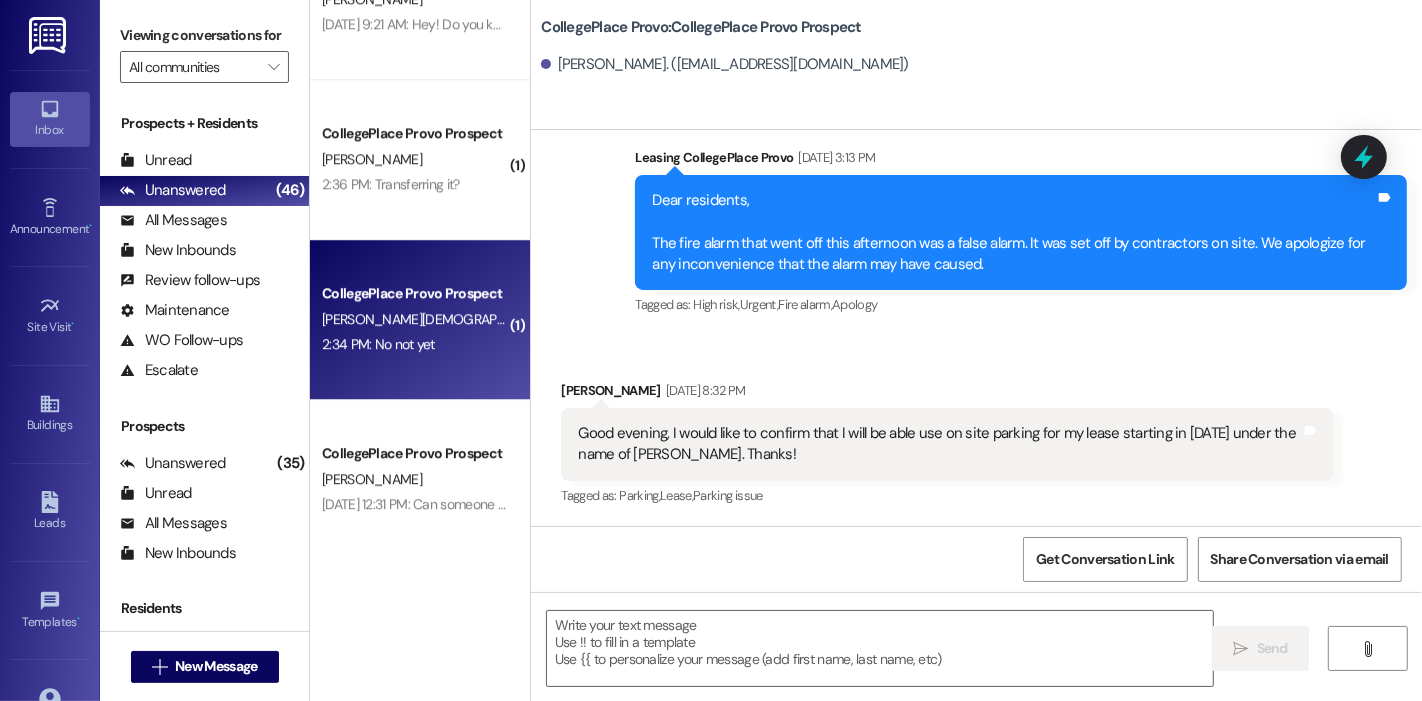scroll, scrollTop: 6165, scrollLeft: 0, axis: vertical 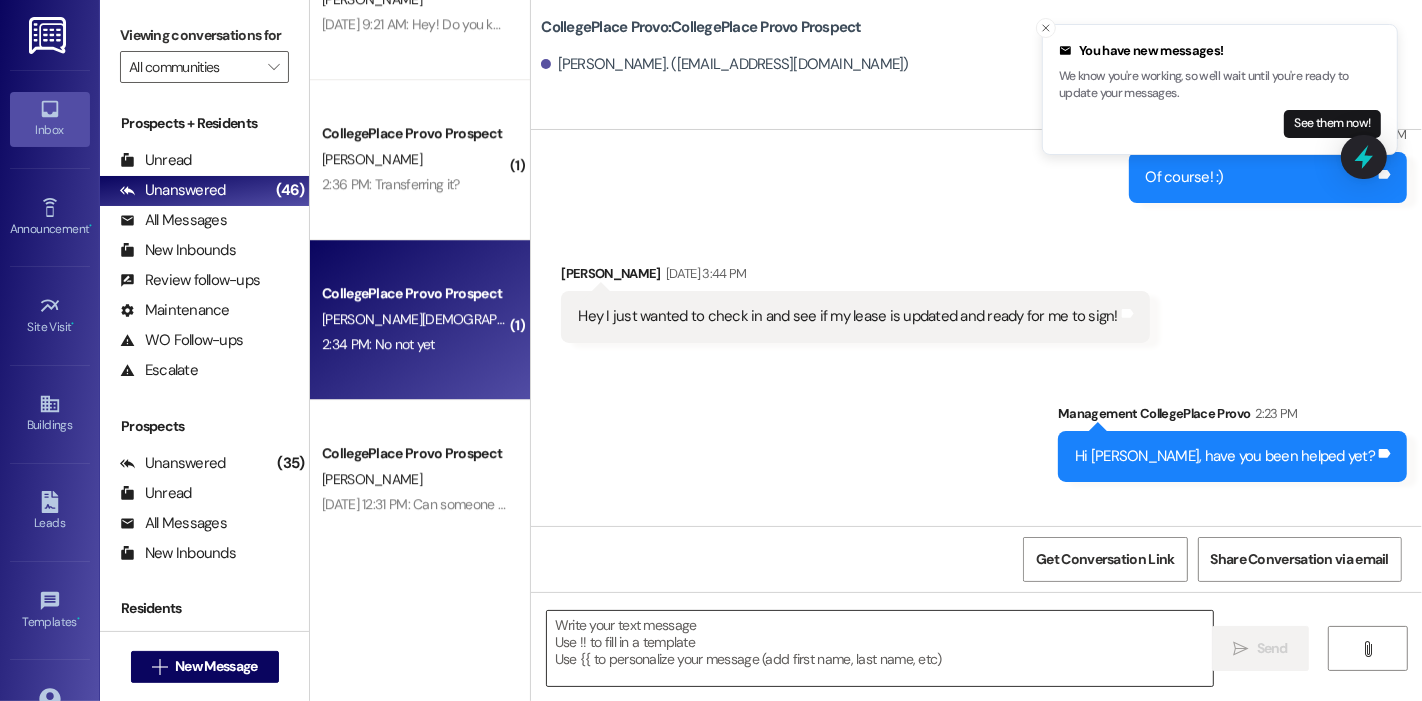 click at bounding box center (880, 648) 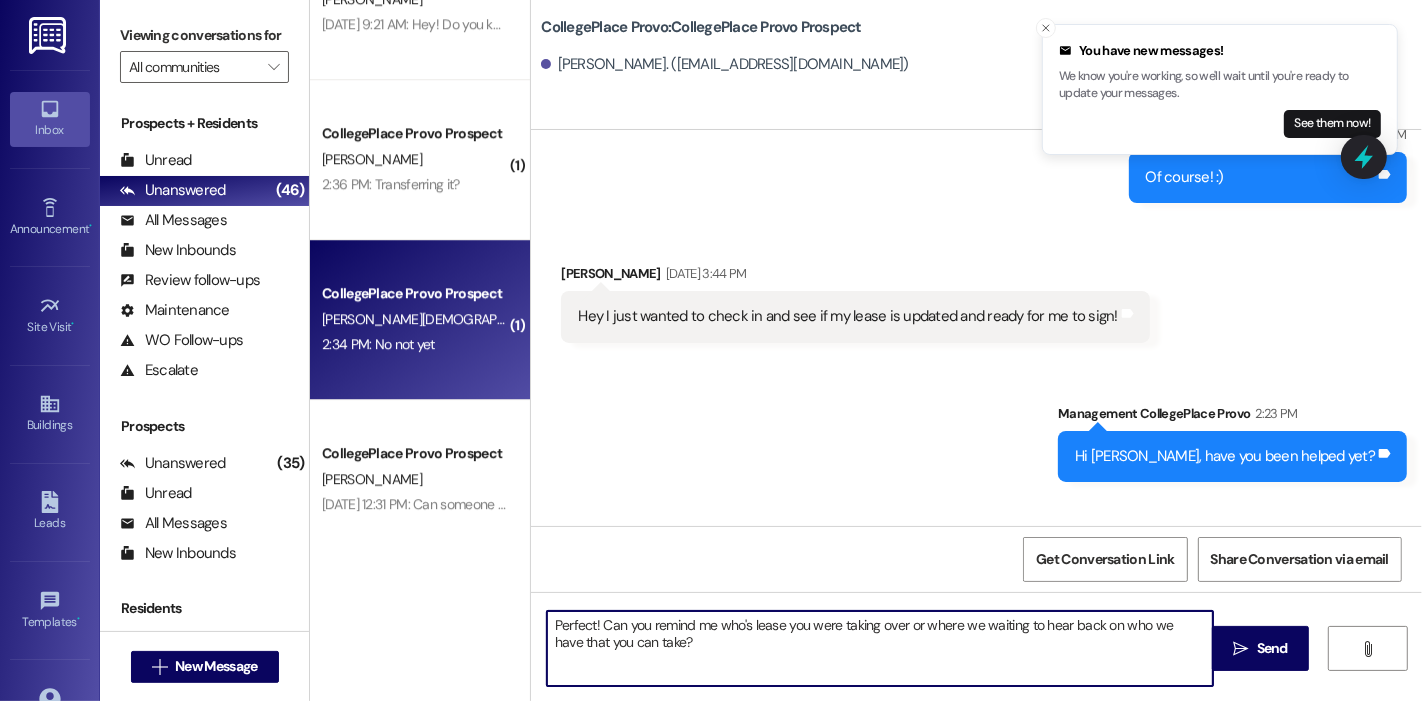 type on "Perfect! Can you remind me who's lease you were taking over or where we waiting to hear back on who we have that you can take?" 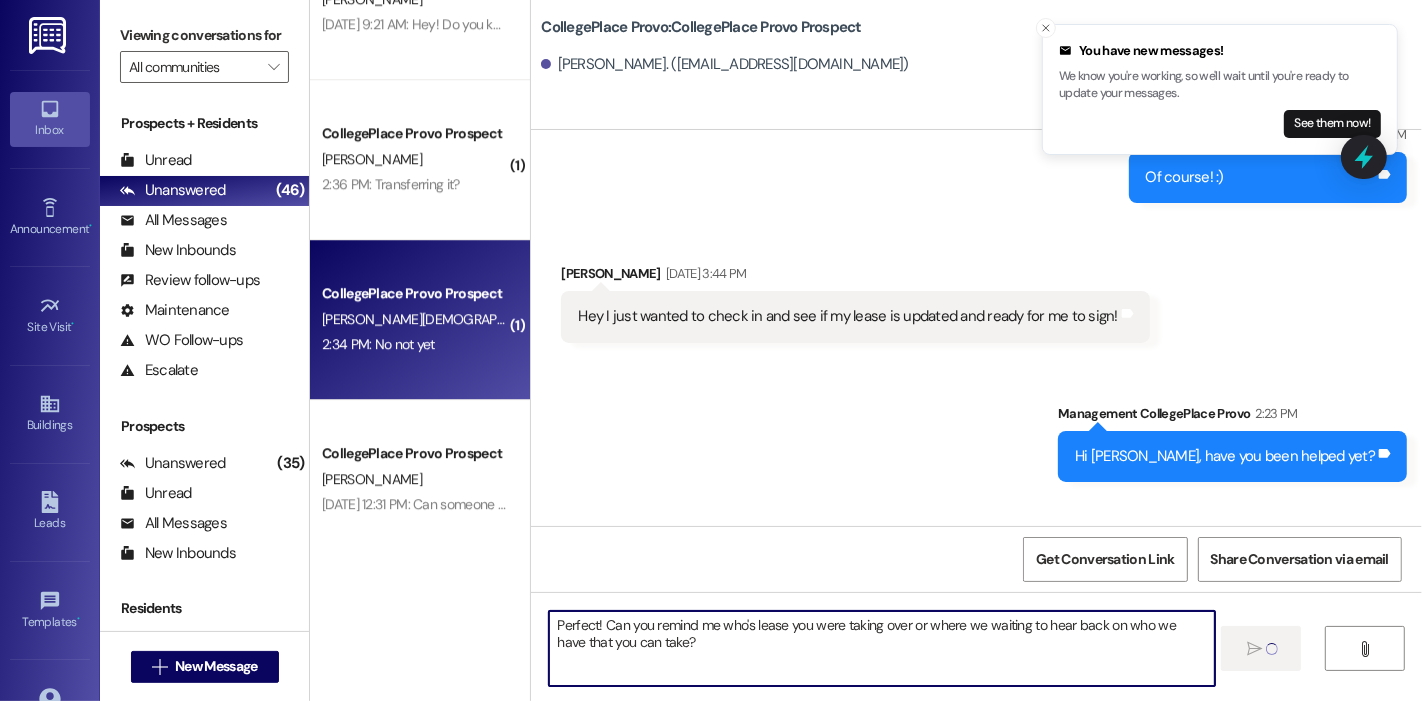 type 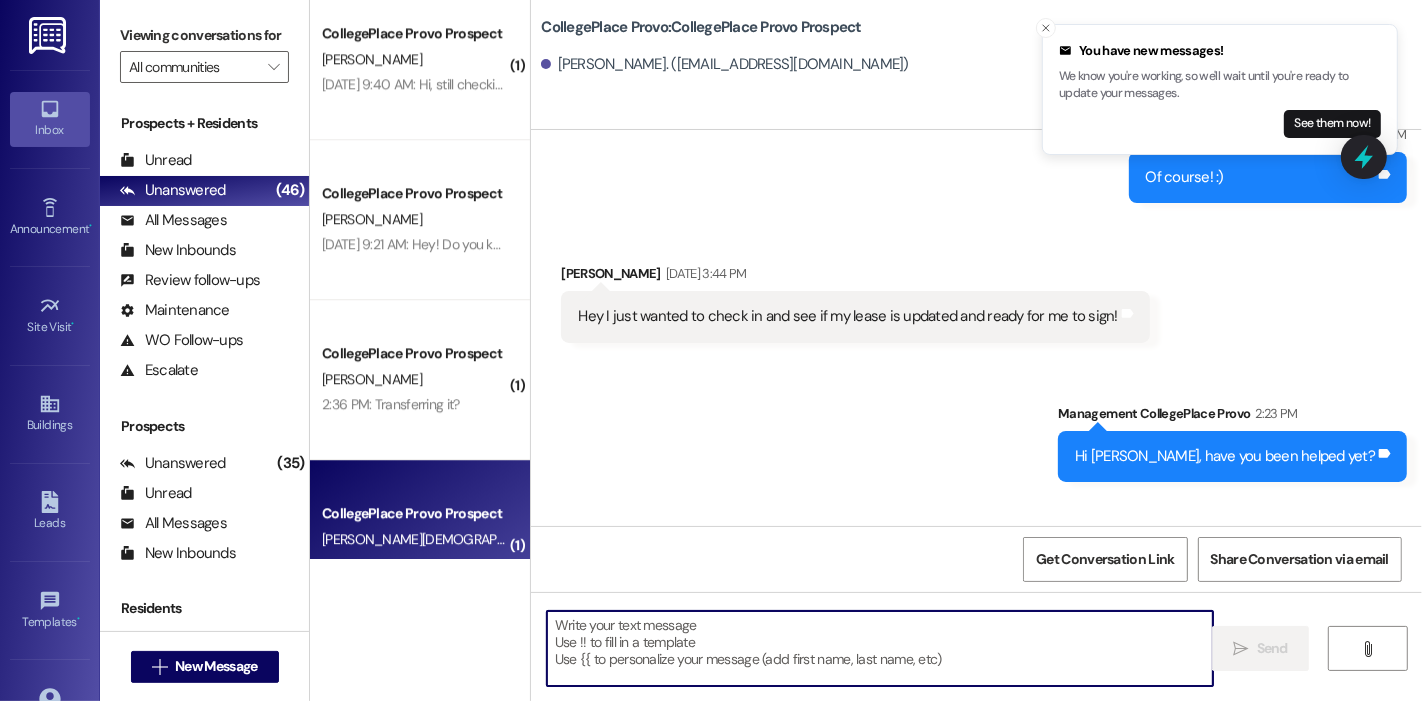 scroll, scrollTop: 4658, scrollLeft: 0, axis: vertical 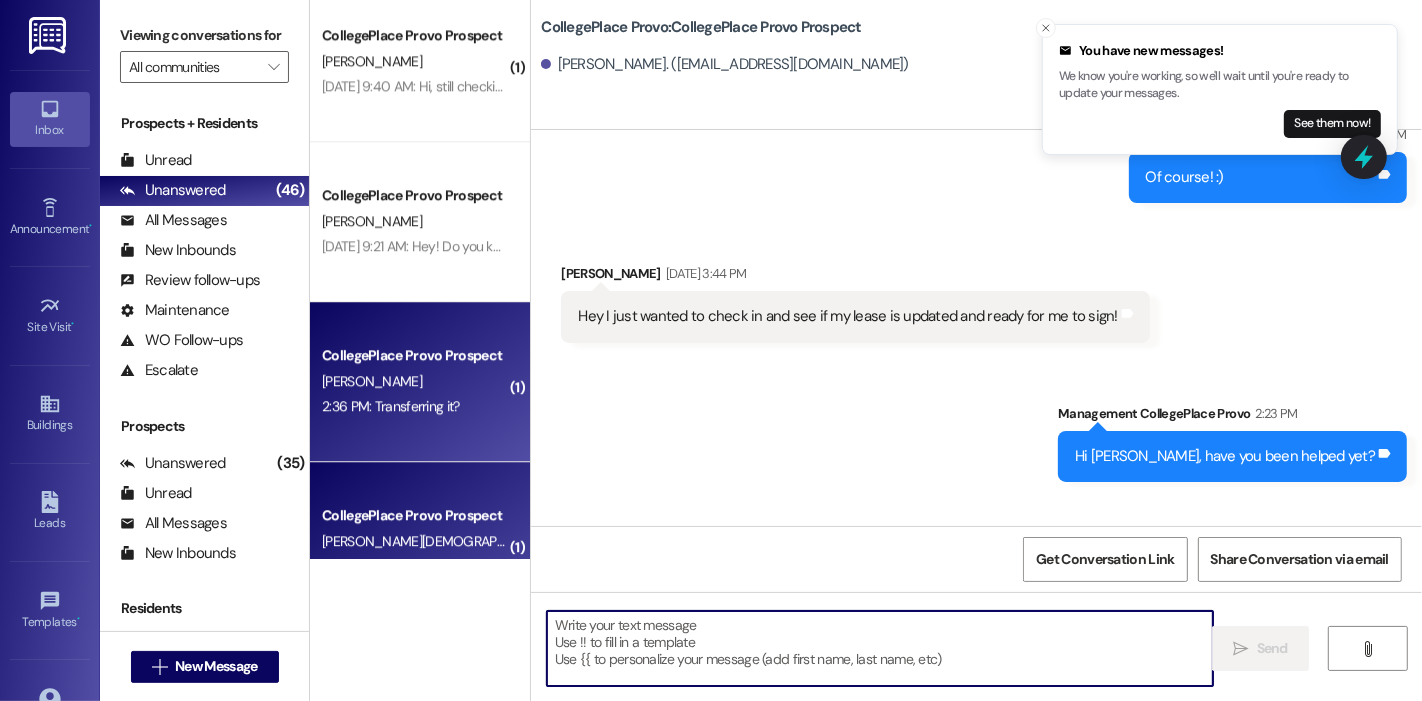 click on "[PERSON_NAME]" at bounding box center (414, 381) 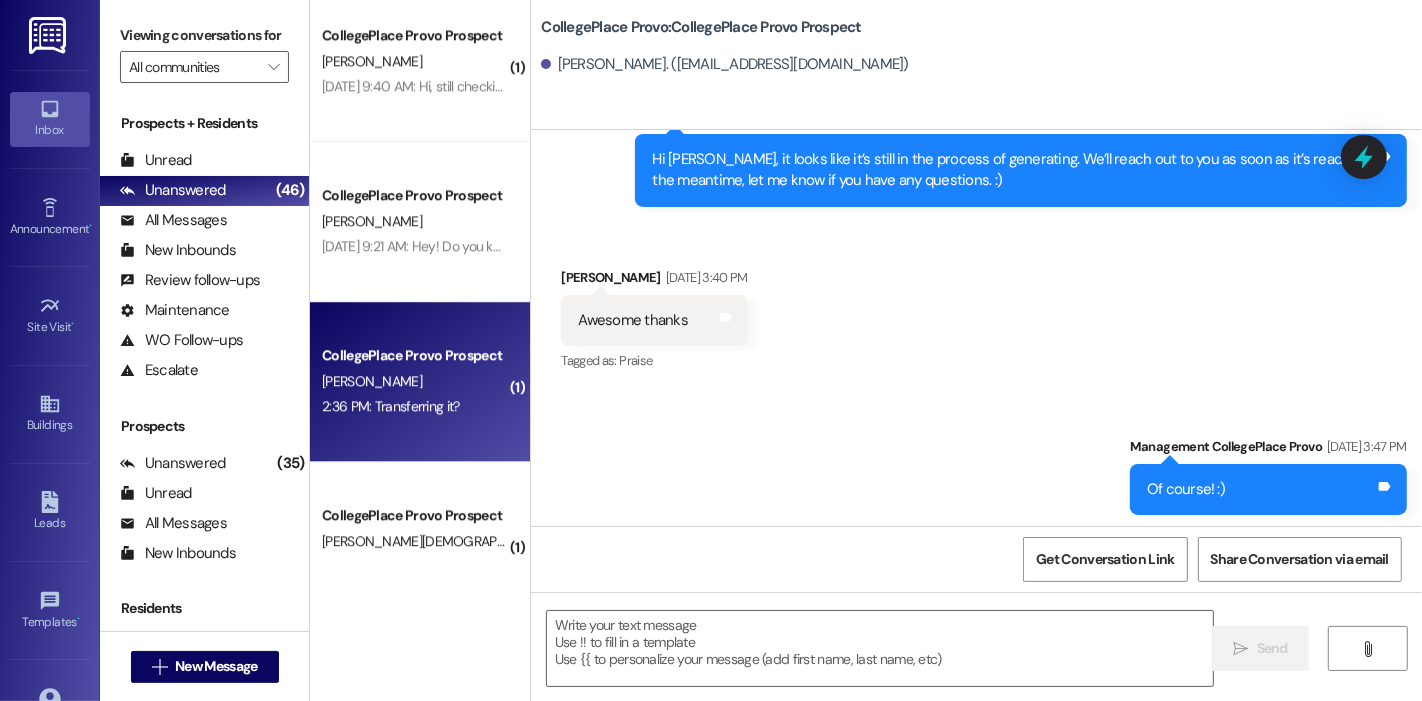 scroll, scrollTop: 19520, scrollLeft: 0, axis: vertical 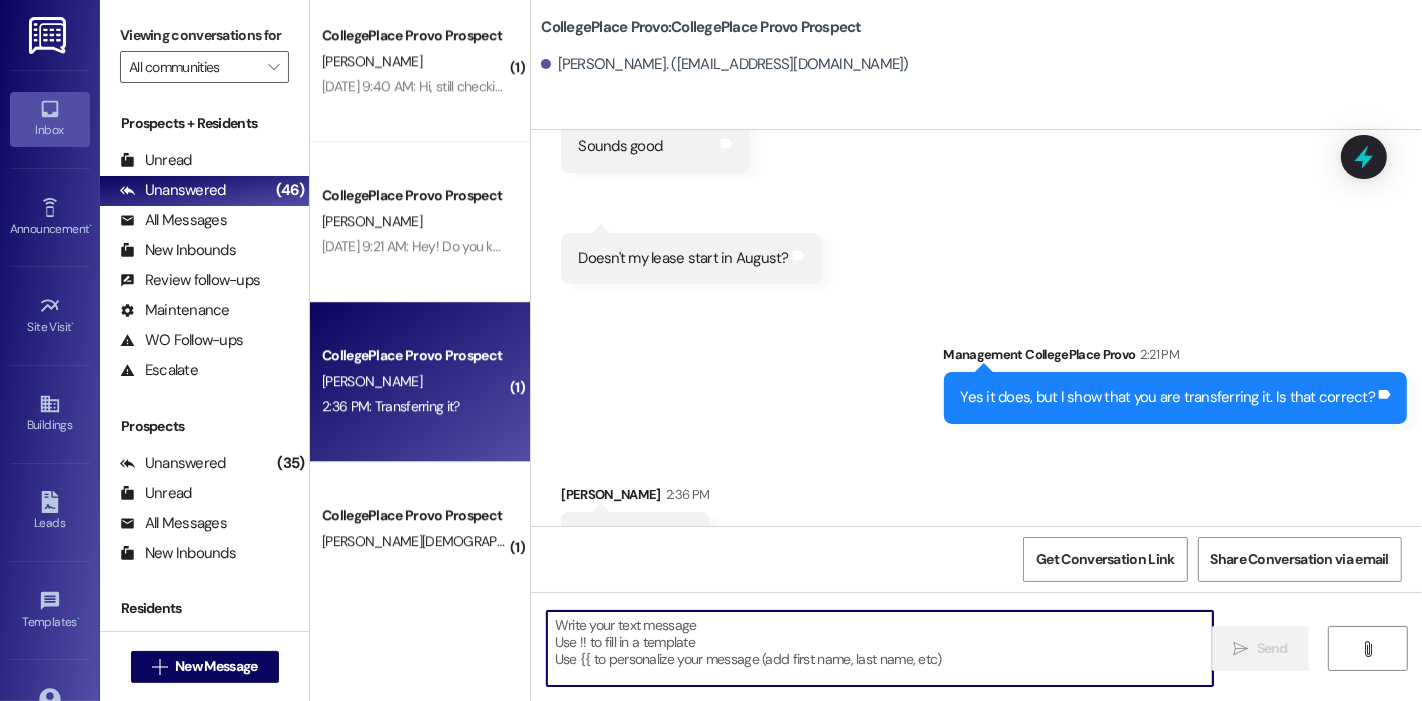 click at bounding box center (880, 648) 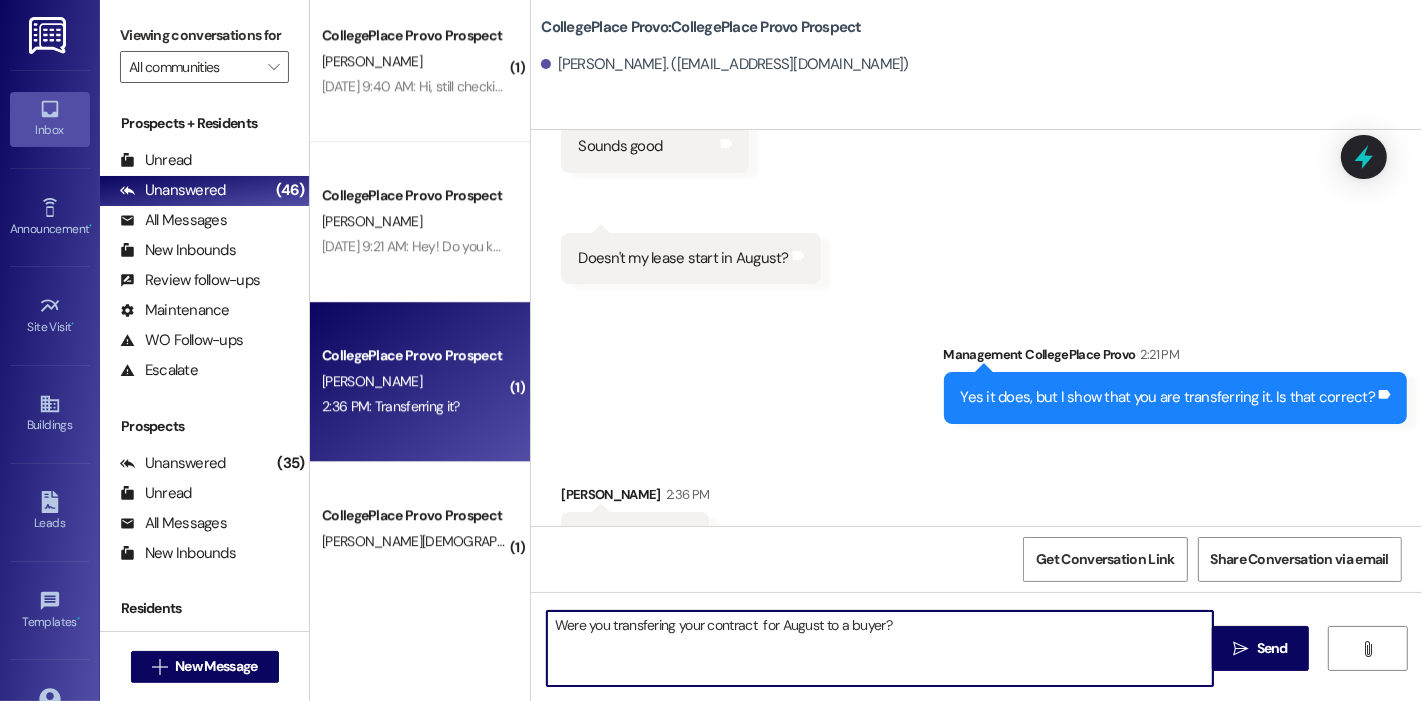 type on "Were you transferring your contract  for August to a buyer?" 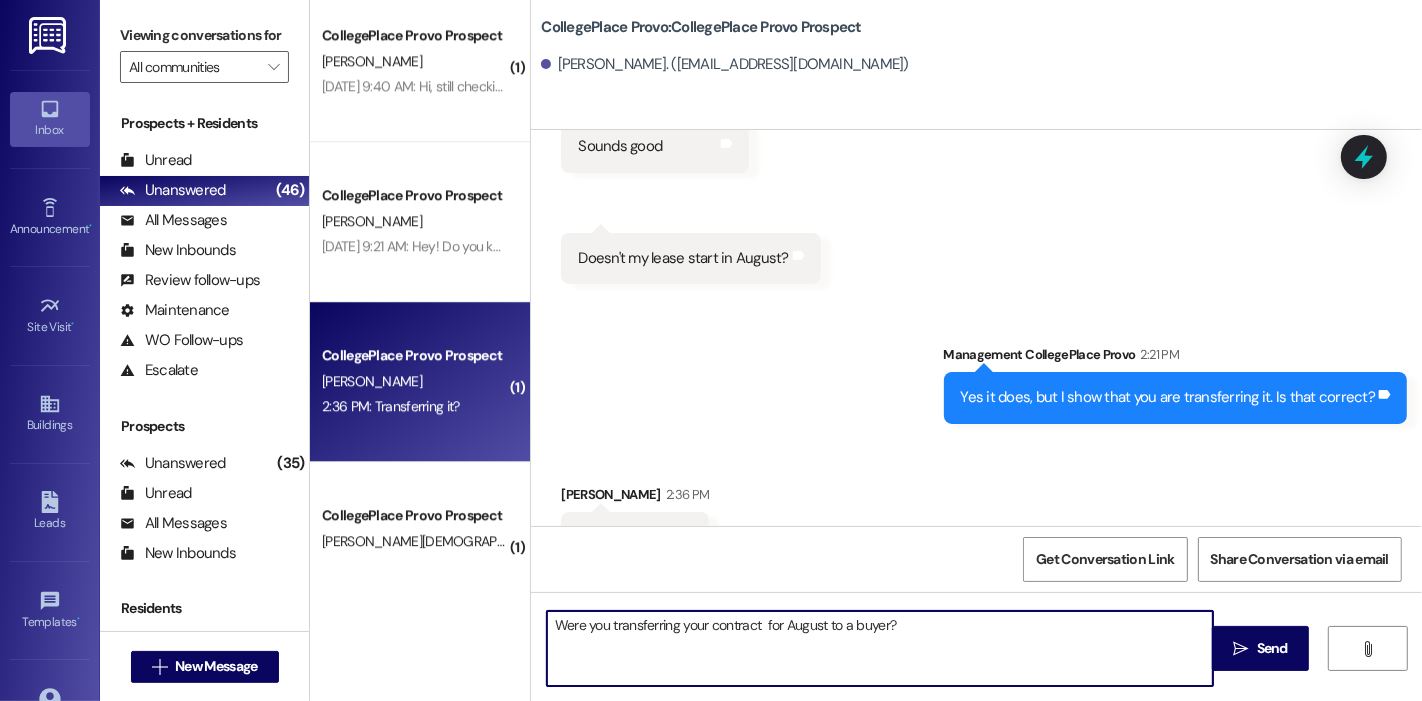 click on "Were you transferring your contract  for August to a buyer?" at bounding box center [880, 648] 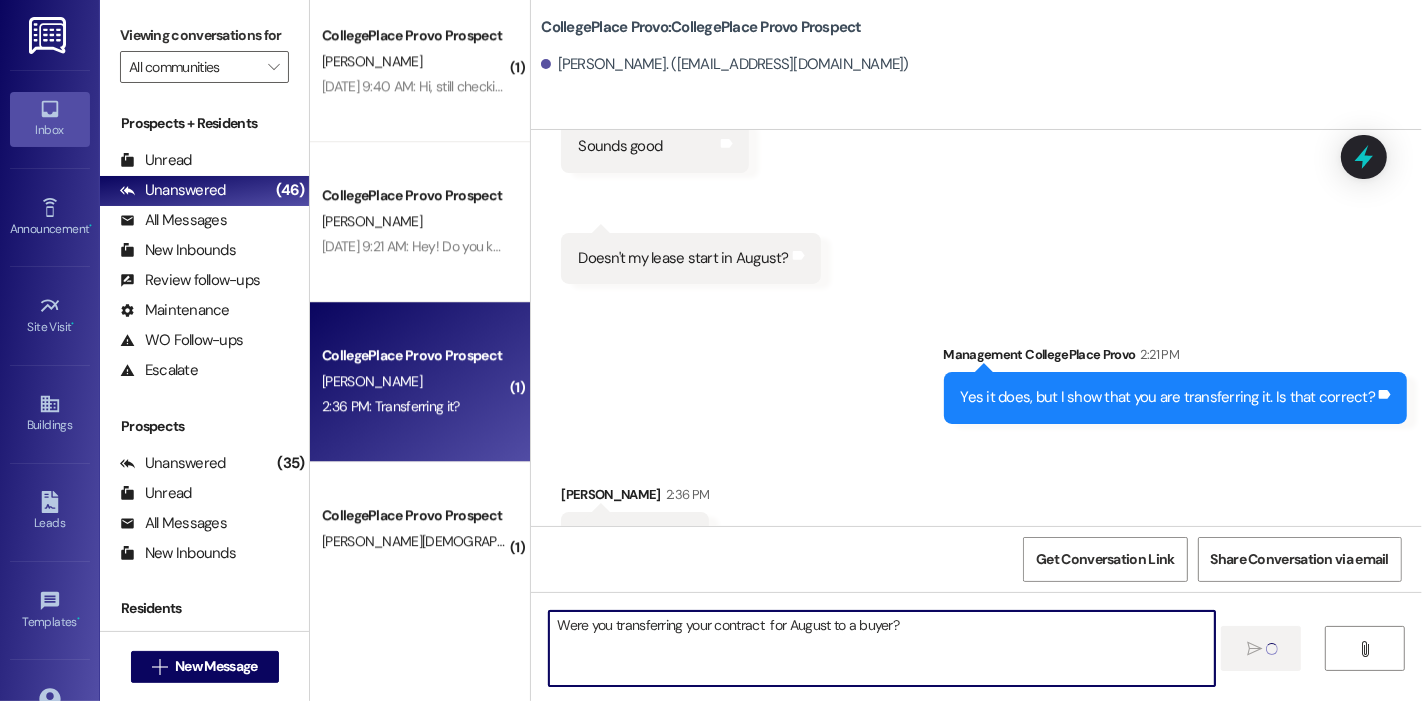 type 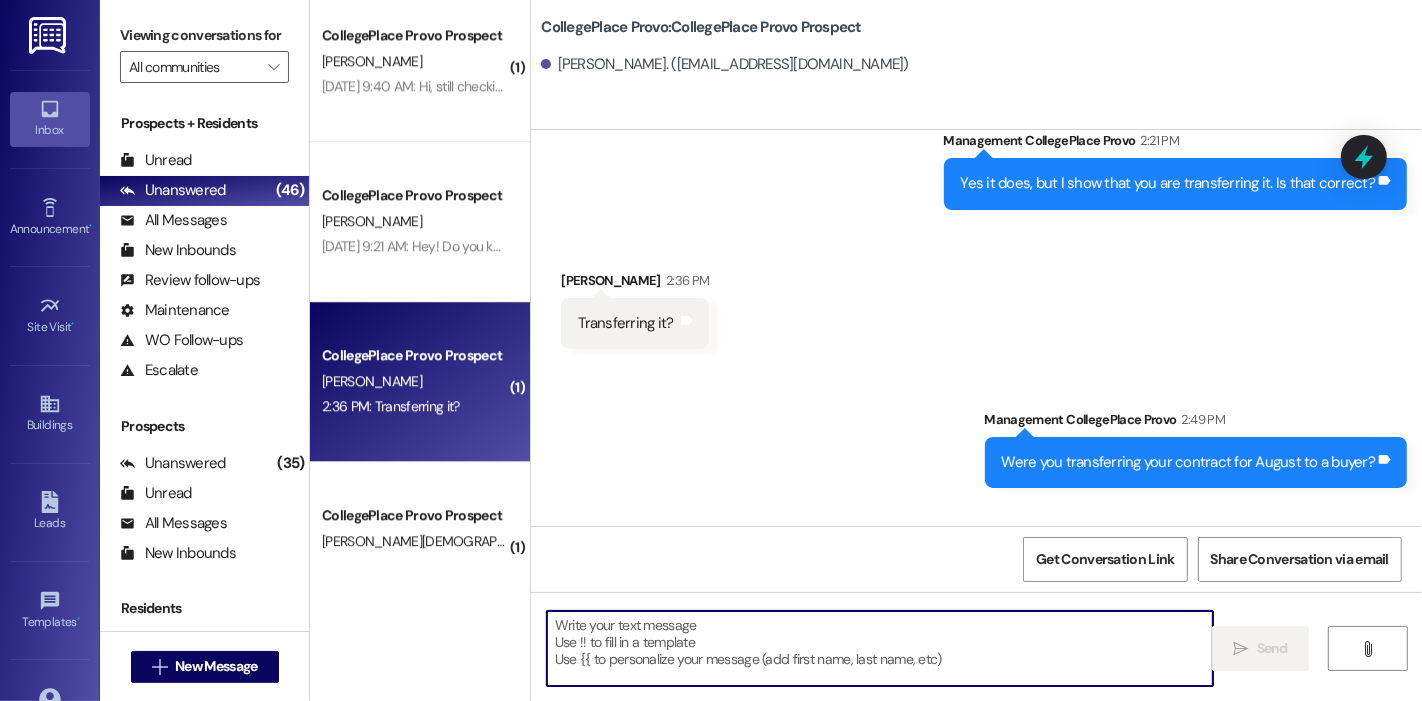scroll, scrollTop: 19797, scrollLeft: 0, axis: vertical 